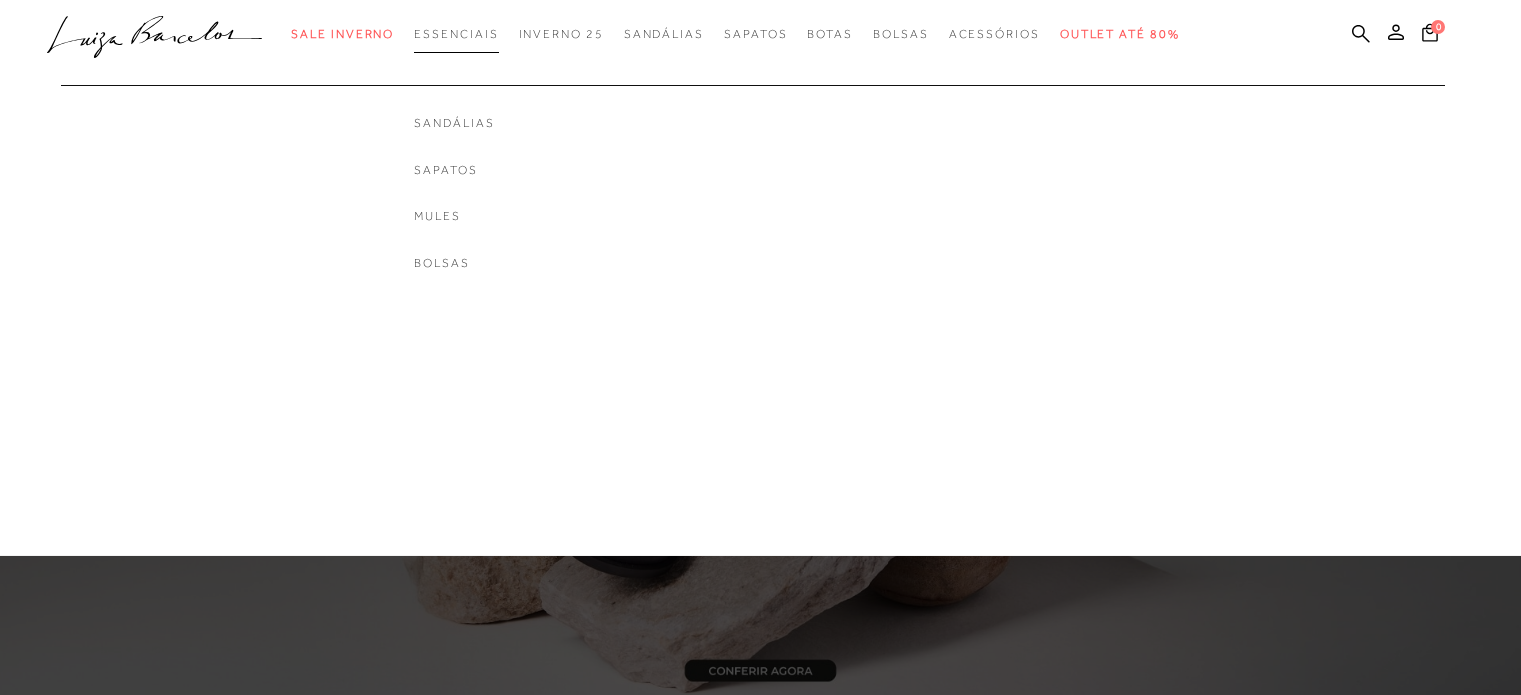 scroll, scrollTop: 0, scrollLeft: 0, axis: both 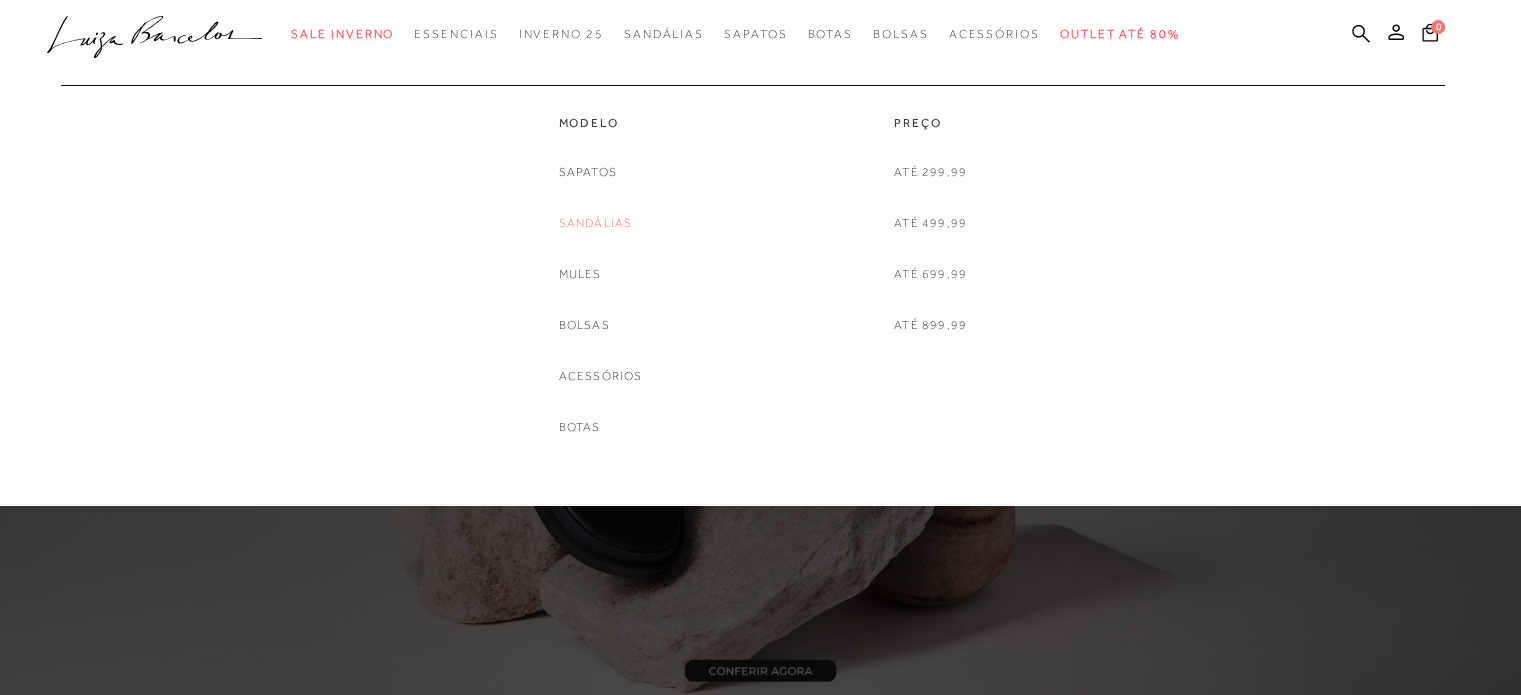 click on "Sandálias" at bounding box center (596, 223) 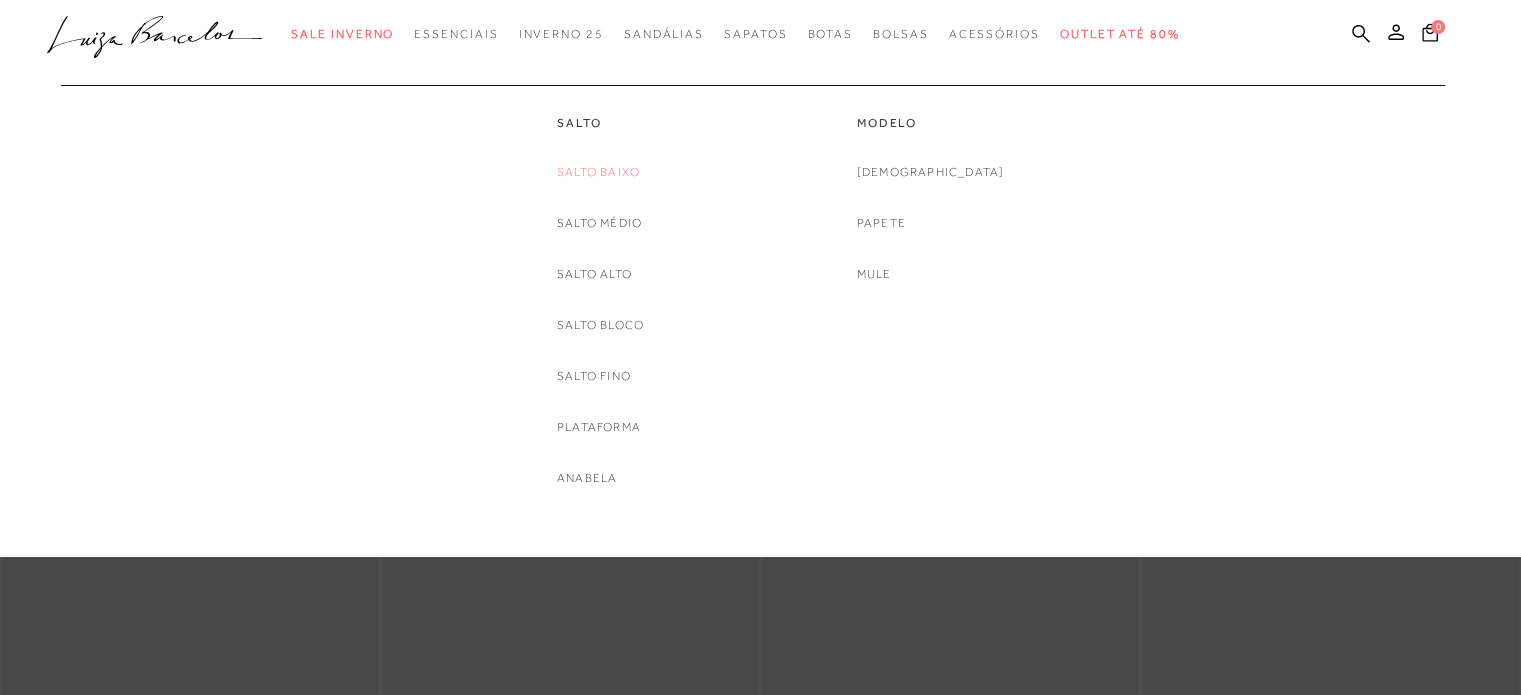 click on "Salto Baixo" at bounding box center (598, 172) 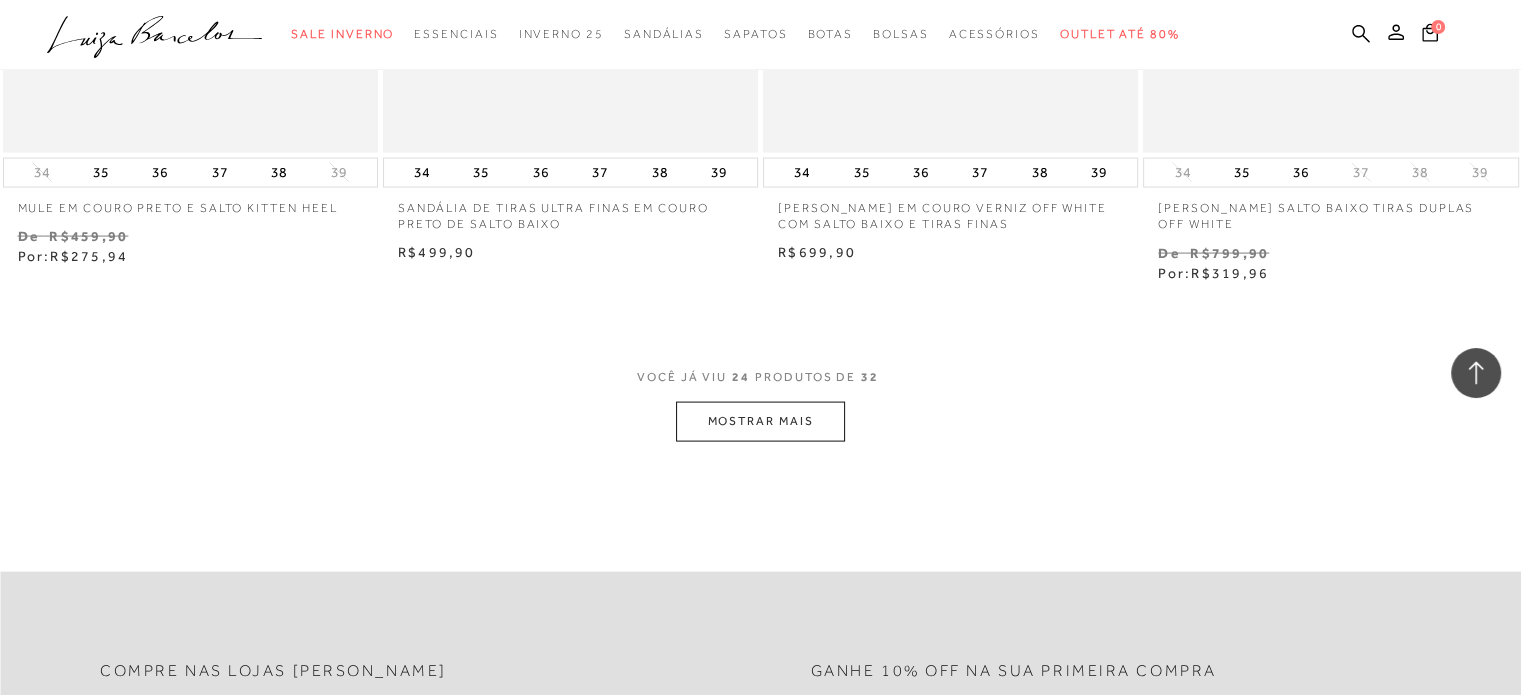scroll, scrollTop: 4100, scrollLeft: 0, axis: vertical 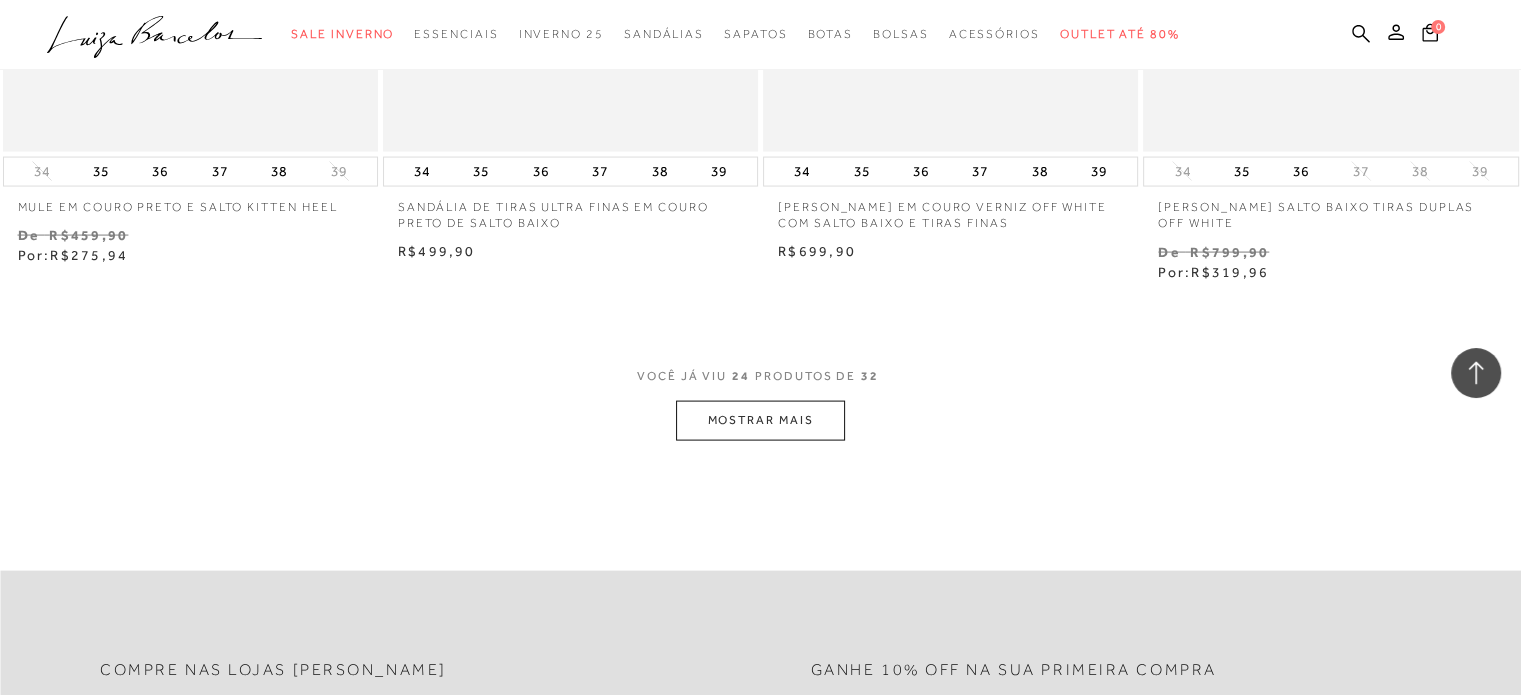 click on "MOSTRAR MAIS" at bounding box center (760, 420) 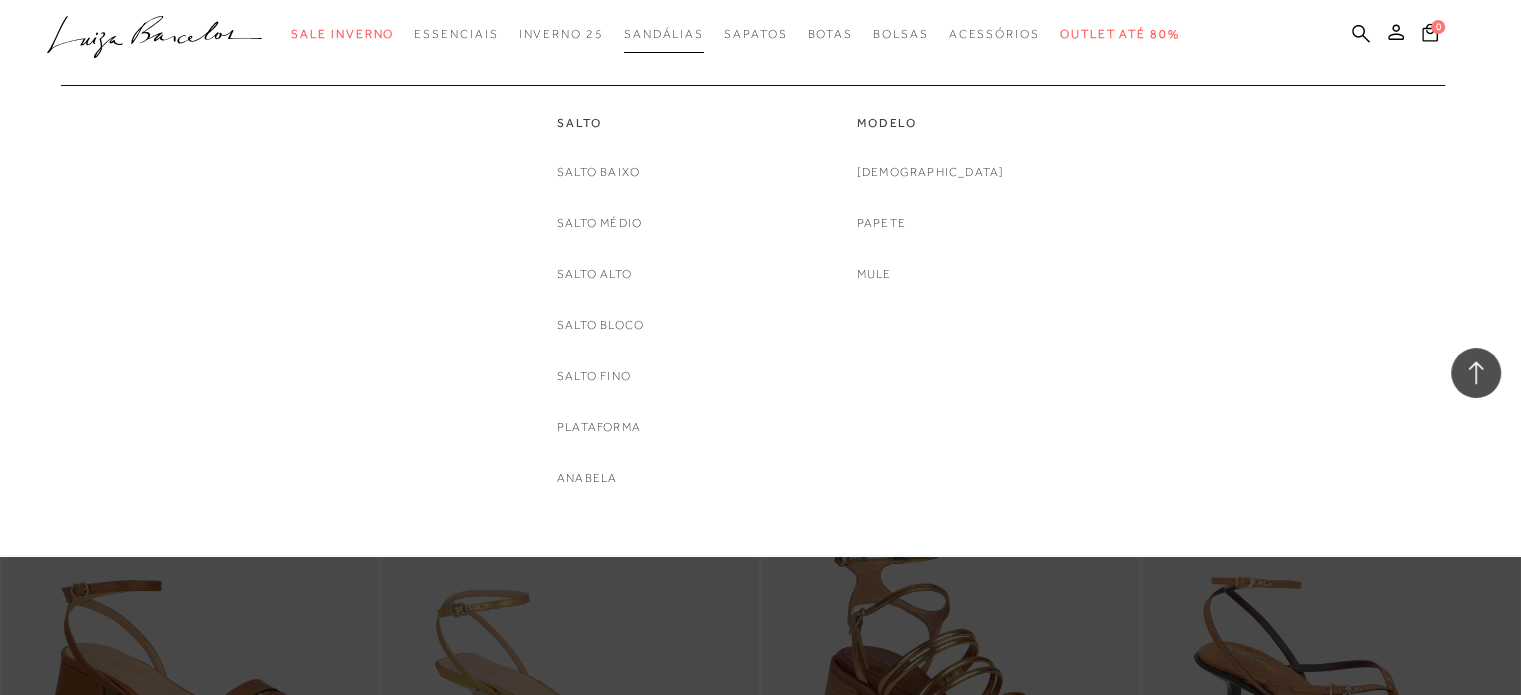 scroll, scrollTop: 1300, scrollLeft: 0, axis: vertical 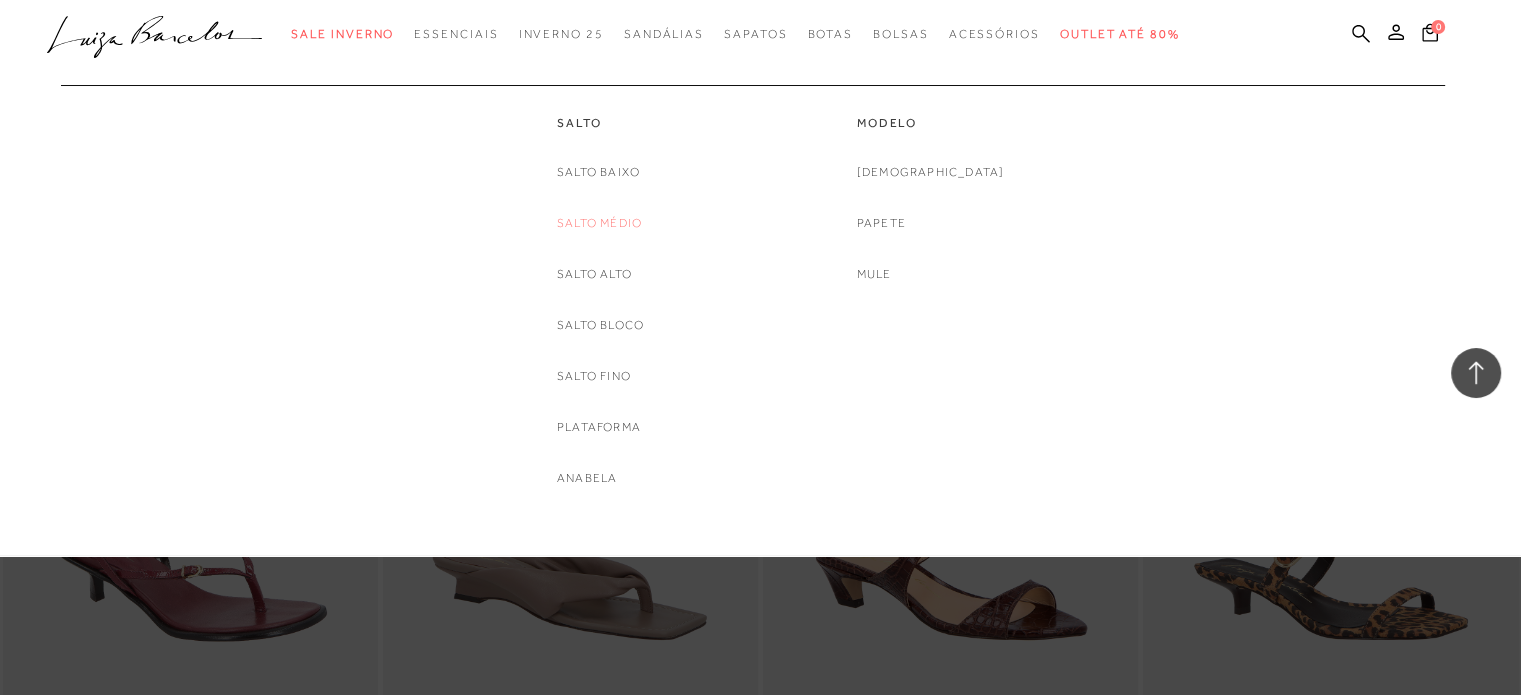 click on "Salto Médio" at bounding box center [599, 223] 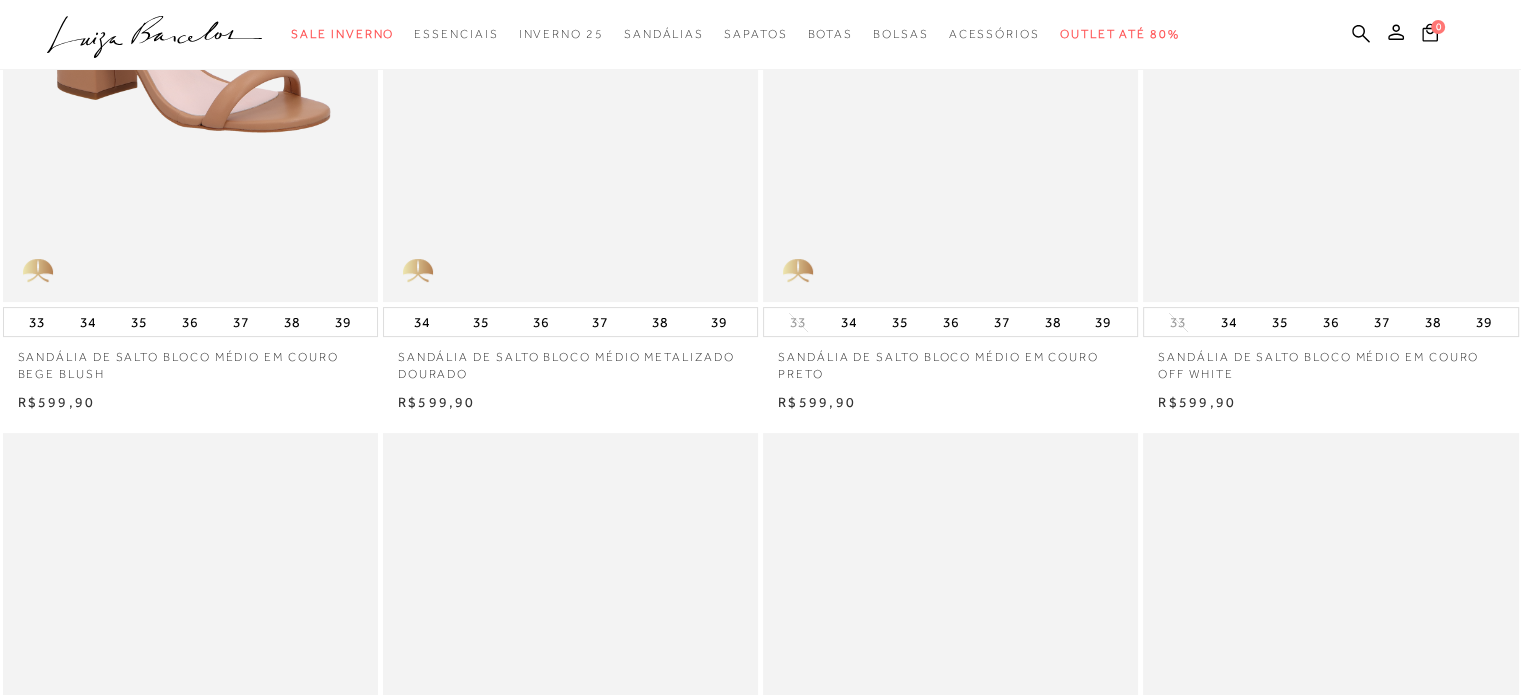 scroll, scrollTop: 0, scrollLeft: 0, axis: both 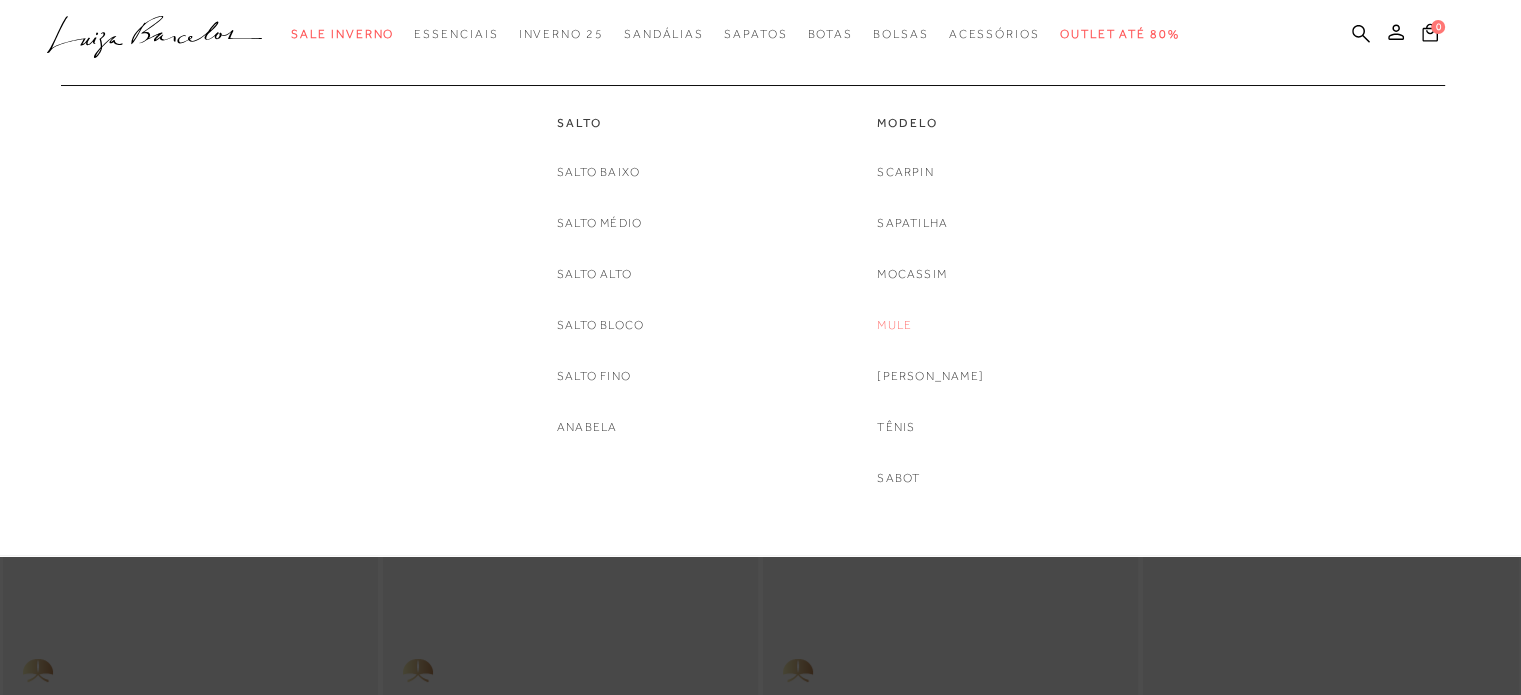 click on "Mule" at bounding box center [894, 325] 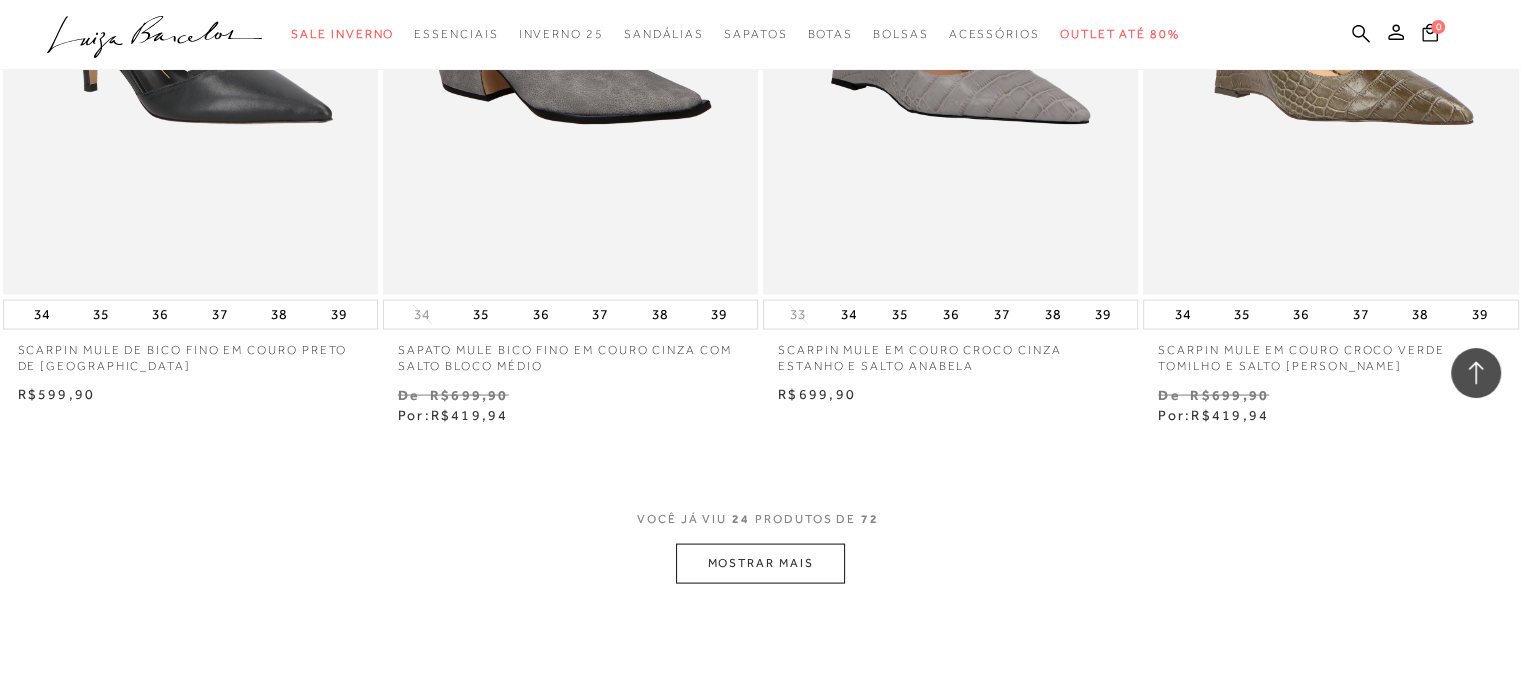 scroll, scrollTop: 4000, scrollLeft: 0, axis: vertical 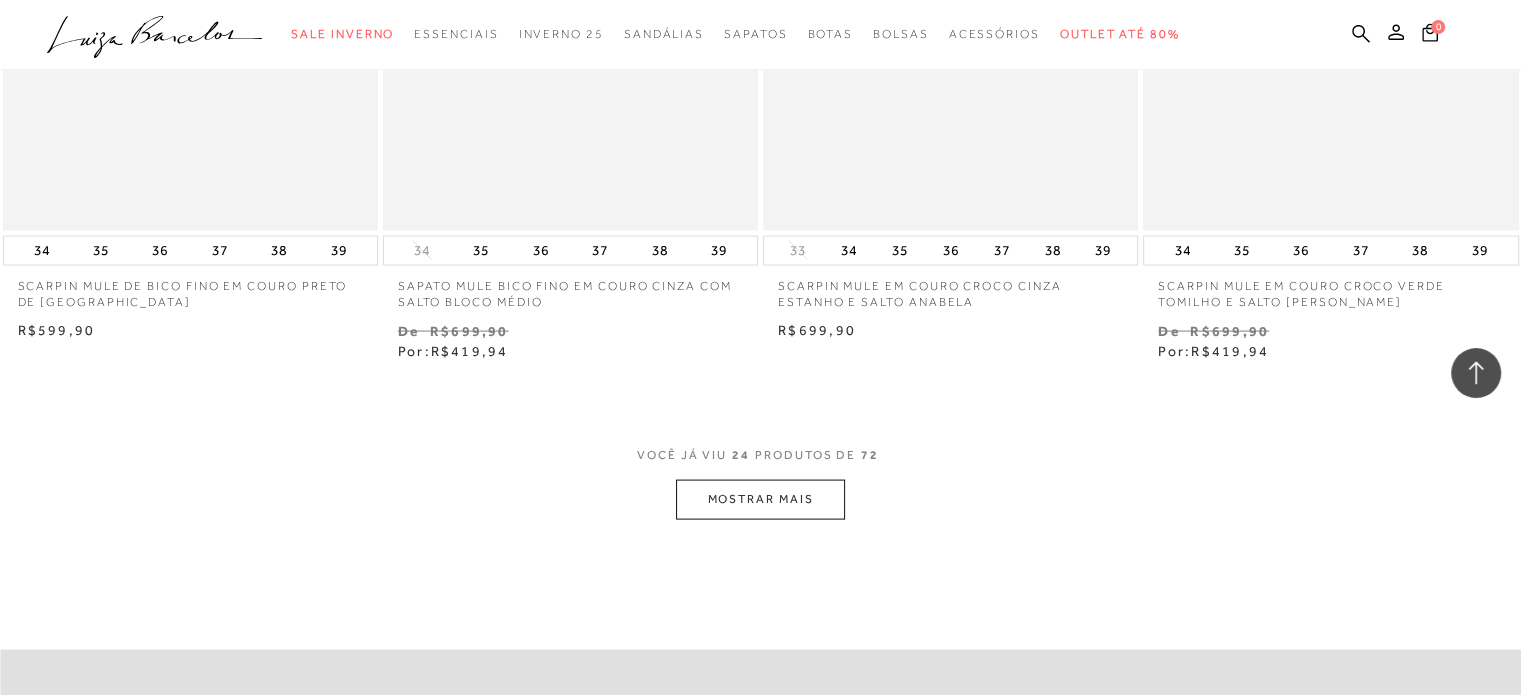 click on "MOSTRAR MAIS" at bounding box center (760, 499) 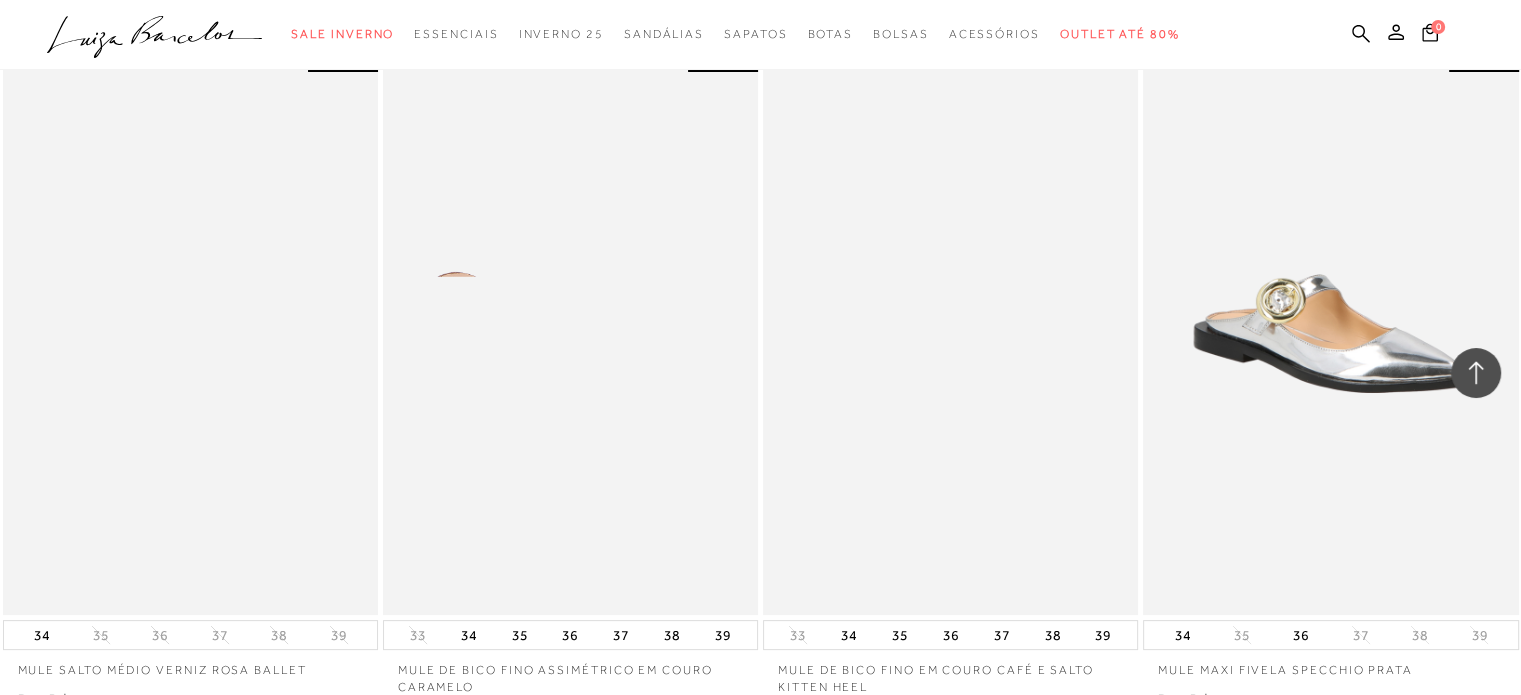 scroll, scrollTop: 8300, scrollLeft: 0, axis: vertical 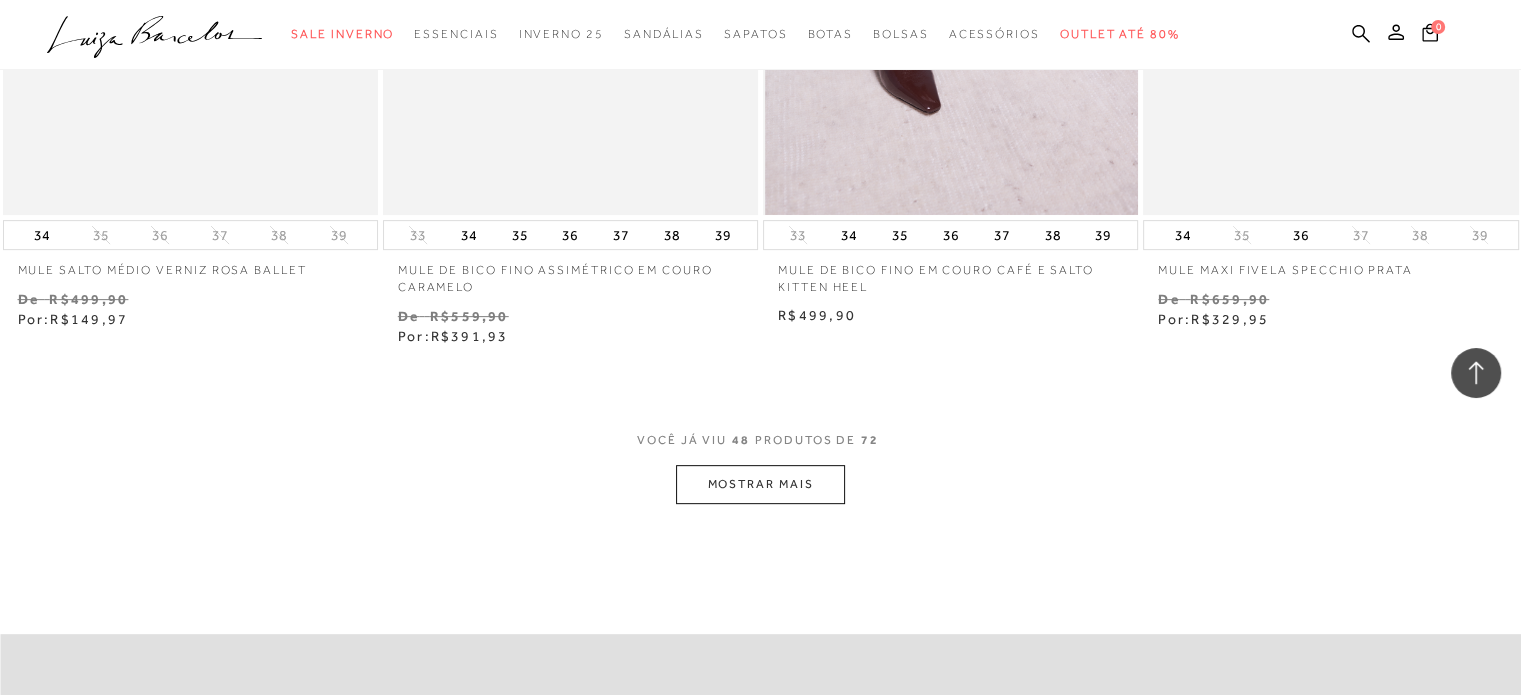 click on "MOSTRAR MAIS" at bounding box center [760, 484] 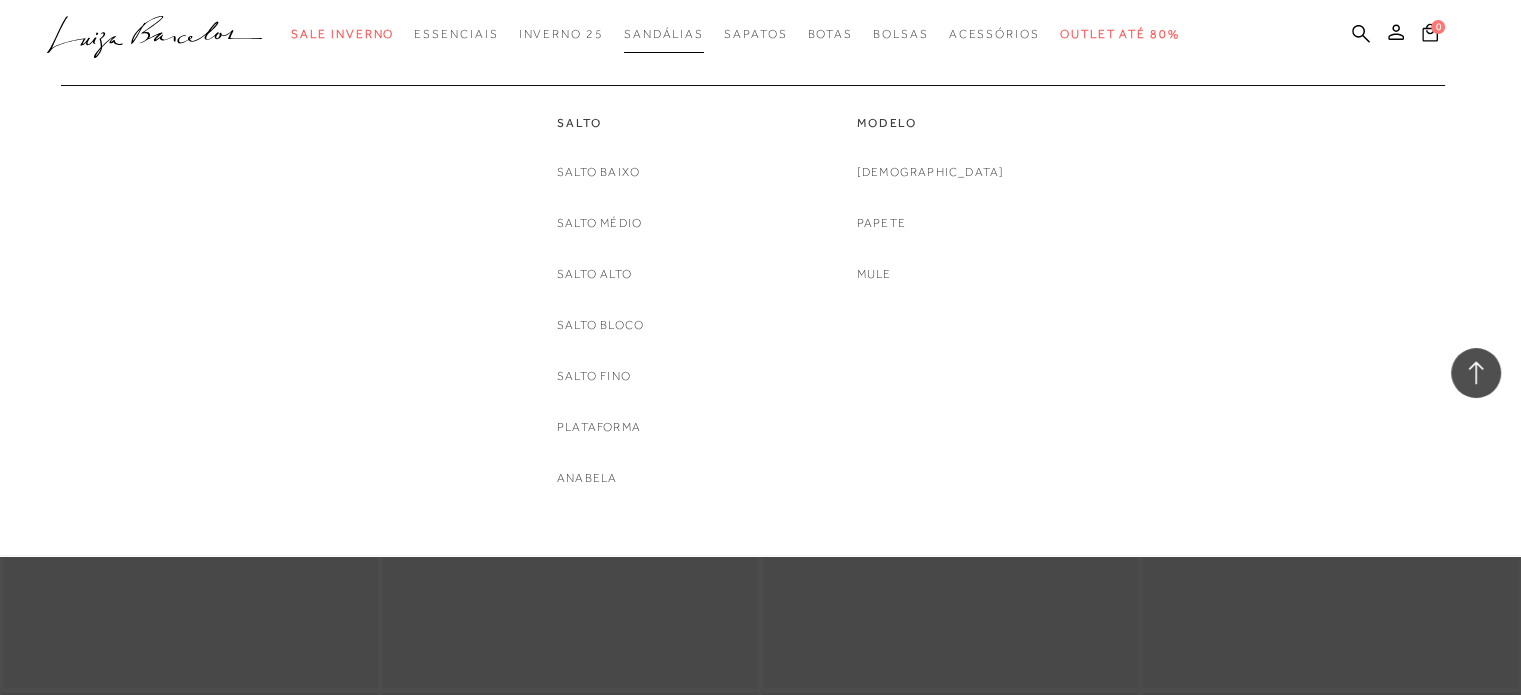 scroll, scrollTop: 9200, scrollLeft: 0, axis: vertical 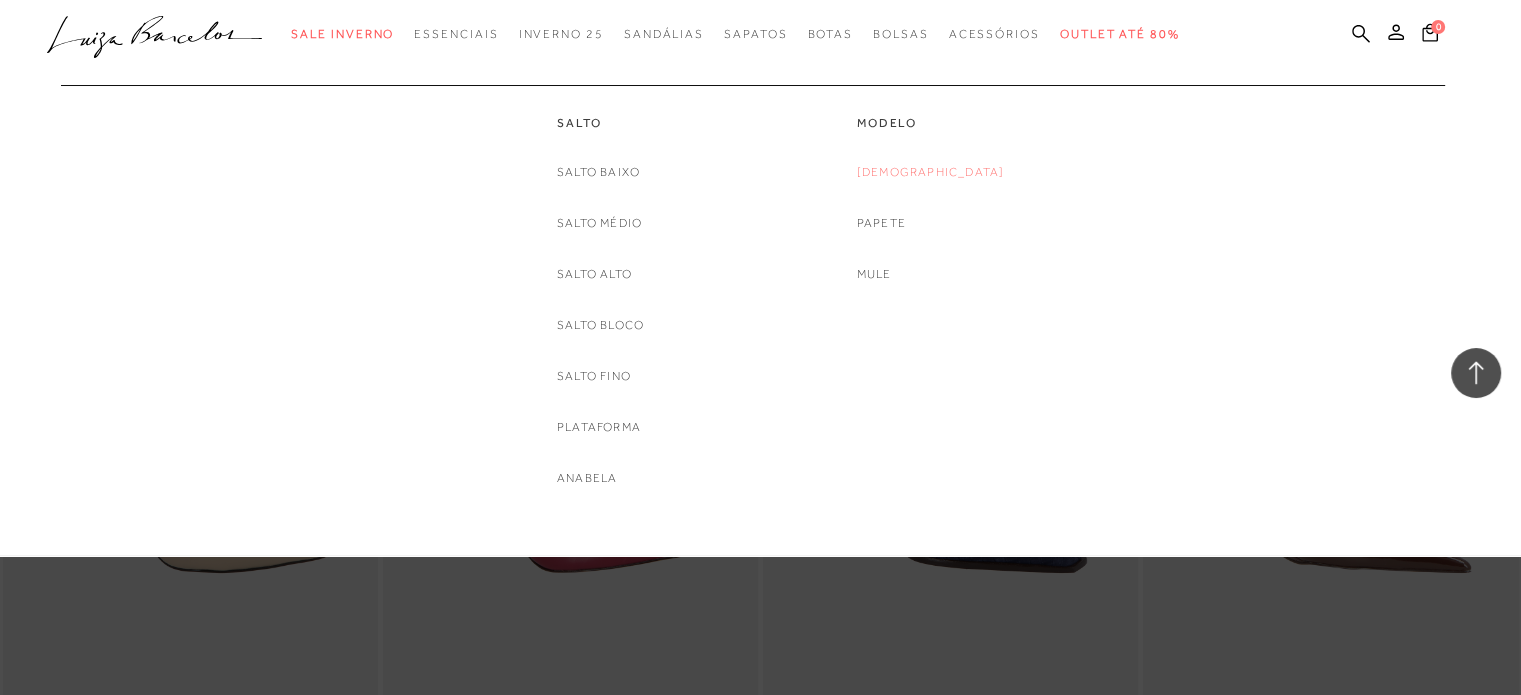 click on "Rasteira" at bounding box center (931, 172) 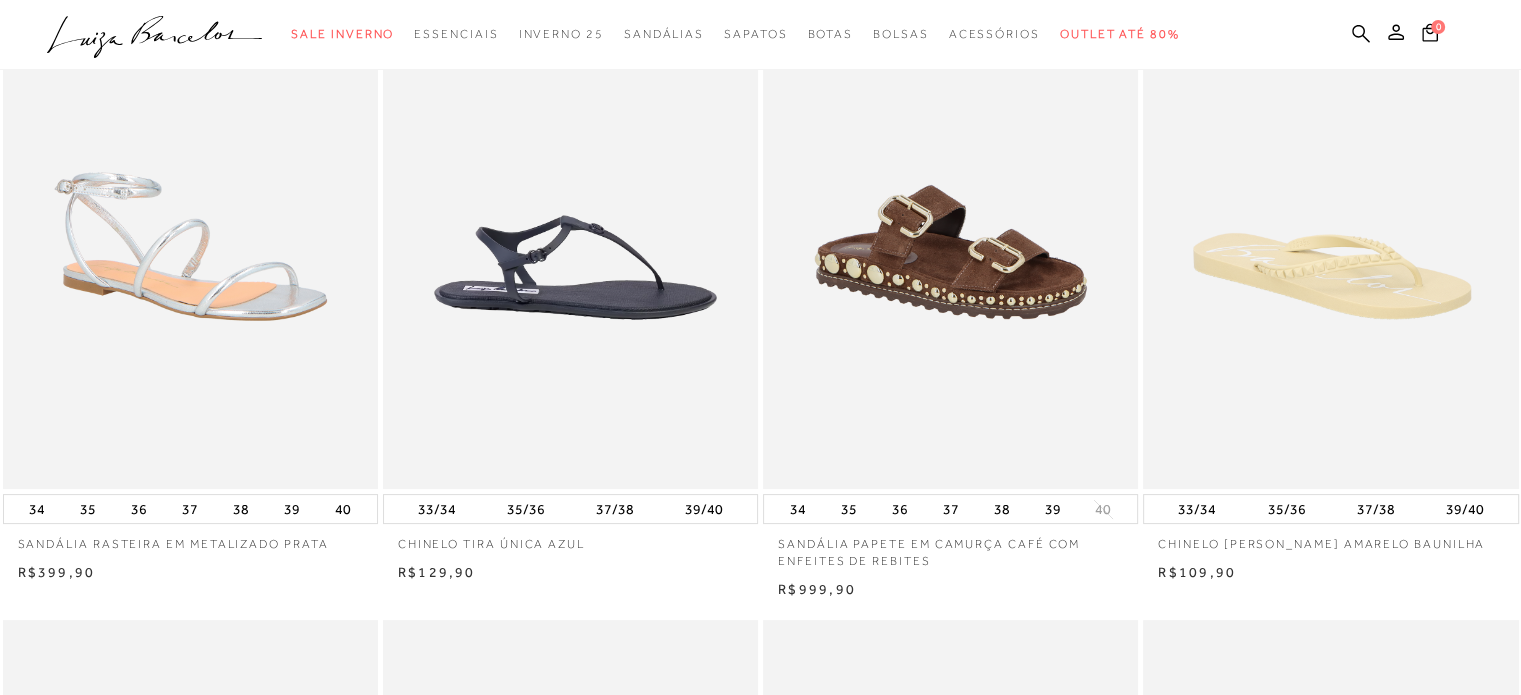 scroll, scrollTop: 300, scrollLeft: 0, axis: vertical 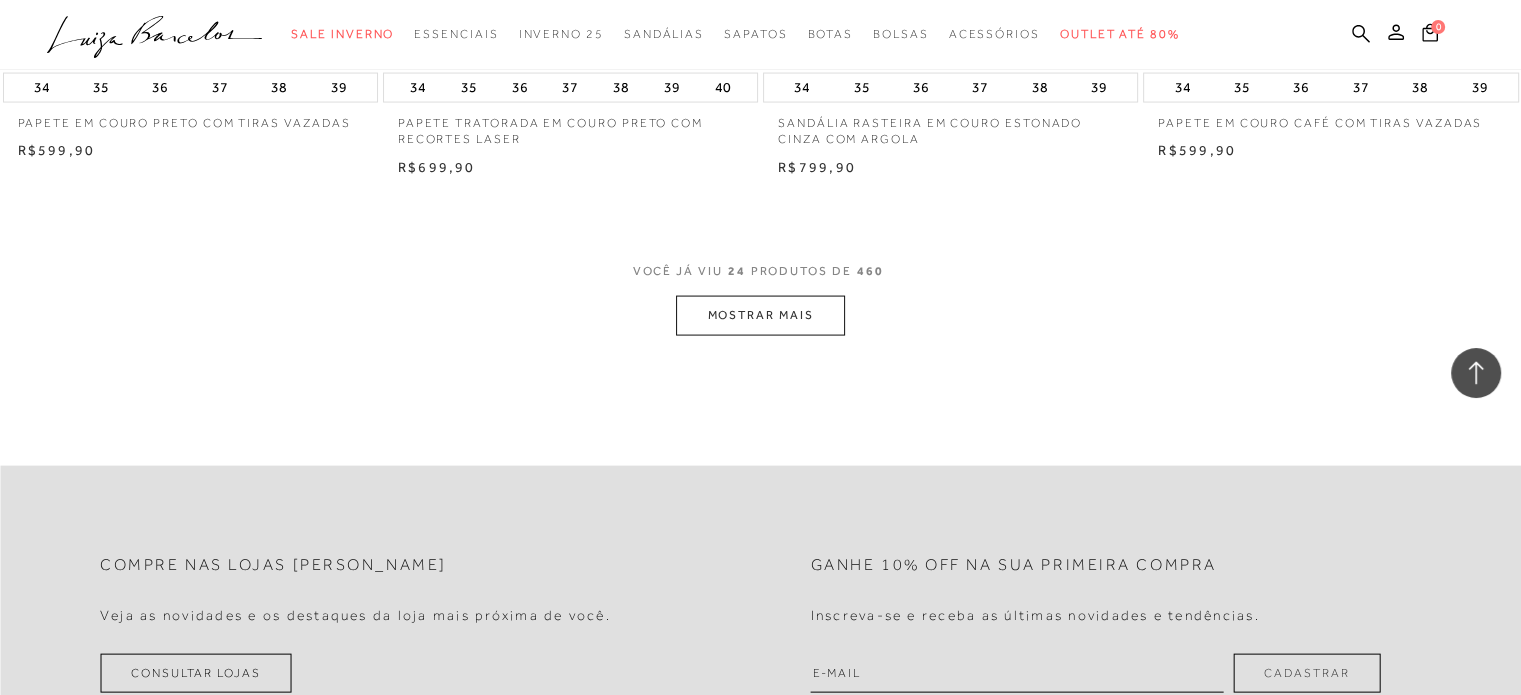 click on "MOSTRAR MAIS" at bounding box center (760, 315) 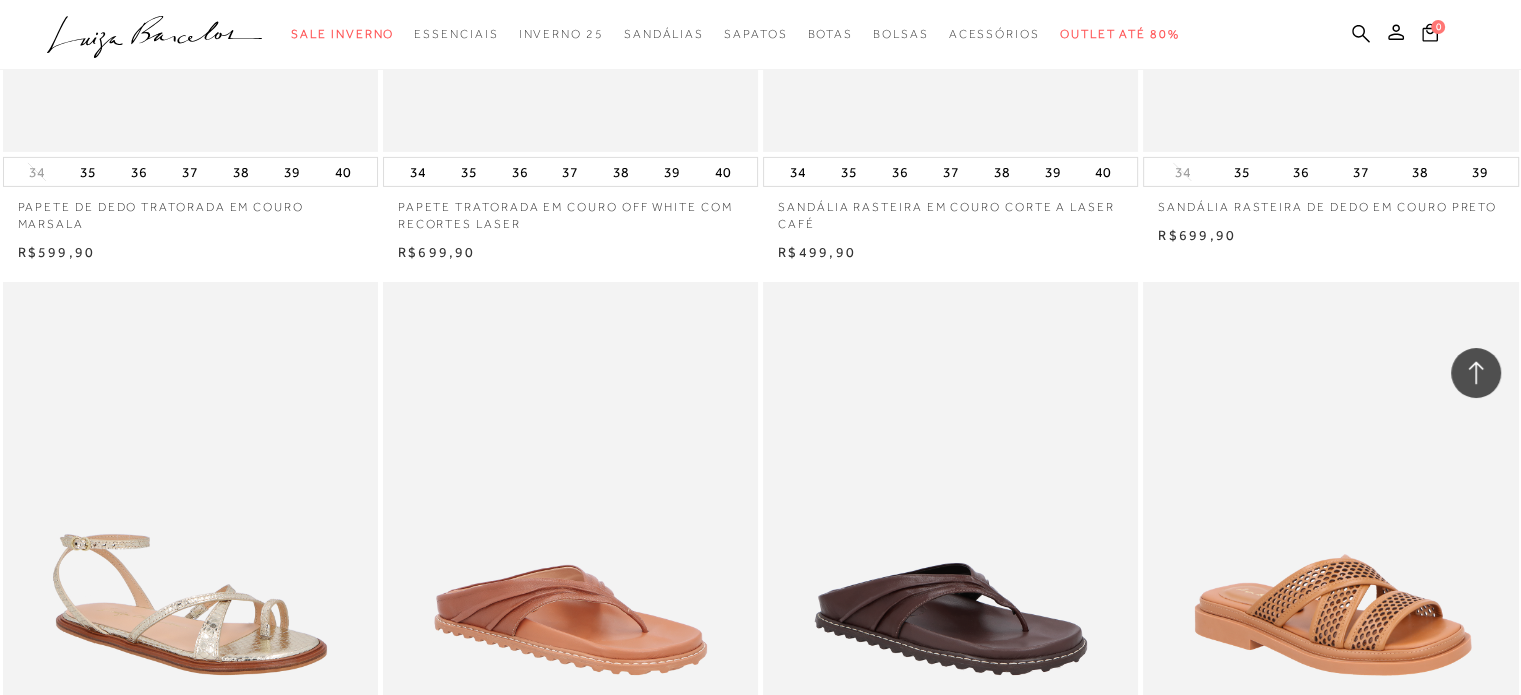 scroll, scrollTop: 6900, scrollLeft: 0, axis: vertical 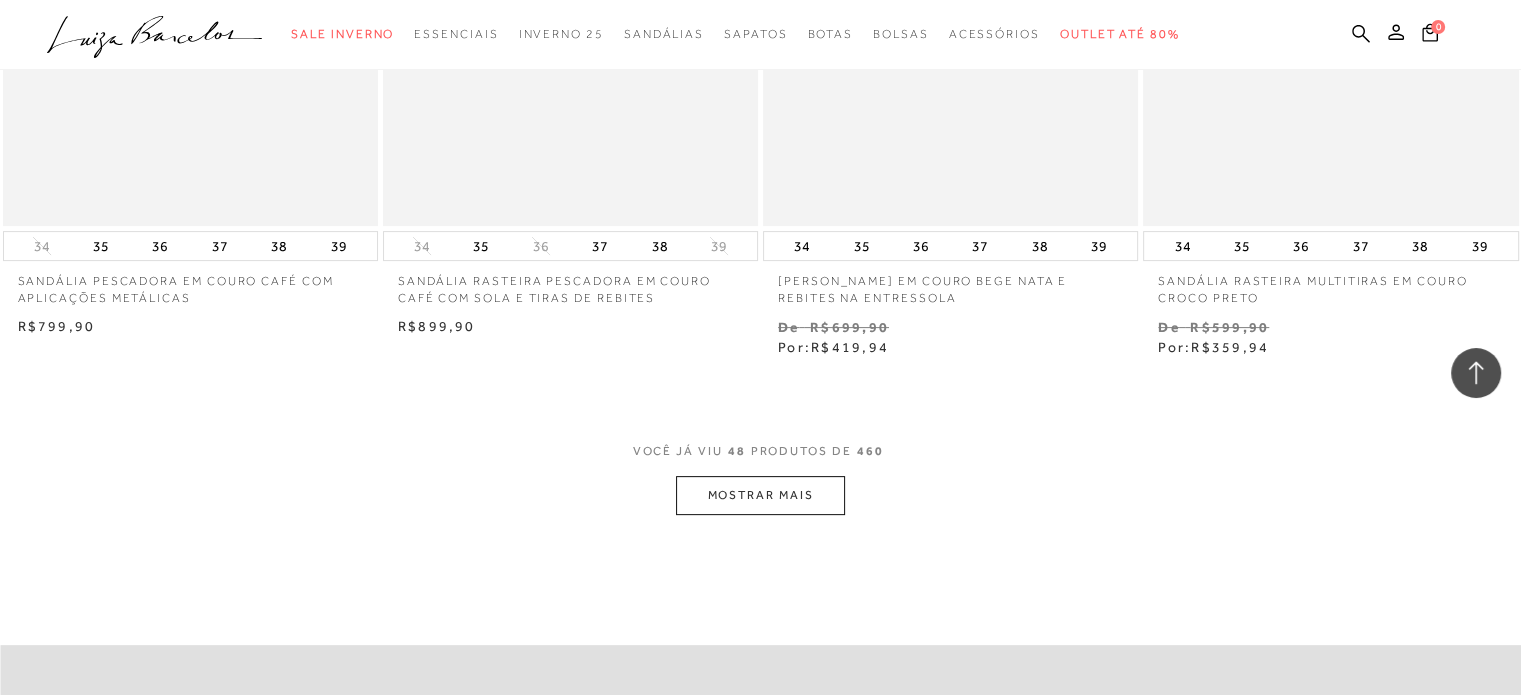 click on "MOSTRAR MAIS" at bounding box center (760, 495) 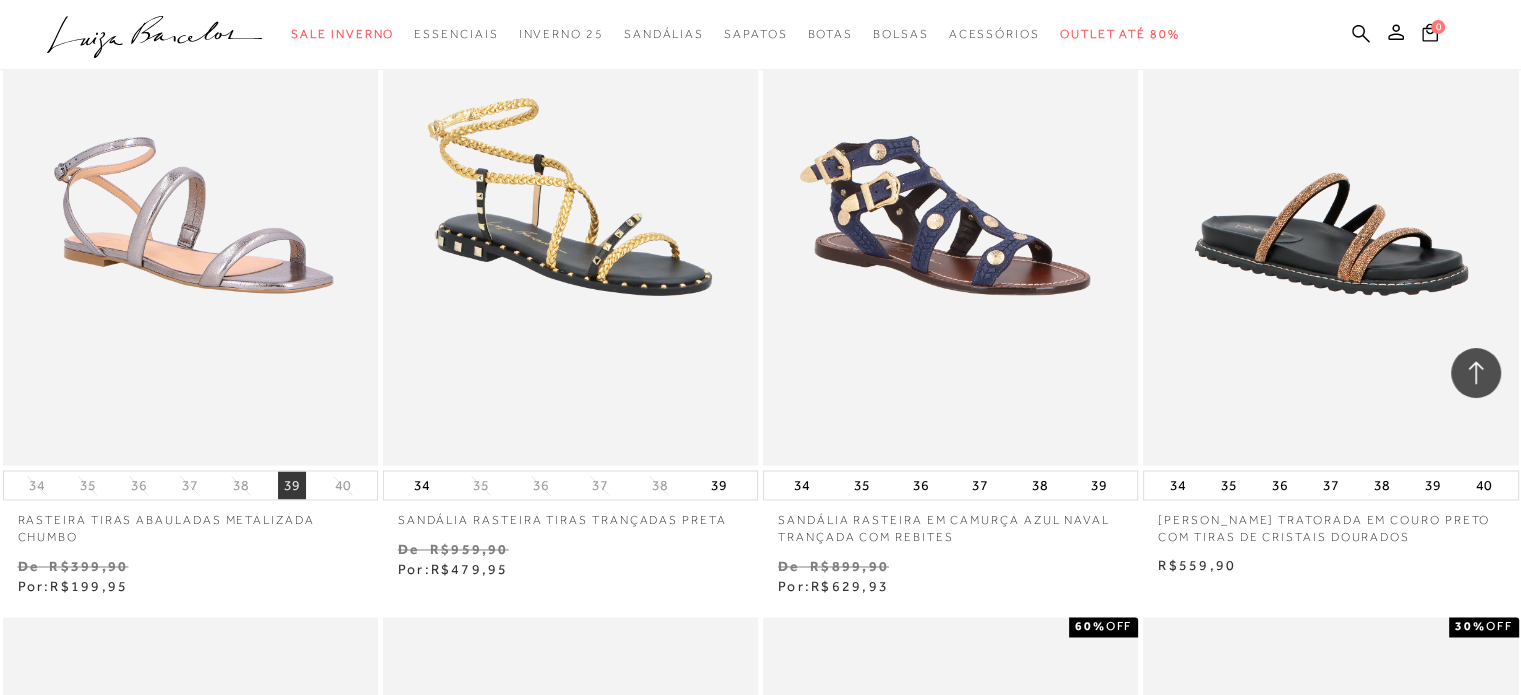scroll, scrollTop: 10800, scrollLeft: 0, axis: vertical 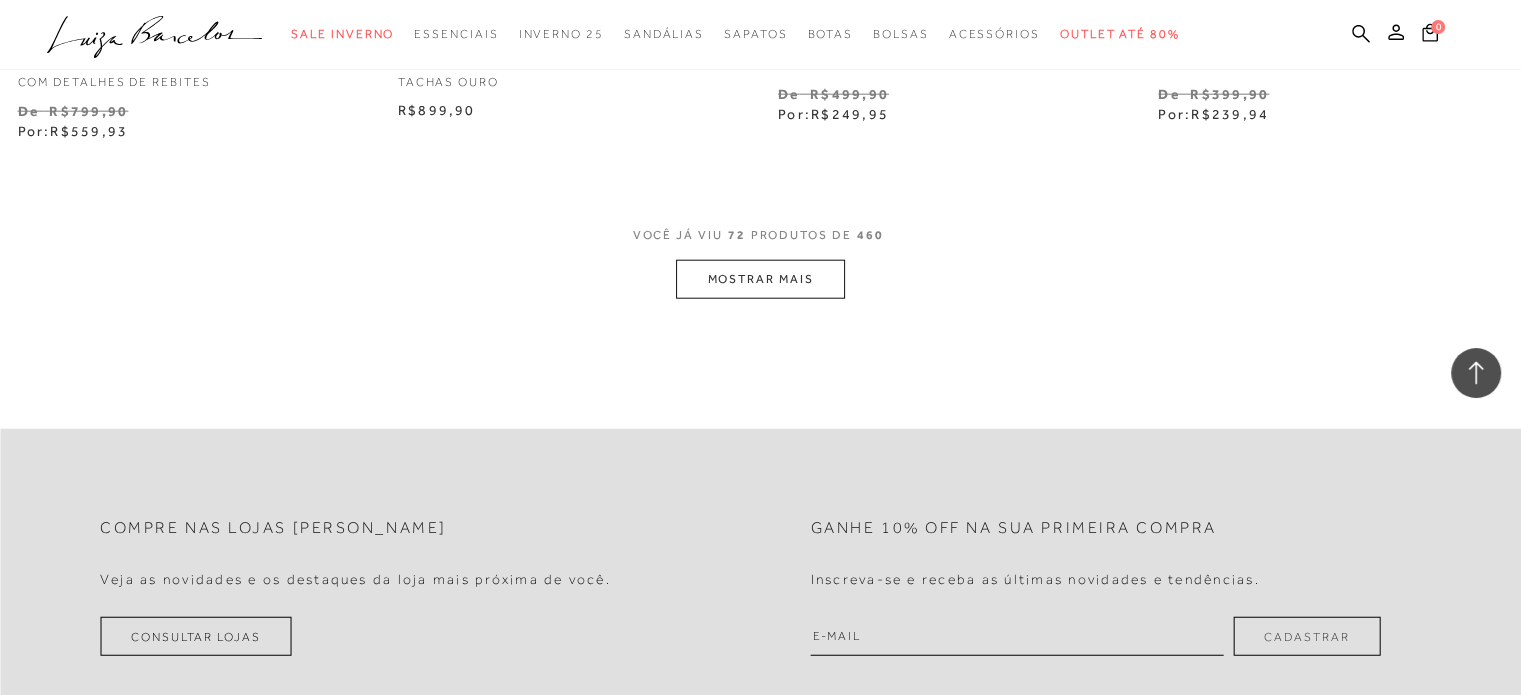 click on "MOSTRAR MAIS" at bounding box center (760, 279) 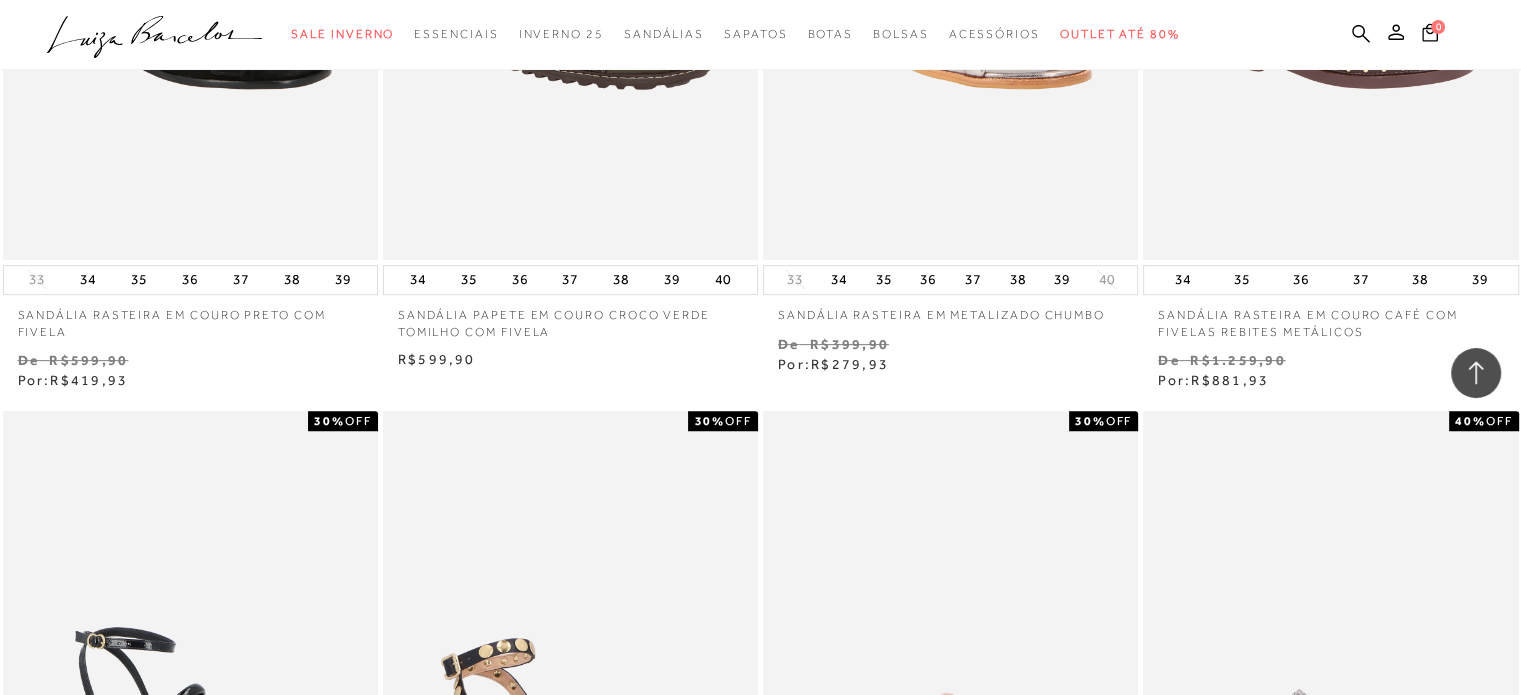scroll, scrollTop: 15700, scrollLeft: 0, axis: vertical 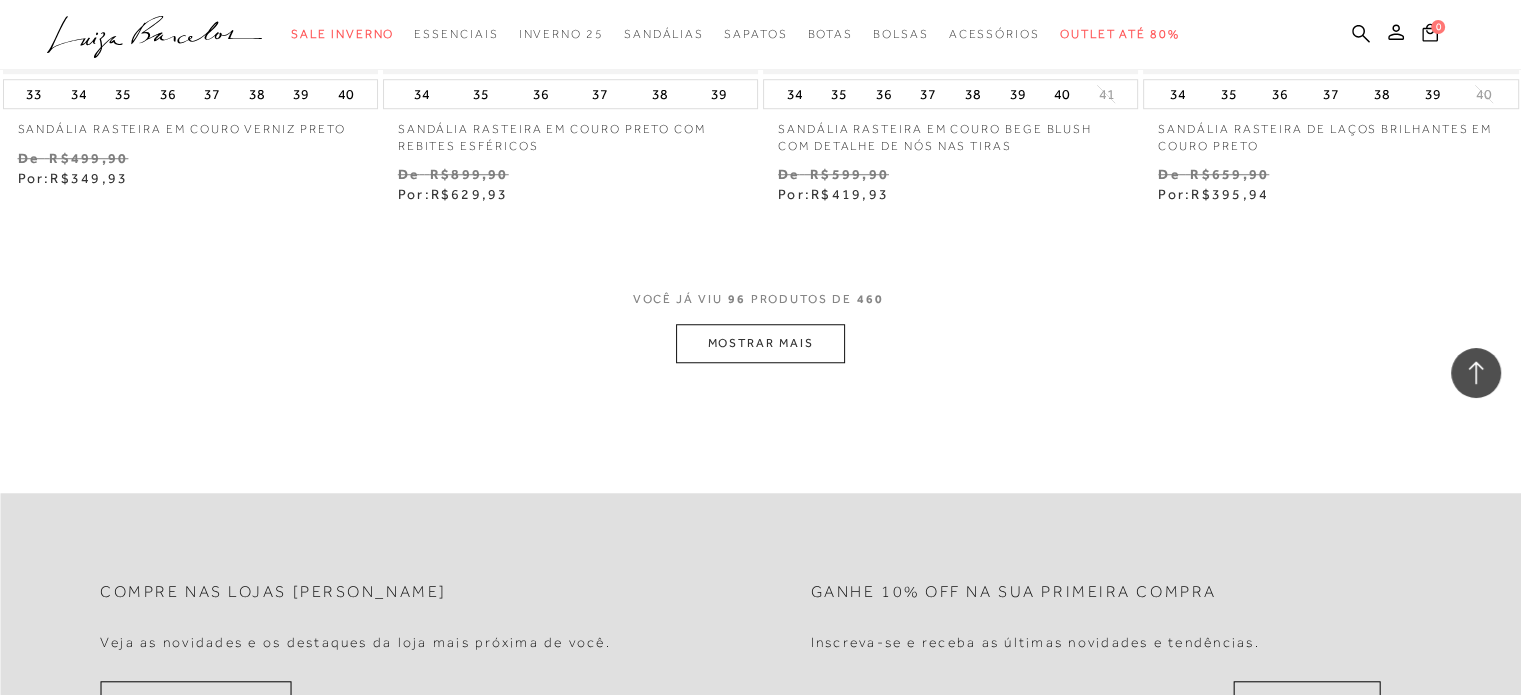 click on "MOSTRAR MAIS" at bounding box center [760, 343] 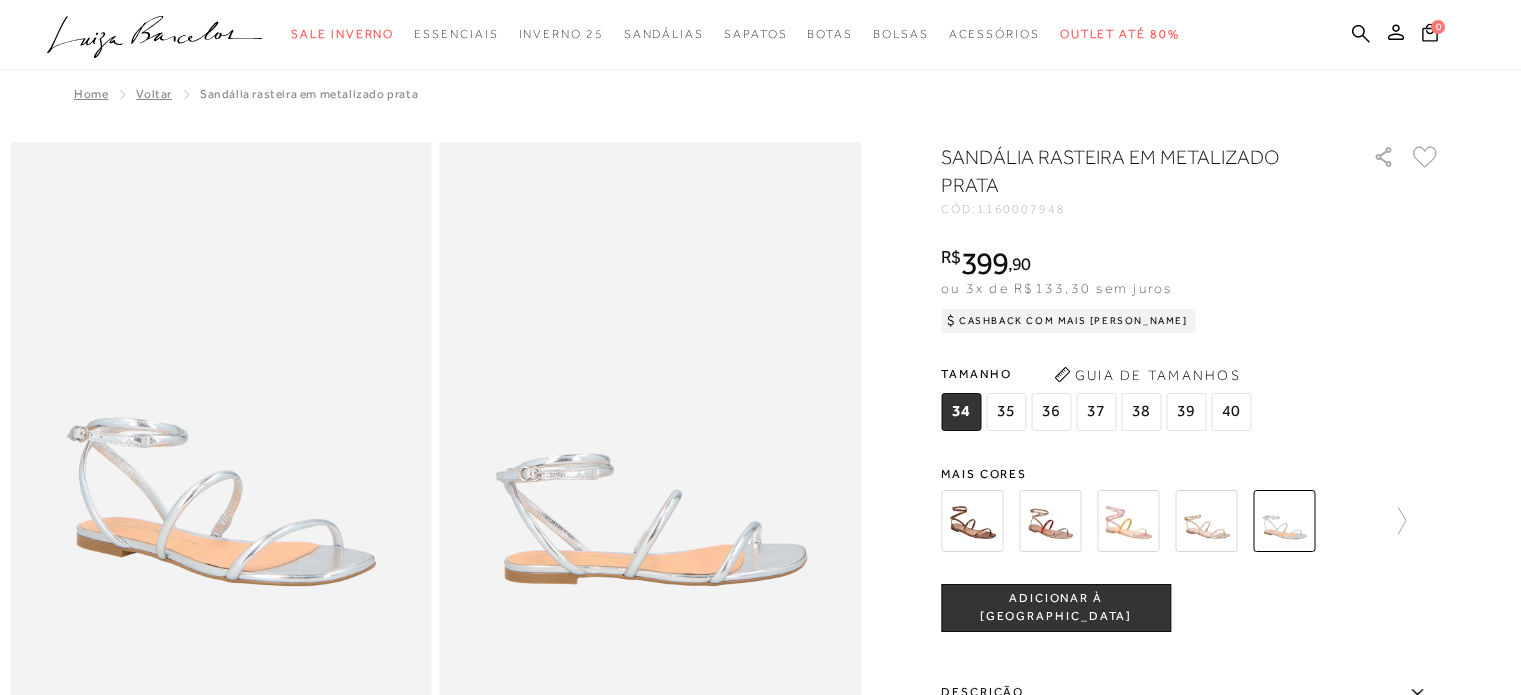 scroll, scrollTop: 0, scrollLeft: 0, axis: both 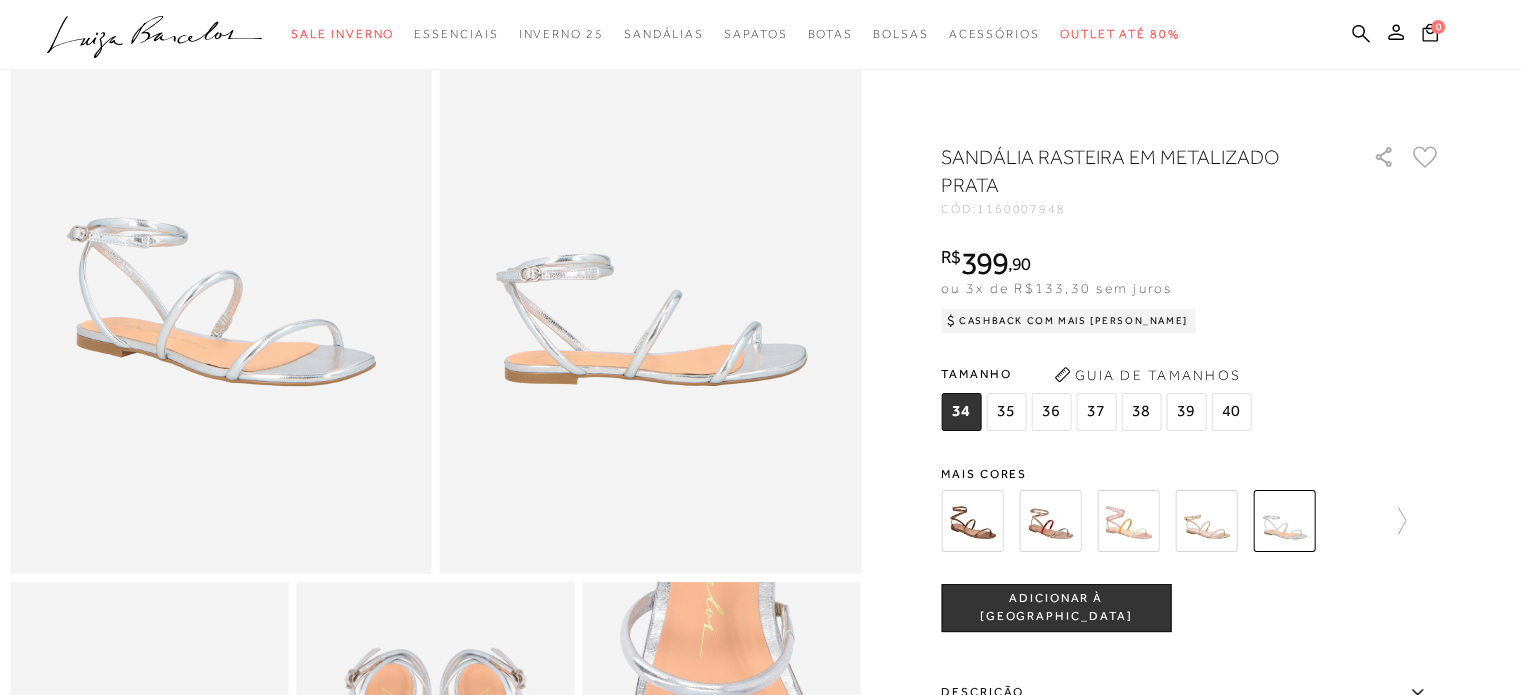 click at bounding box center [1206, 521] 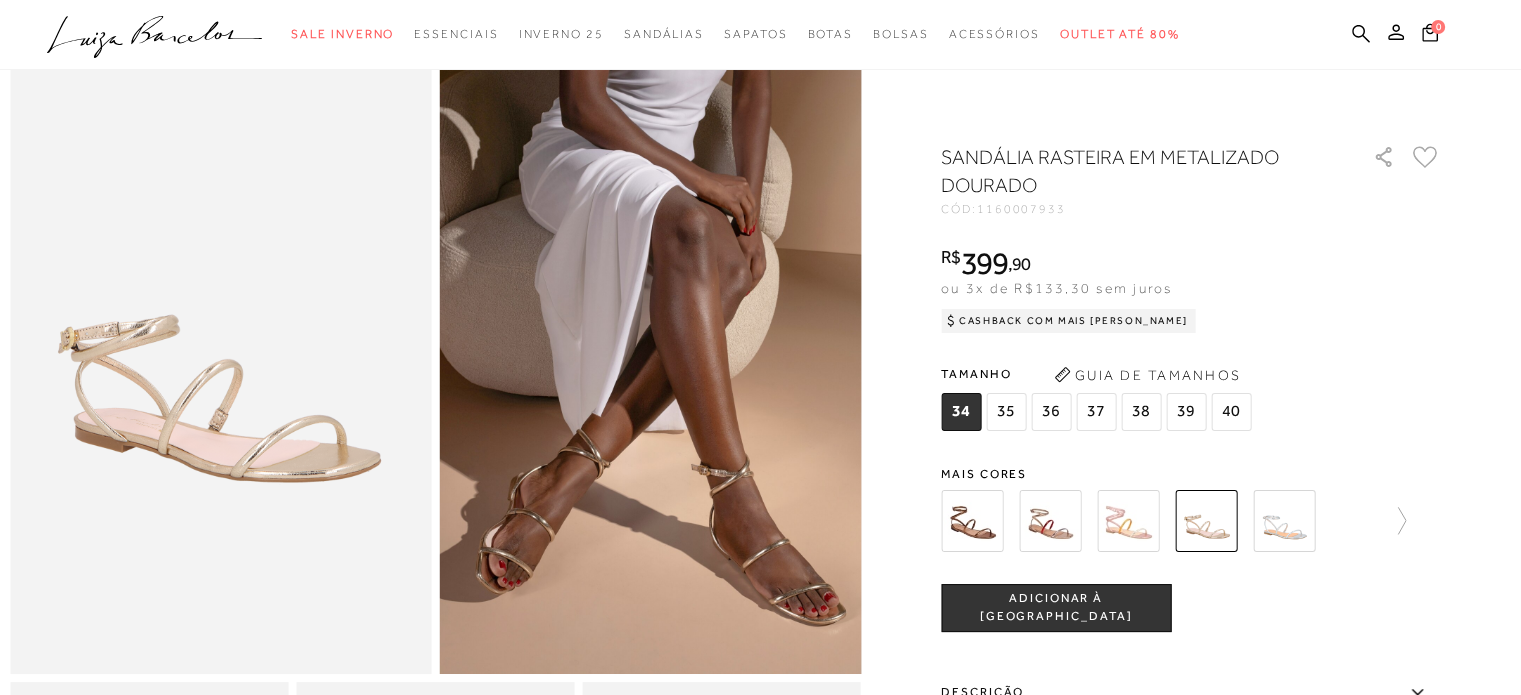 scroll, scrollTop: 0, scrollLeft: 0, axis: both 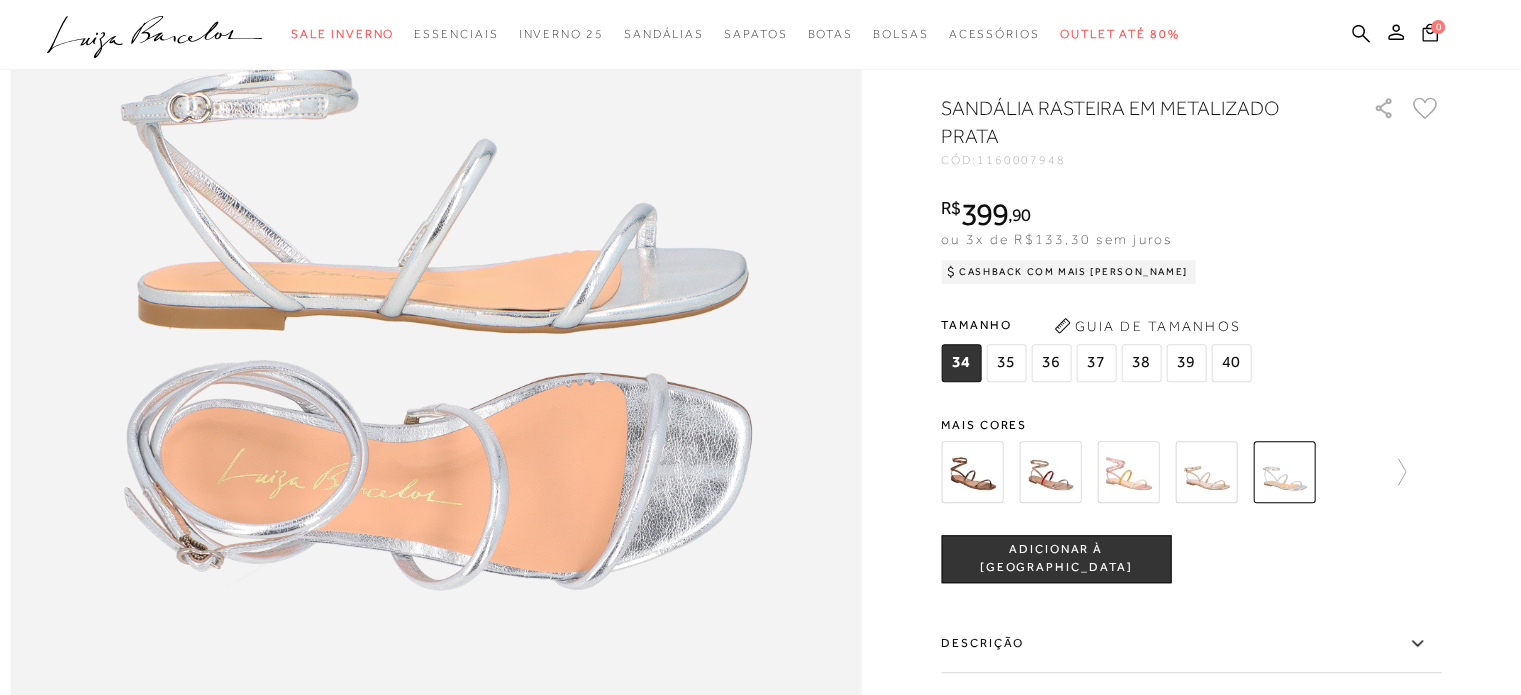 click at bounding box center (972, 472) 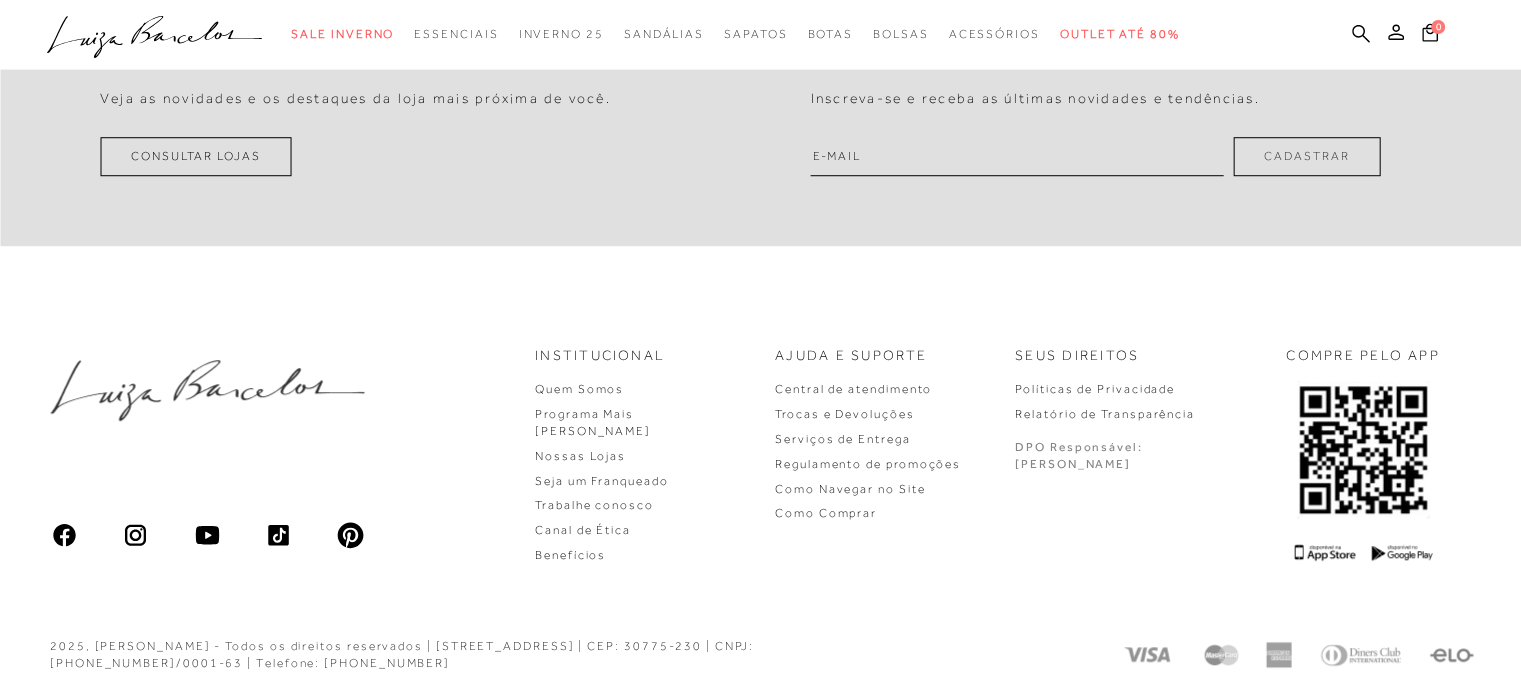 scroll, scrollTop: 1, scrollLeft: 0, axis: vertical 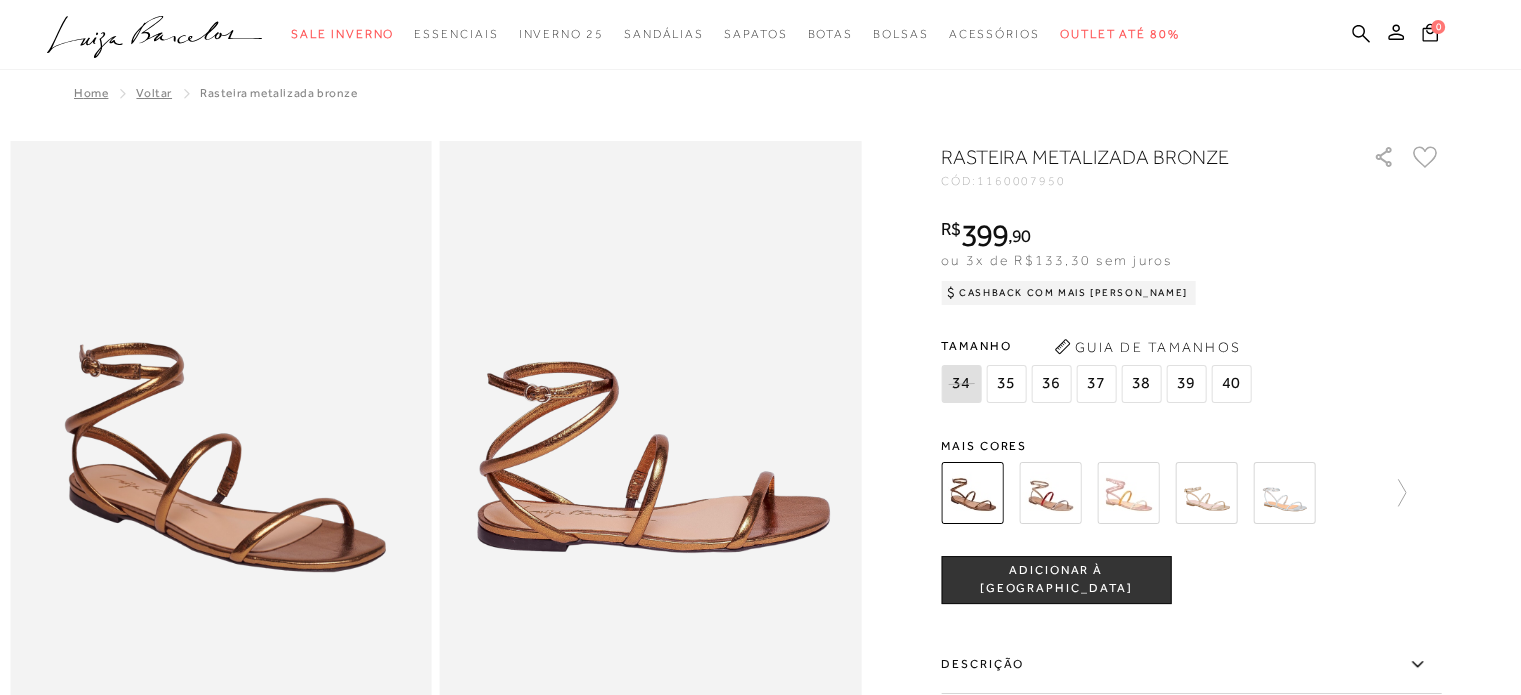 click at bounding box center [1206, 493] 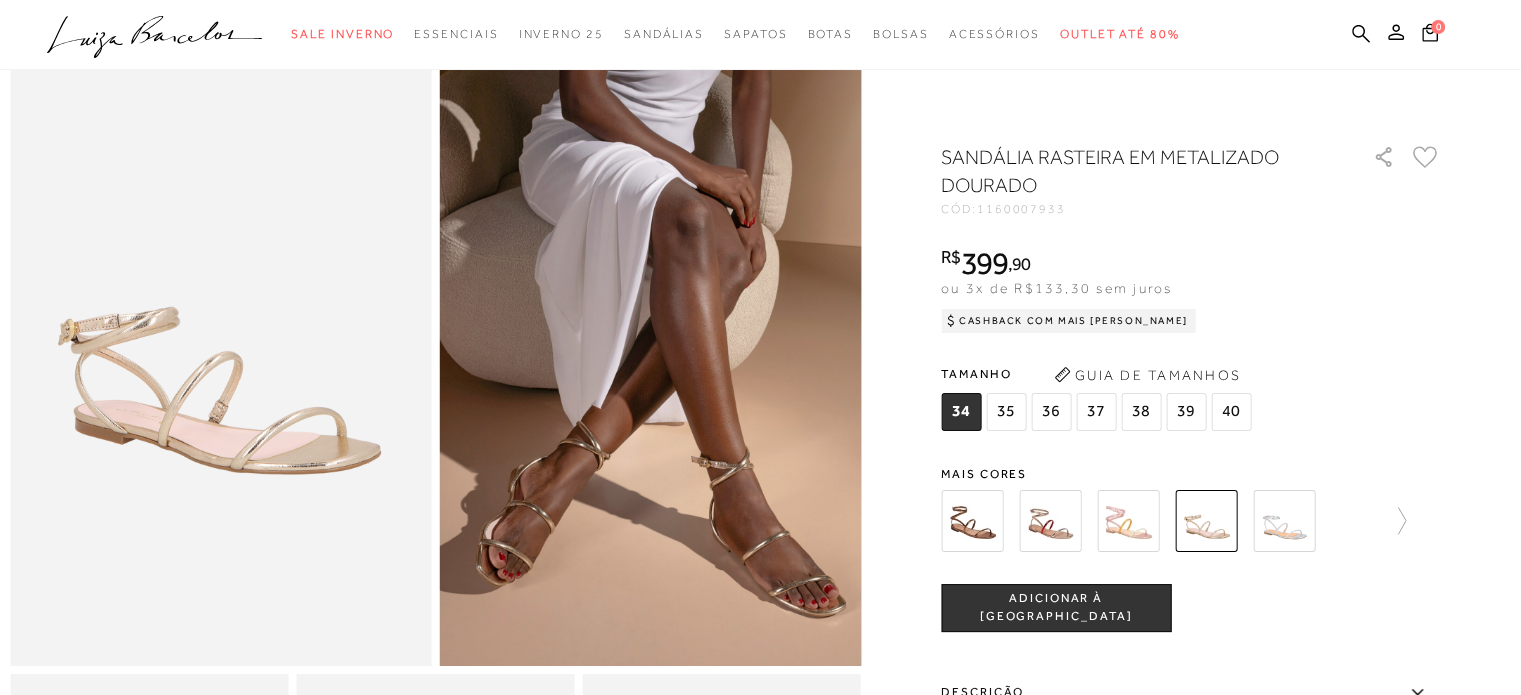 scroll, scrollTop: 100, scrollLeft: 0, axis: vertical 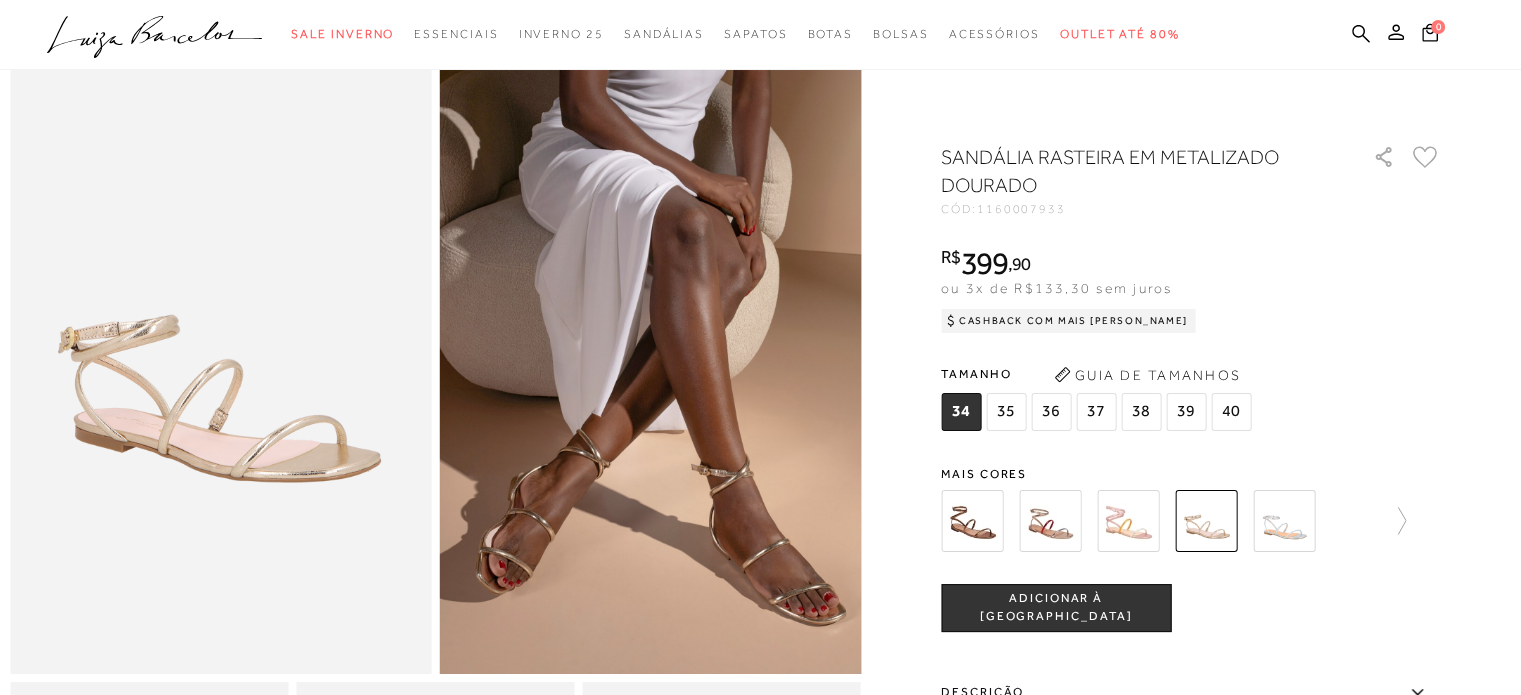 click at bounding box center [651, 358] 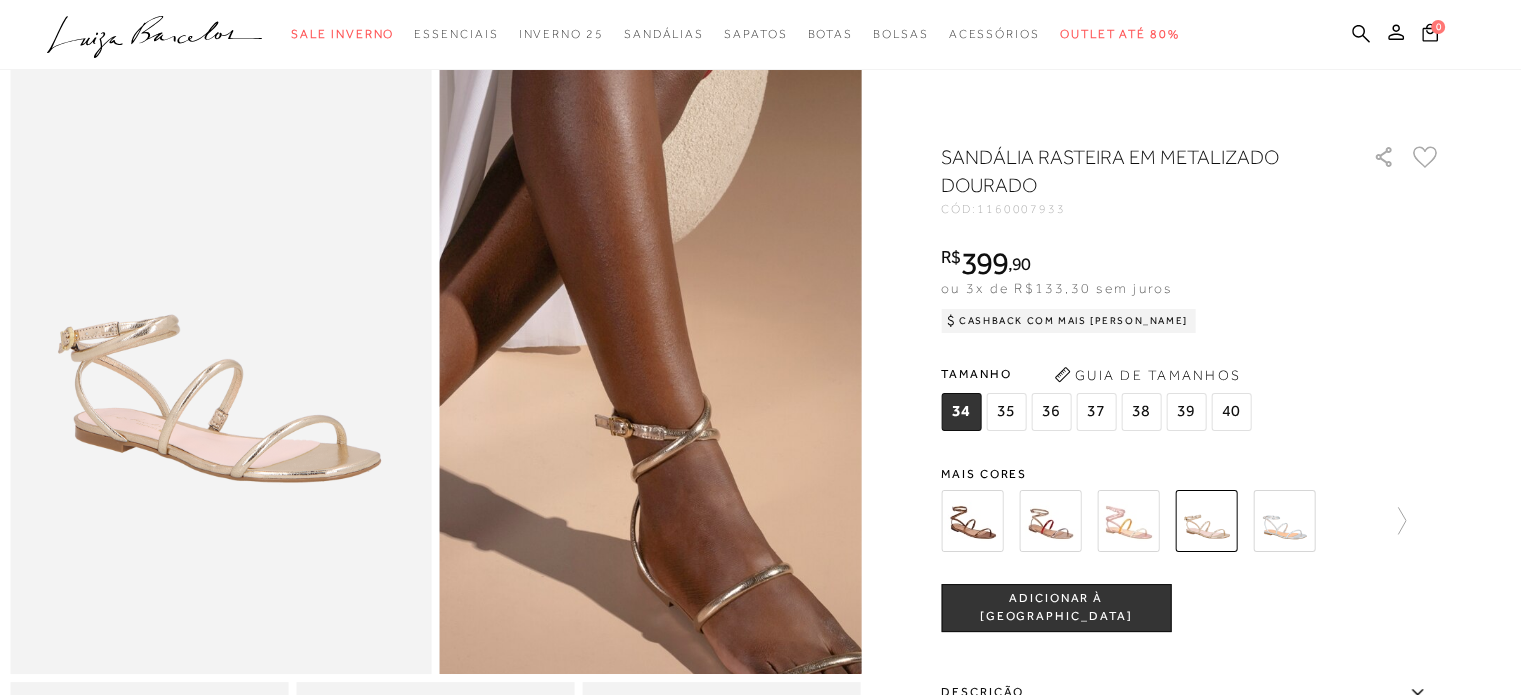 scroll, scrollTop: 400, scrollLeft: 0, axis: vertical 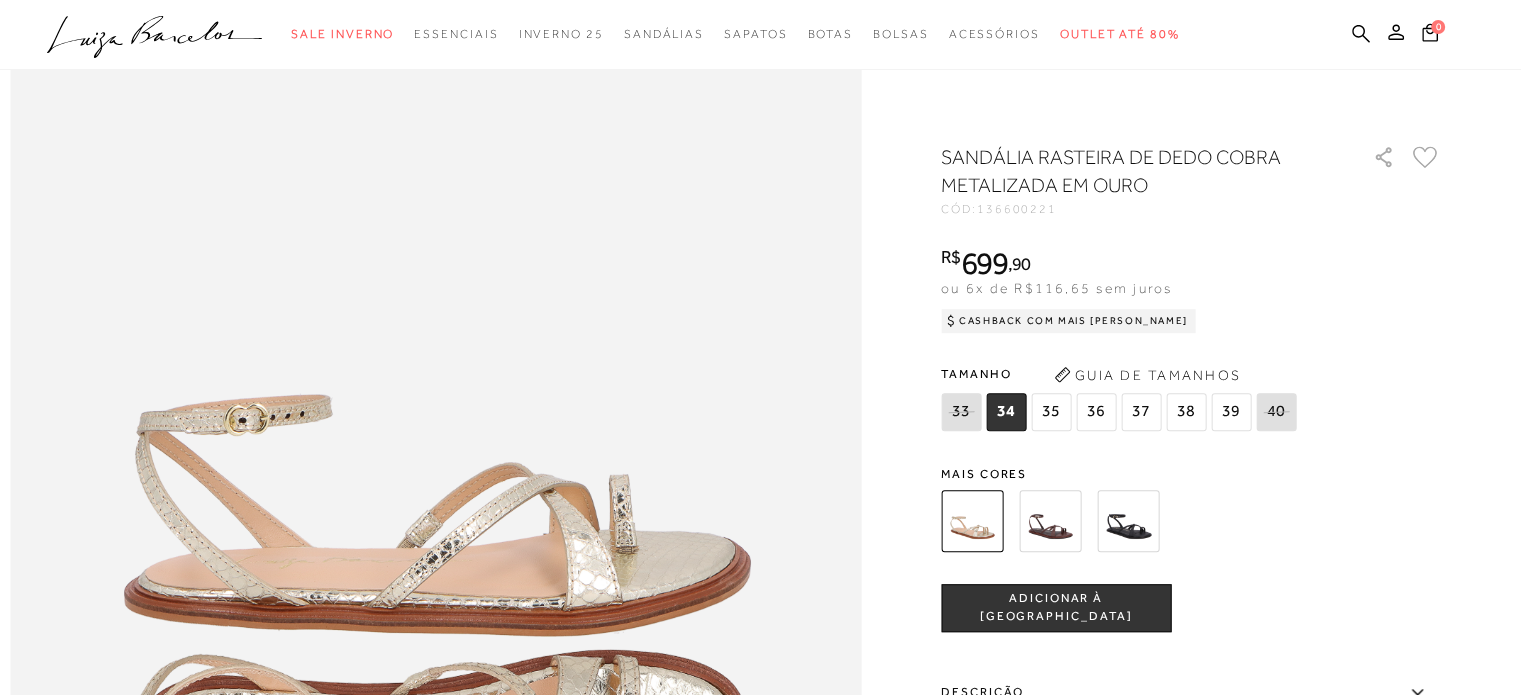 click at bounding box center (1050, 521) 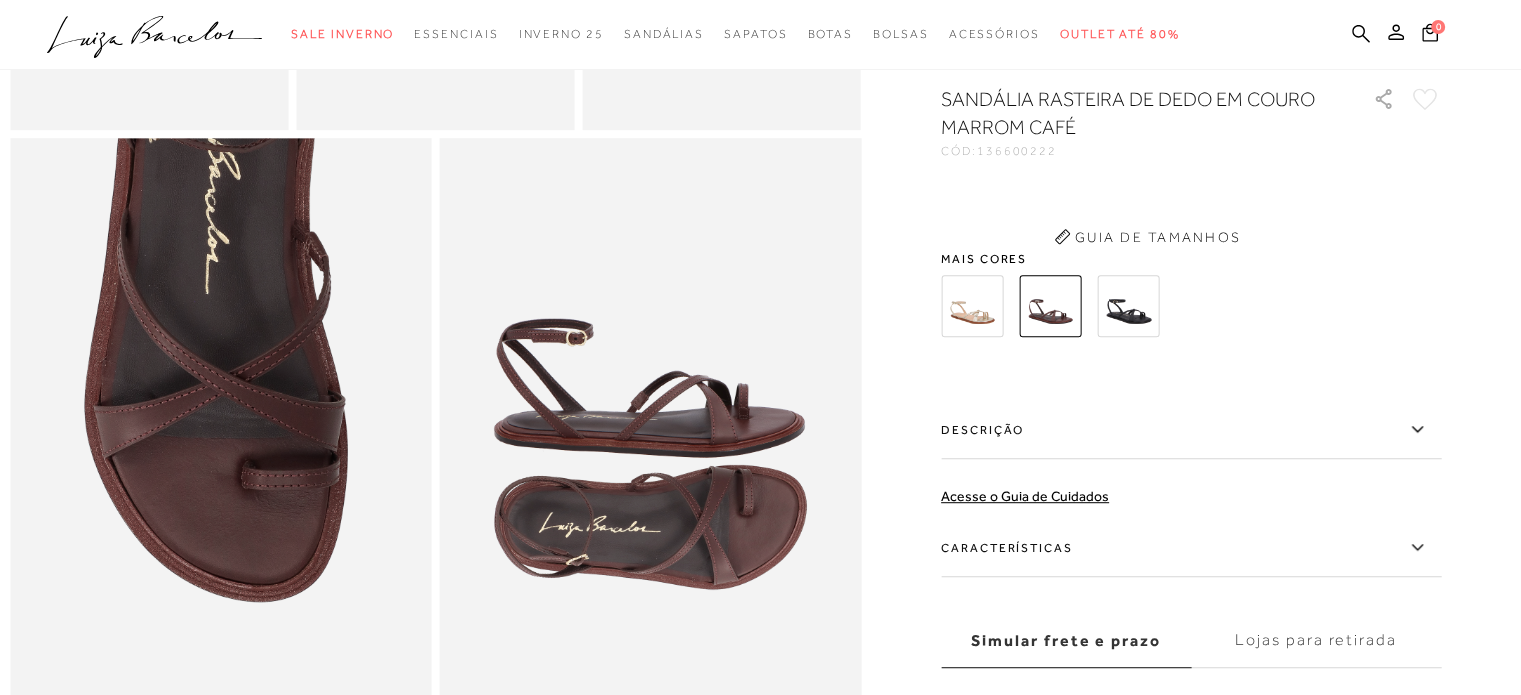 scroll, scrollTop: 690, scrollLeft: 0, axis: vertical 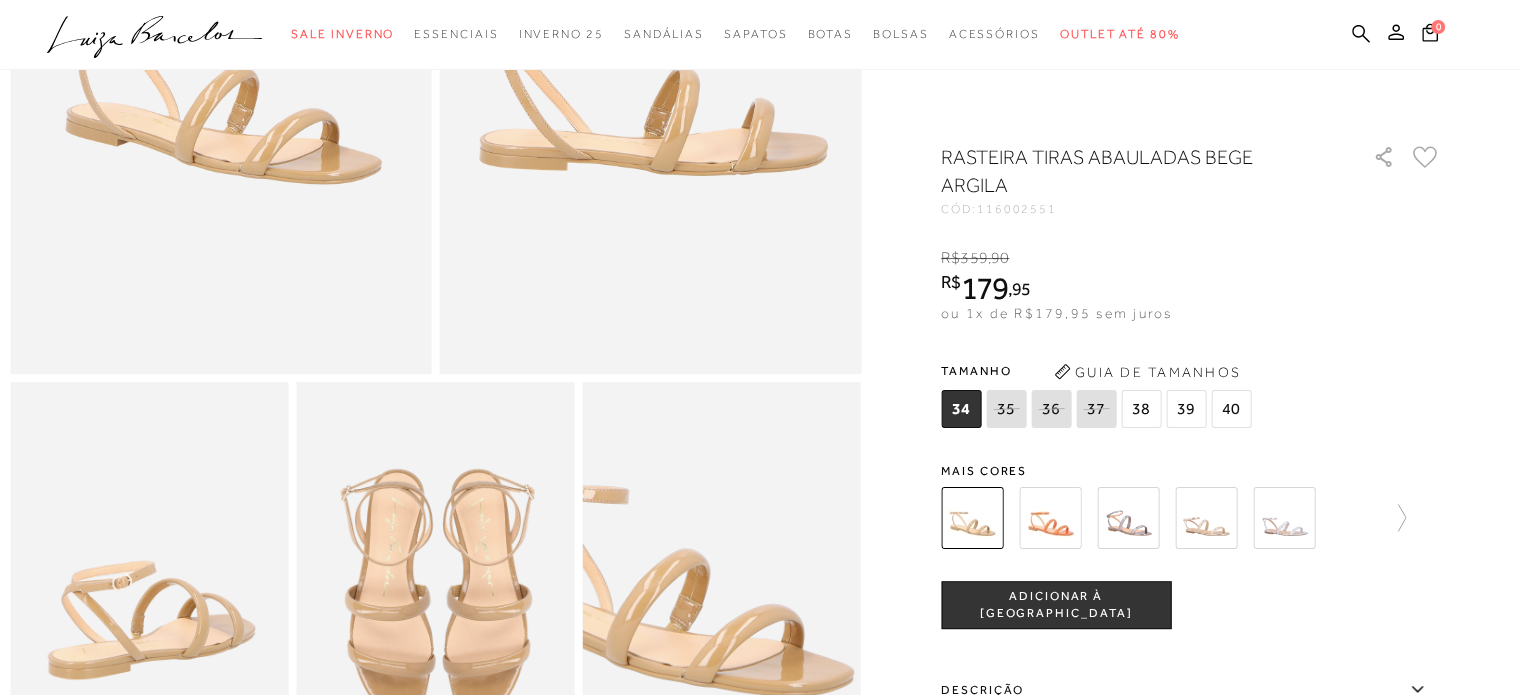 click at bounding box center (1206, 518) 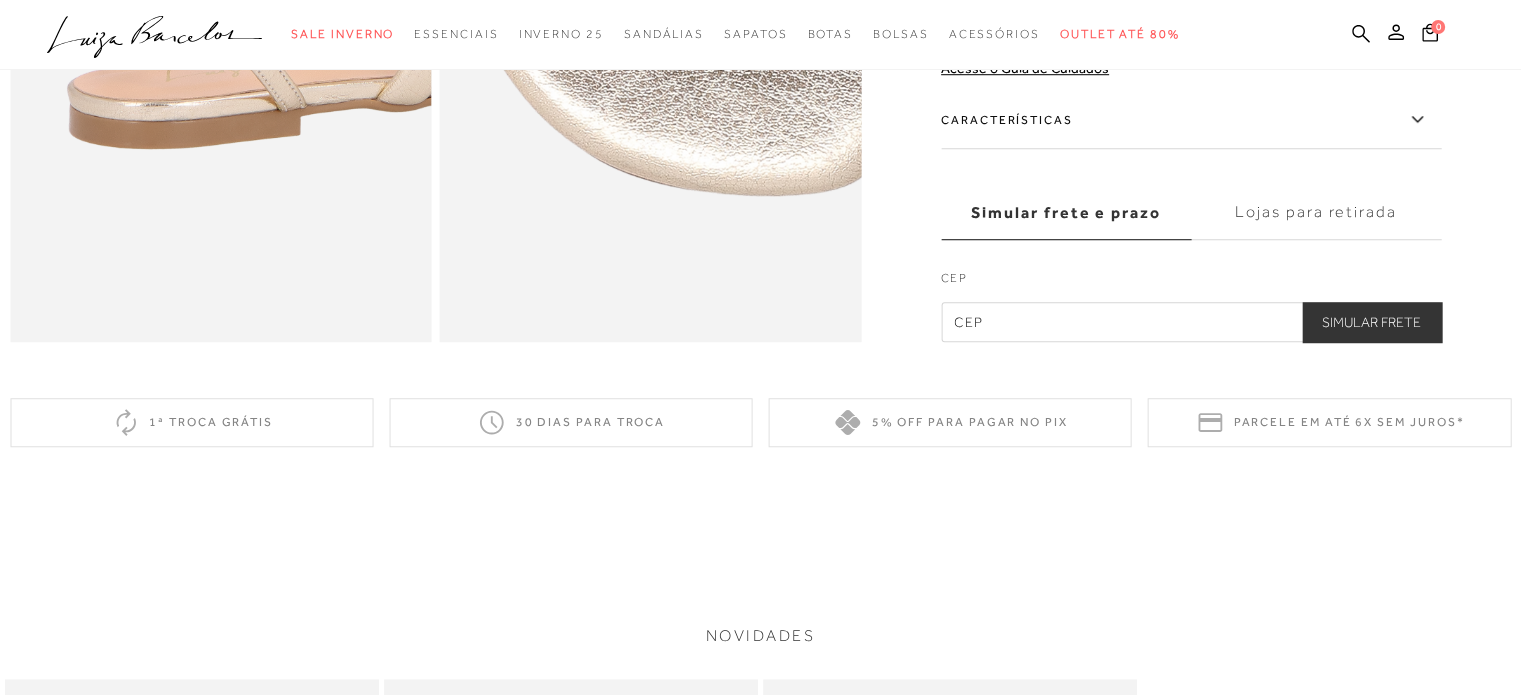 scroll, scrollTop: 1200, scrollLeft: 0, axis: vertical 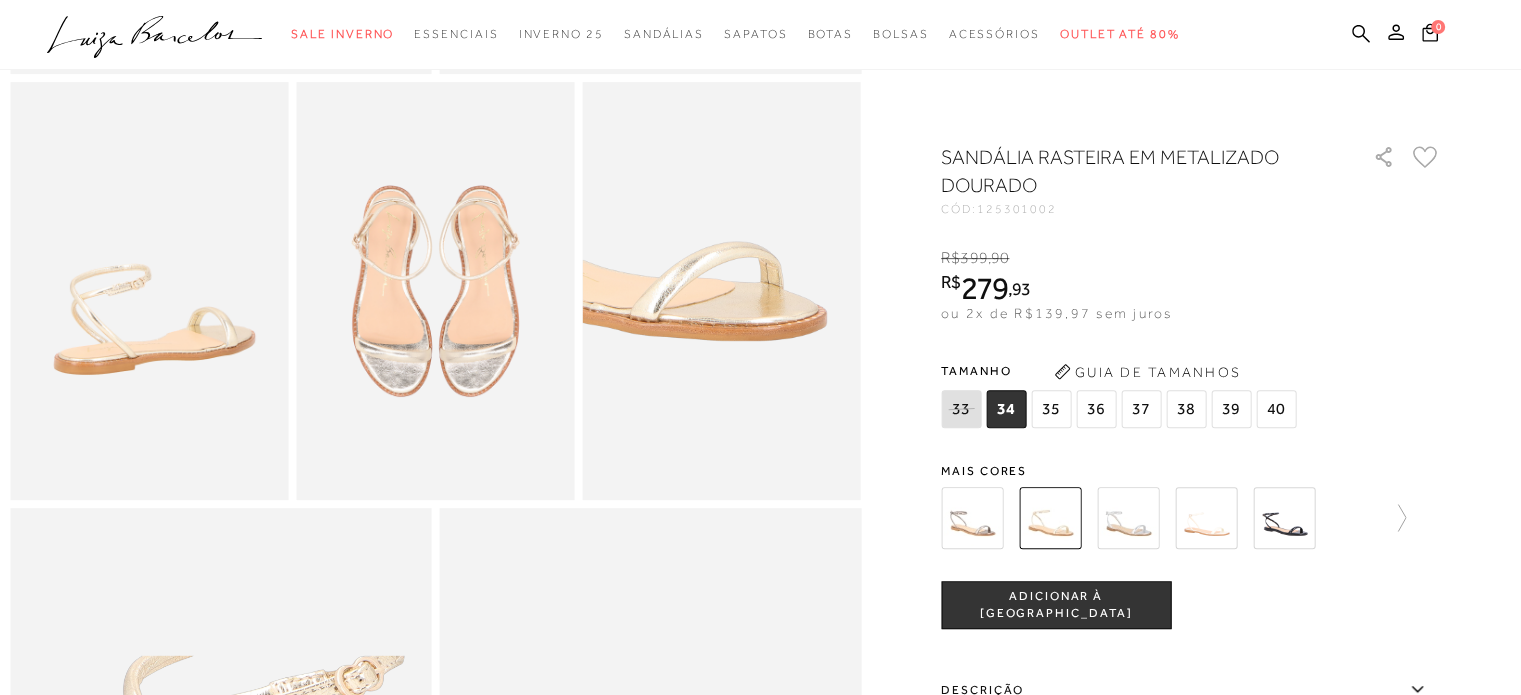click at bounding box center [972, 518] 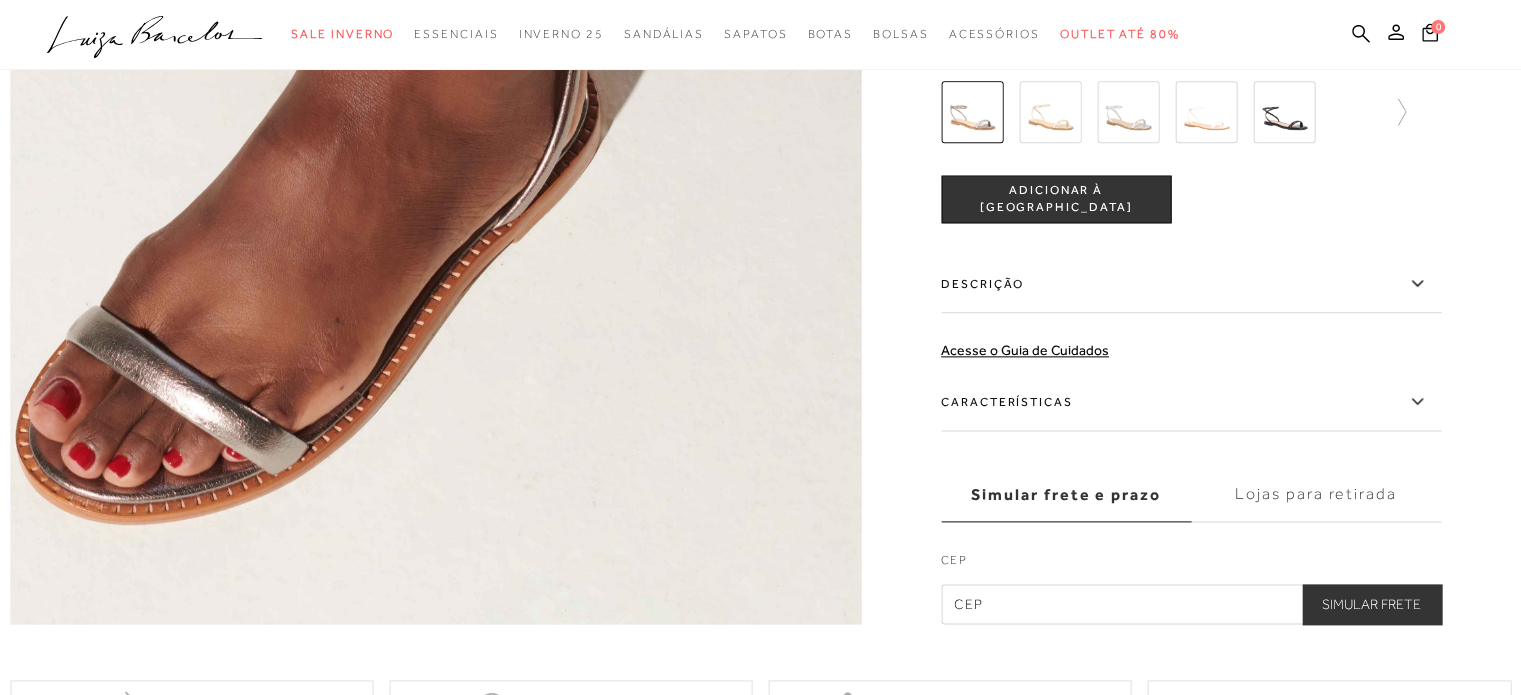 scroll, scrollTop: 2400, scrollLeft: 0, axis: vertical 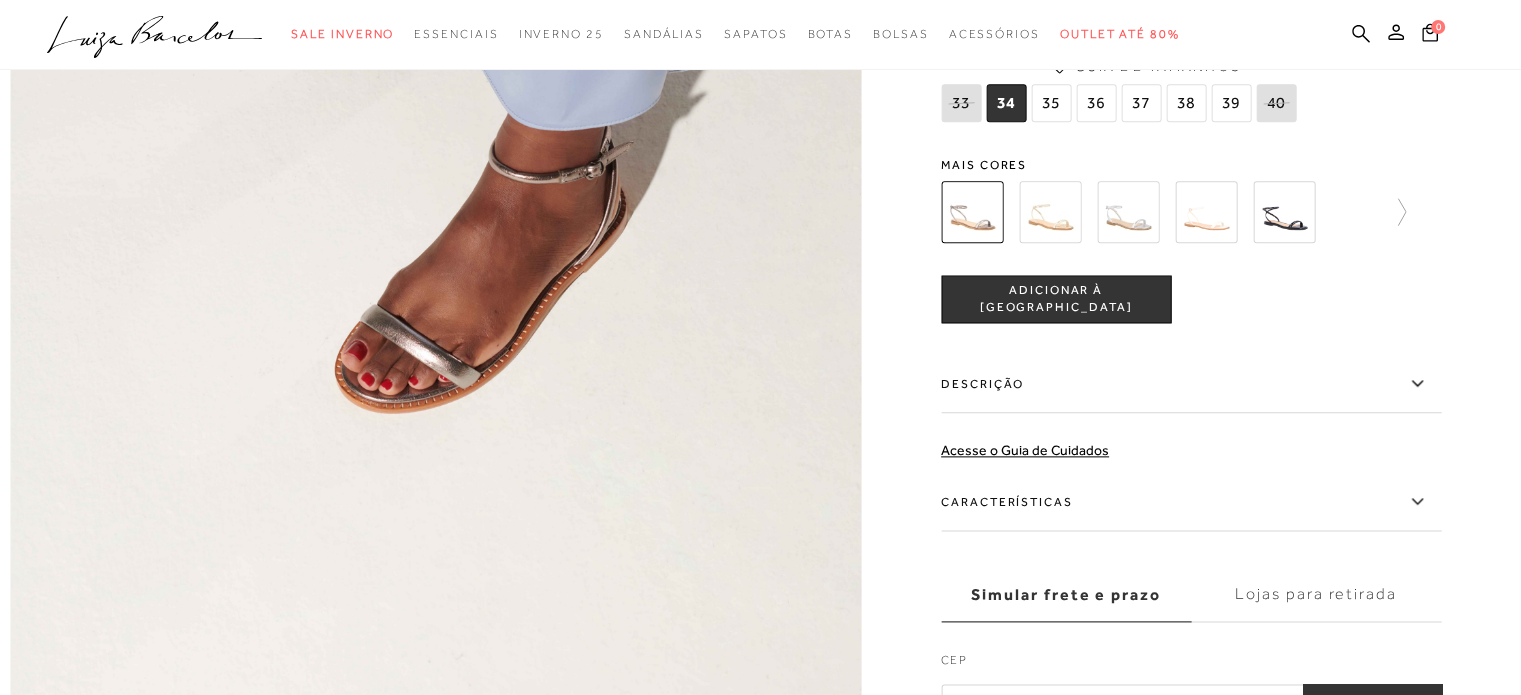 click at bounding box center (1050, 212) 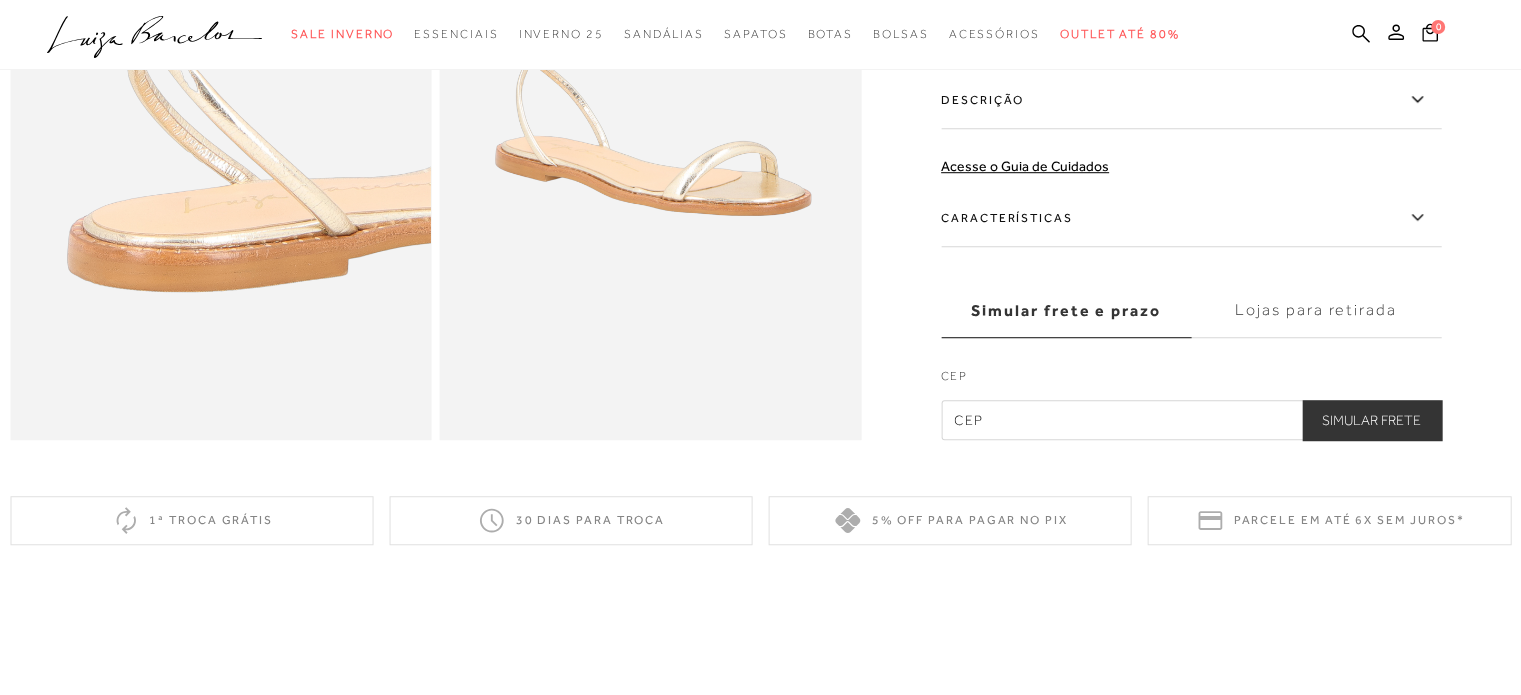 scroll, scrollTop: 900, scrollLeft: 0, axis: vertical 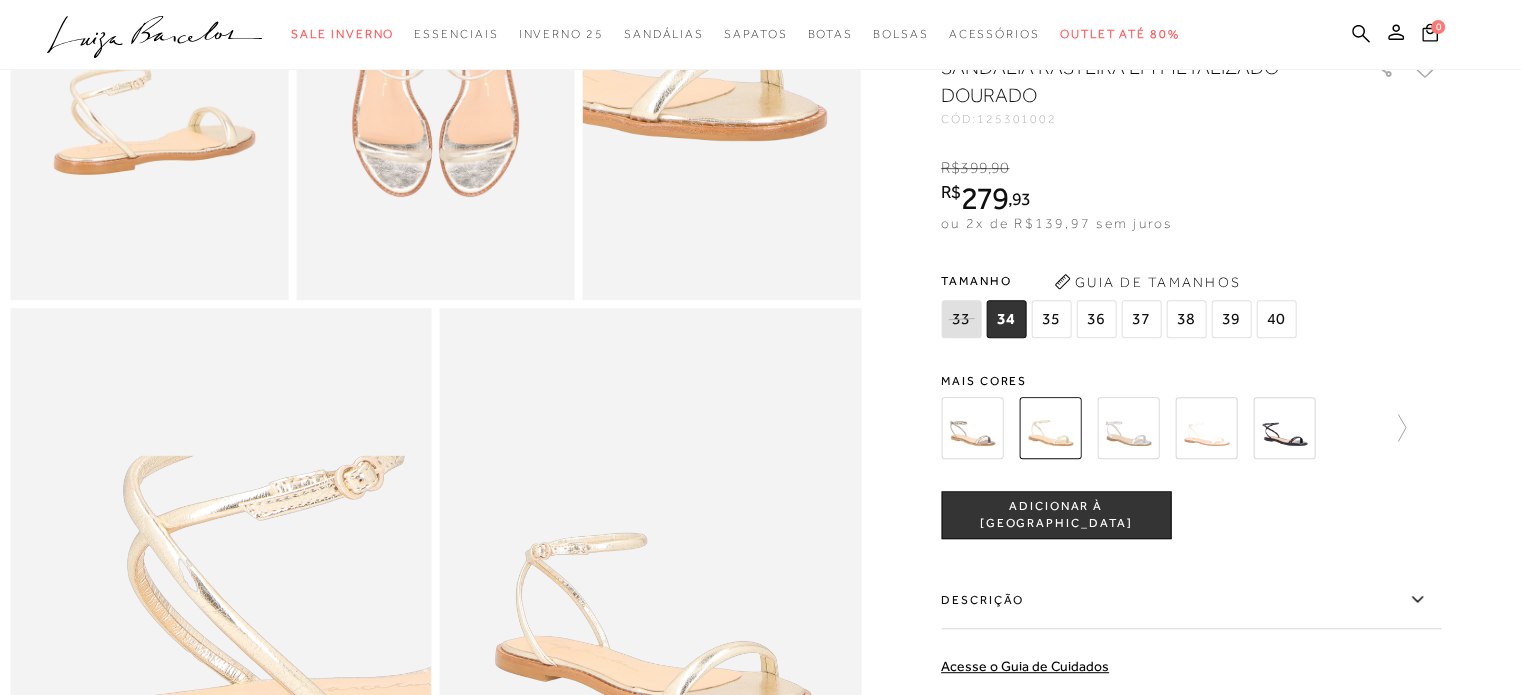 click at bounding box center [1128, 428] 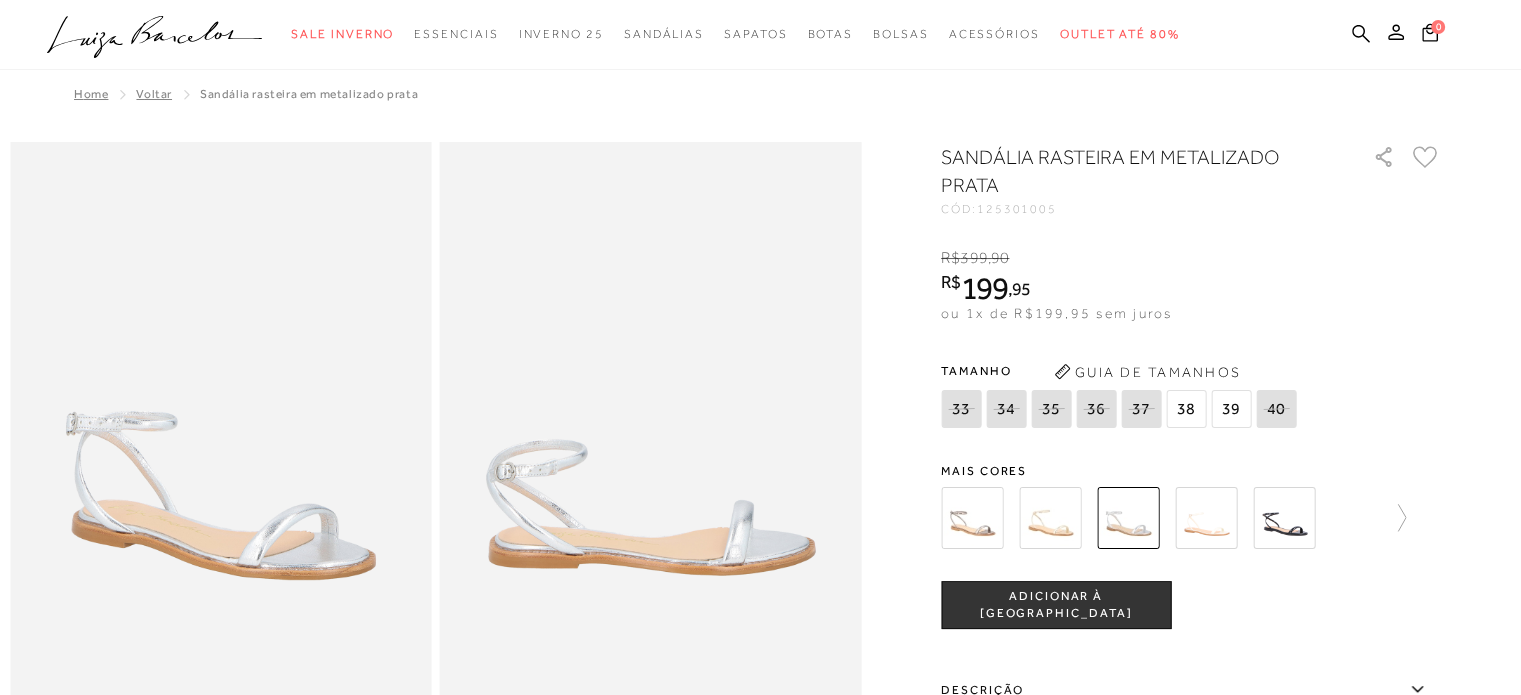 scroll, scrollTop: 1000, scrollLeft: 0, axis: vertical 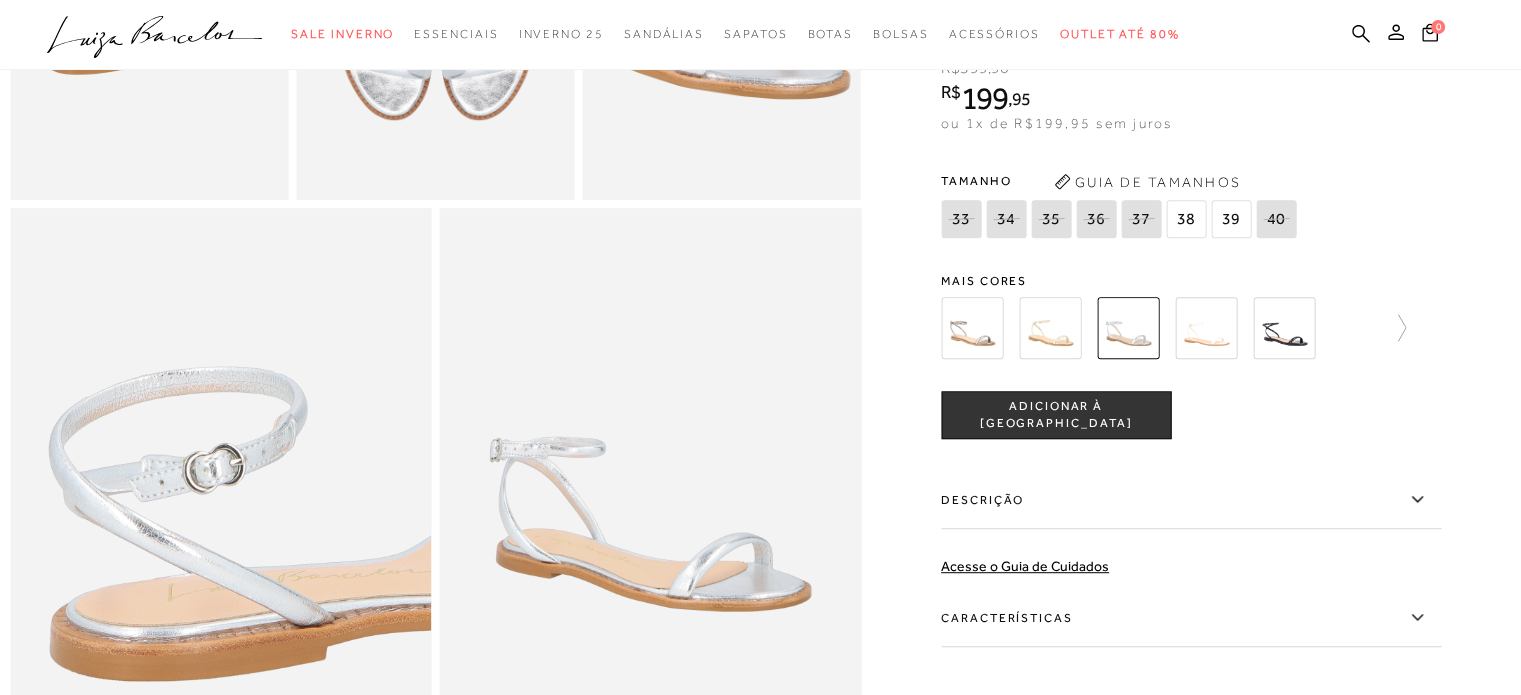 click at bounding box center [1206, 328] 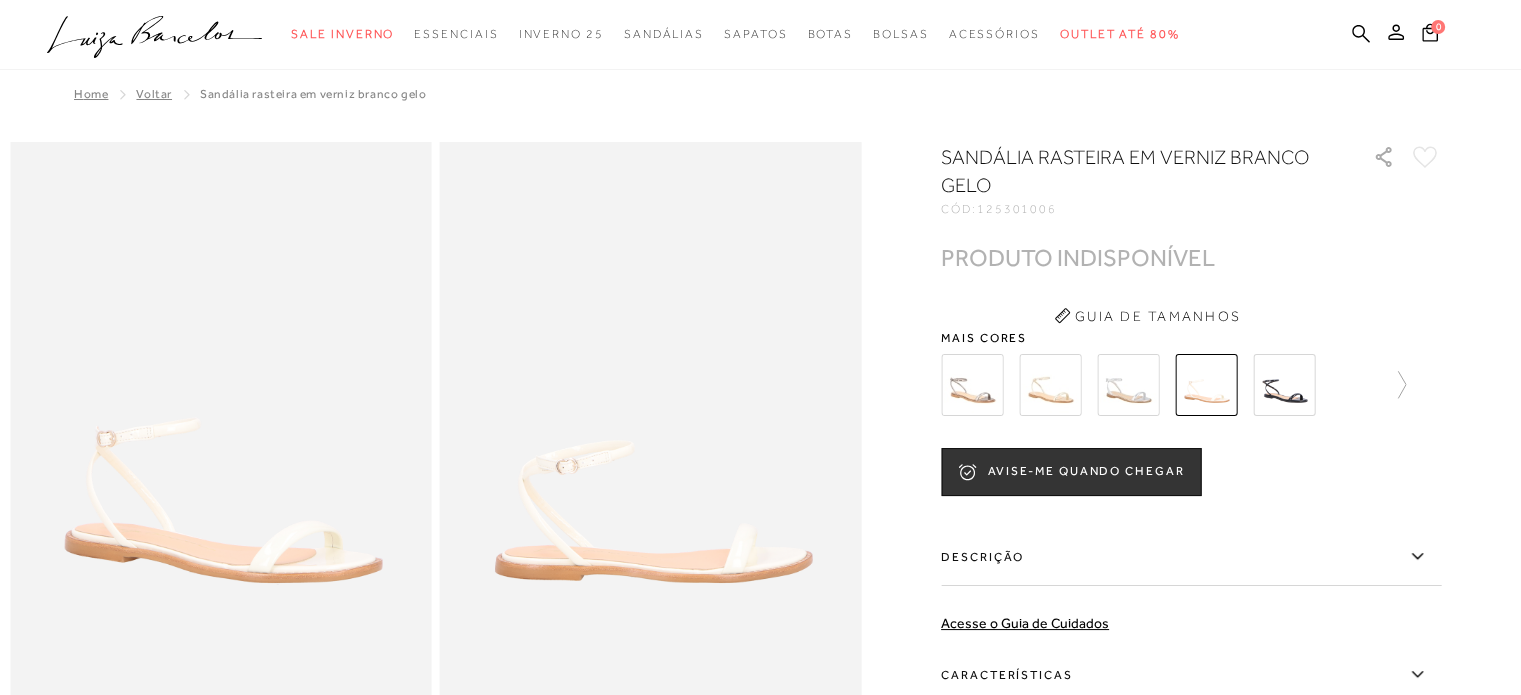 scroll, scrollTop: 1700, scrollLeft: 0, axis: vertical 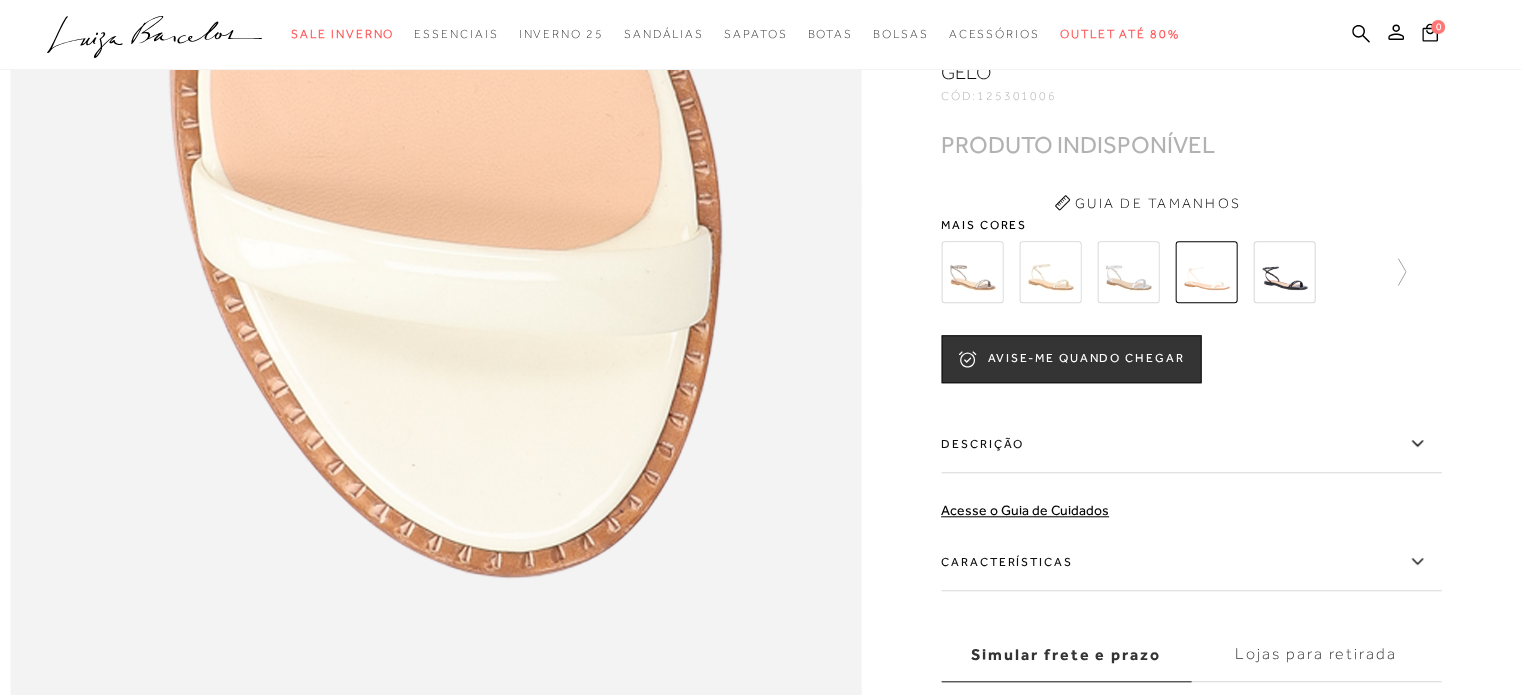 click at bounding box center (1284, 272) 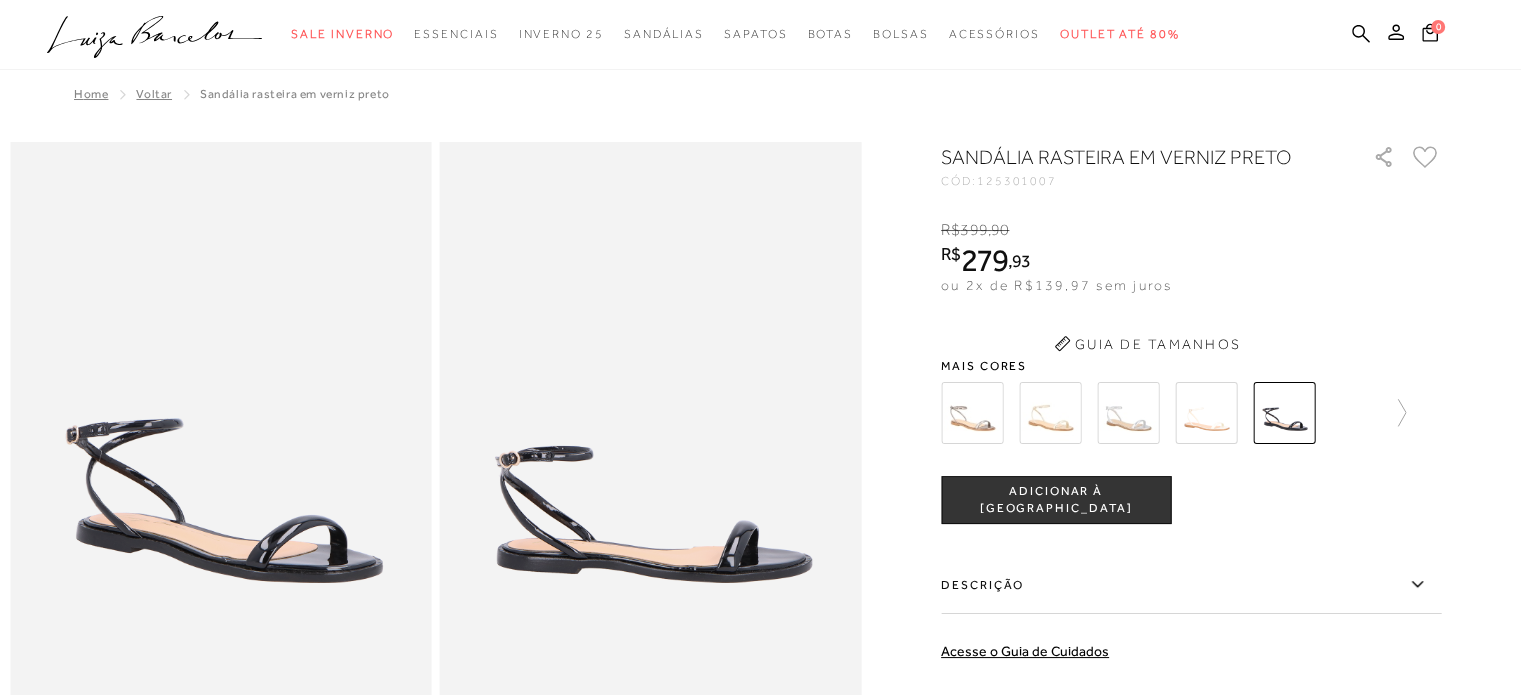 click on "Compre nas lojas Luiza Barcelos
Veja as novidades e os destaques da loja mais próxima de você.
Consultar Lojas
Ganhe 10% off na sua primeira compra
Inscreva-se e receba as últimas novidades e tendências.
Cadastrar" at bounding box center (760, 2380) 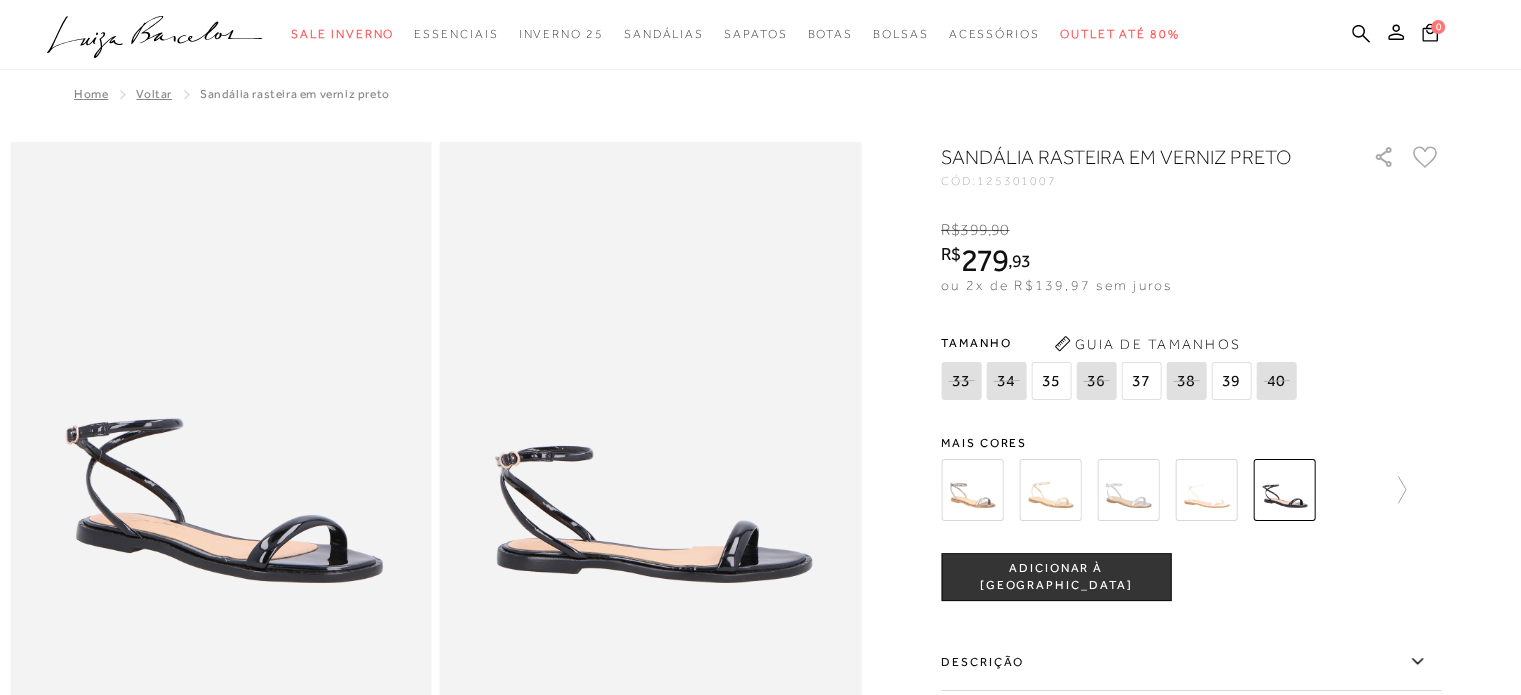 scroll, scrollTop: 800, scrollLeft: 0, axis: vertical 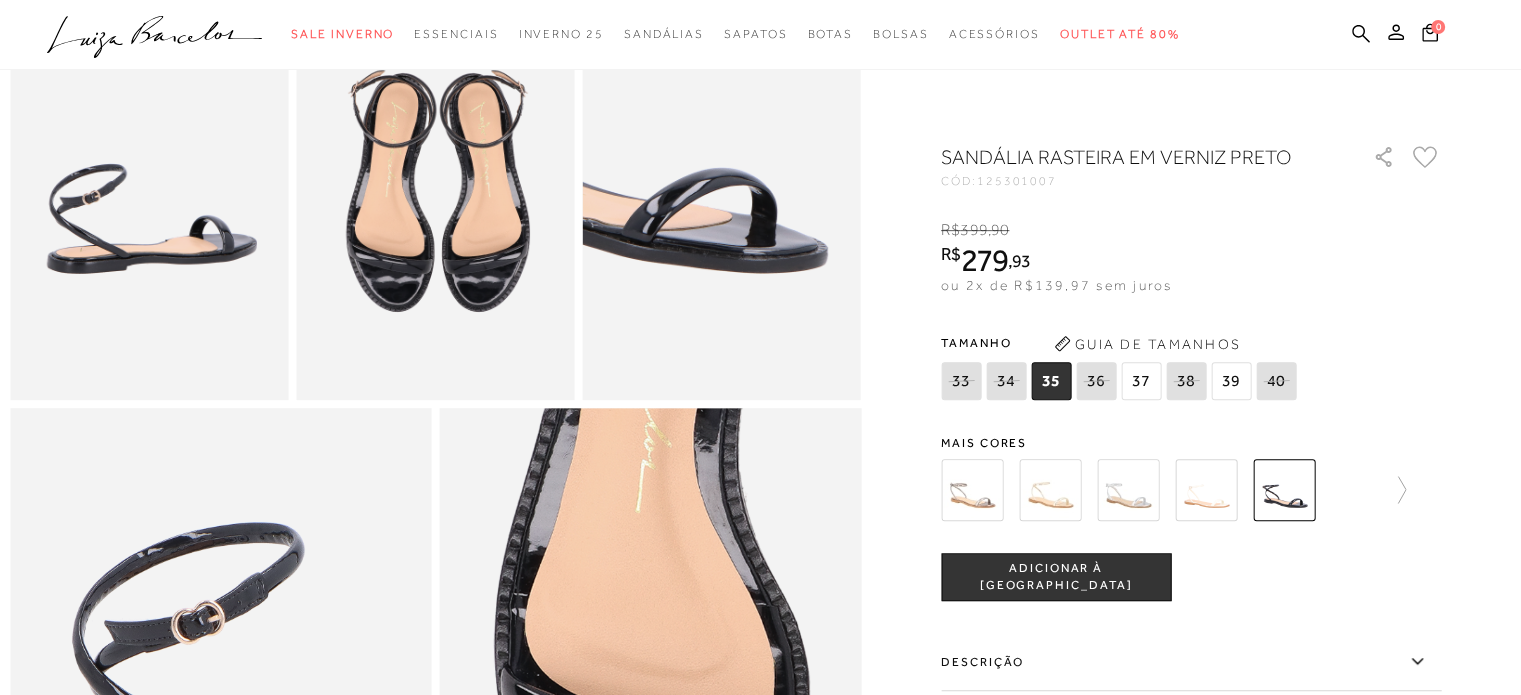 click at bounding box center [972, 490] 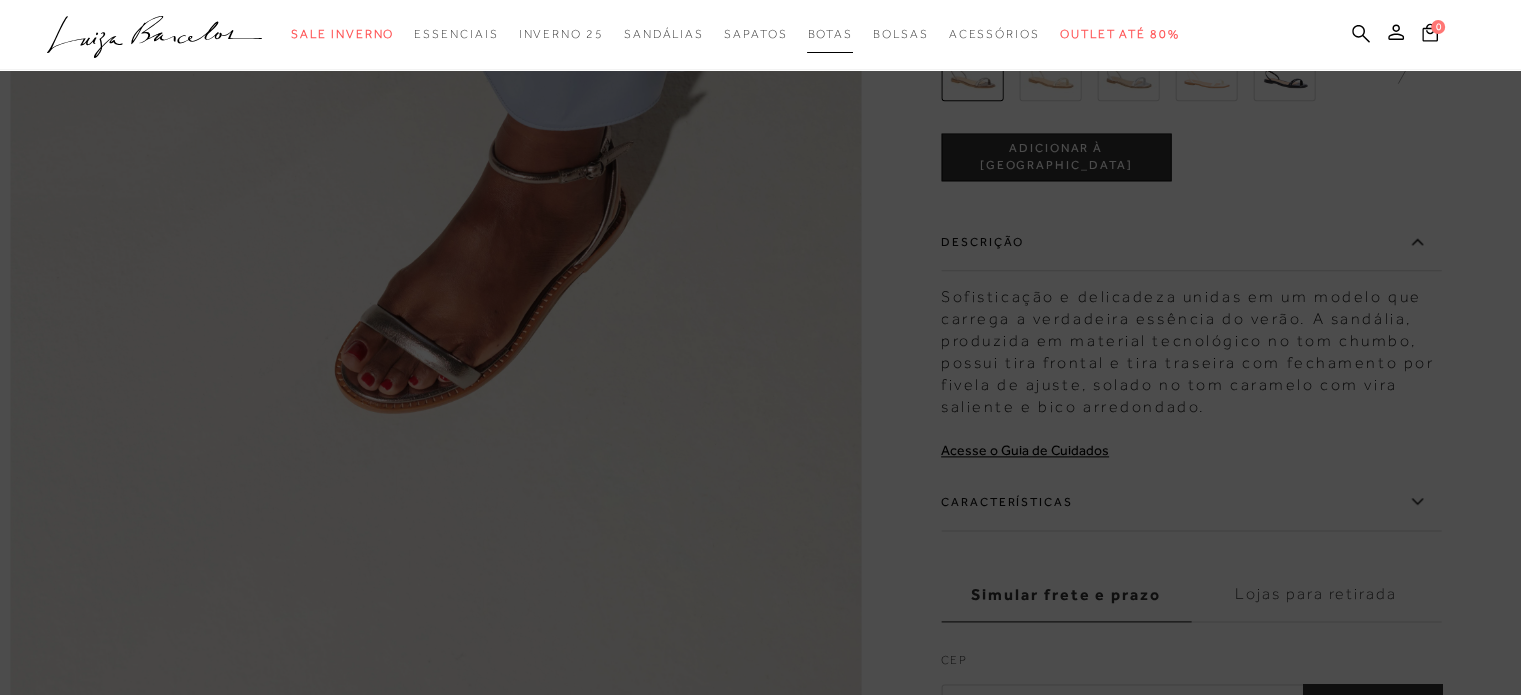 scroll, scrollTop: 2300, scrollLeft: 0, axis: vertical 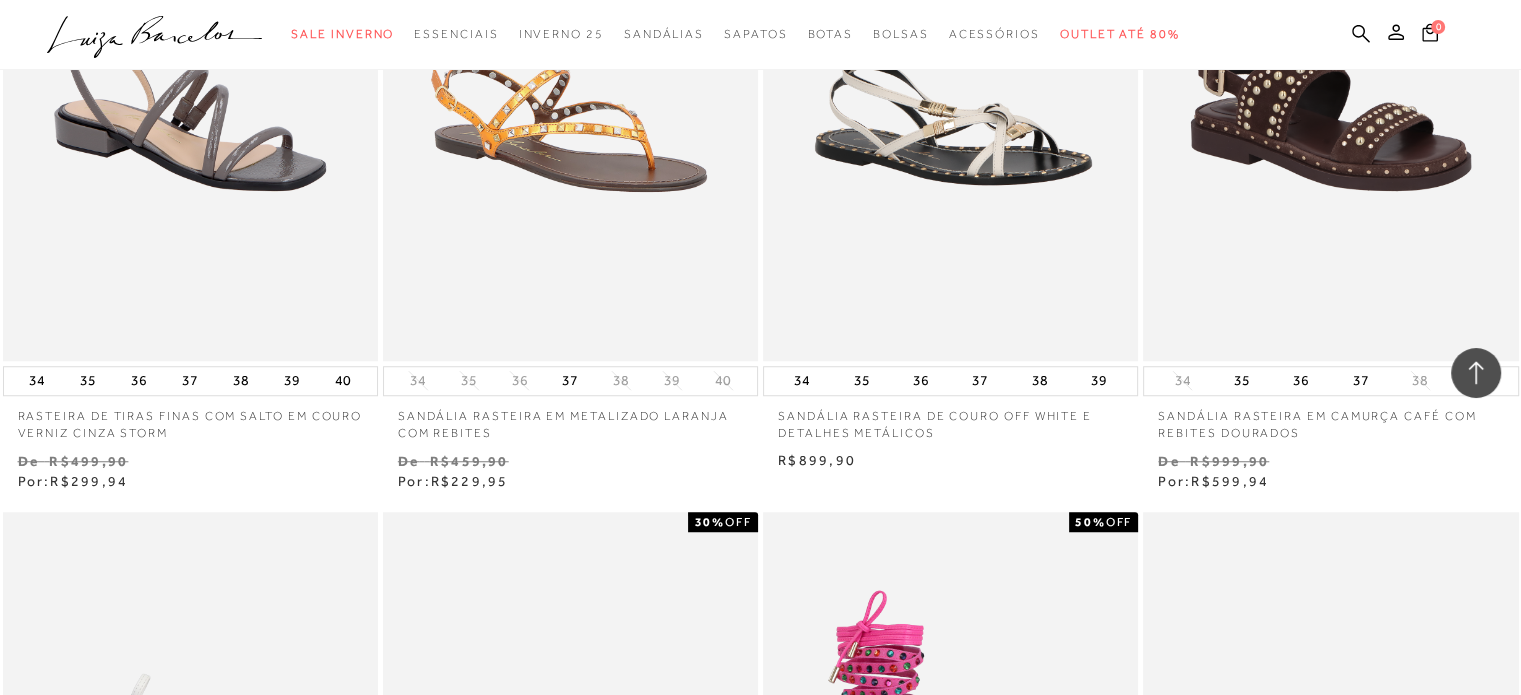 click on "MOSTRAR MAIS" at bounding box center [760, 1343] 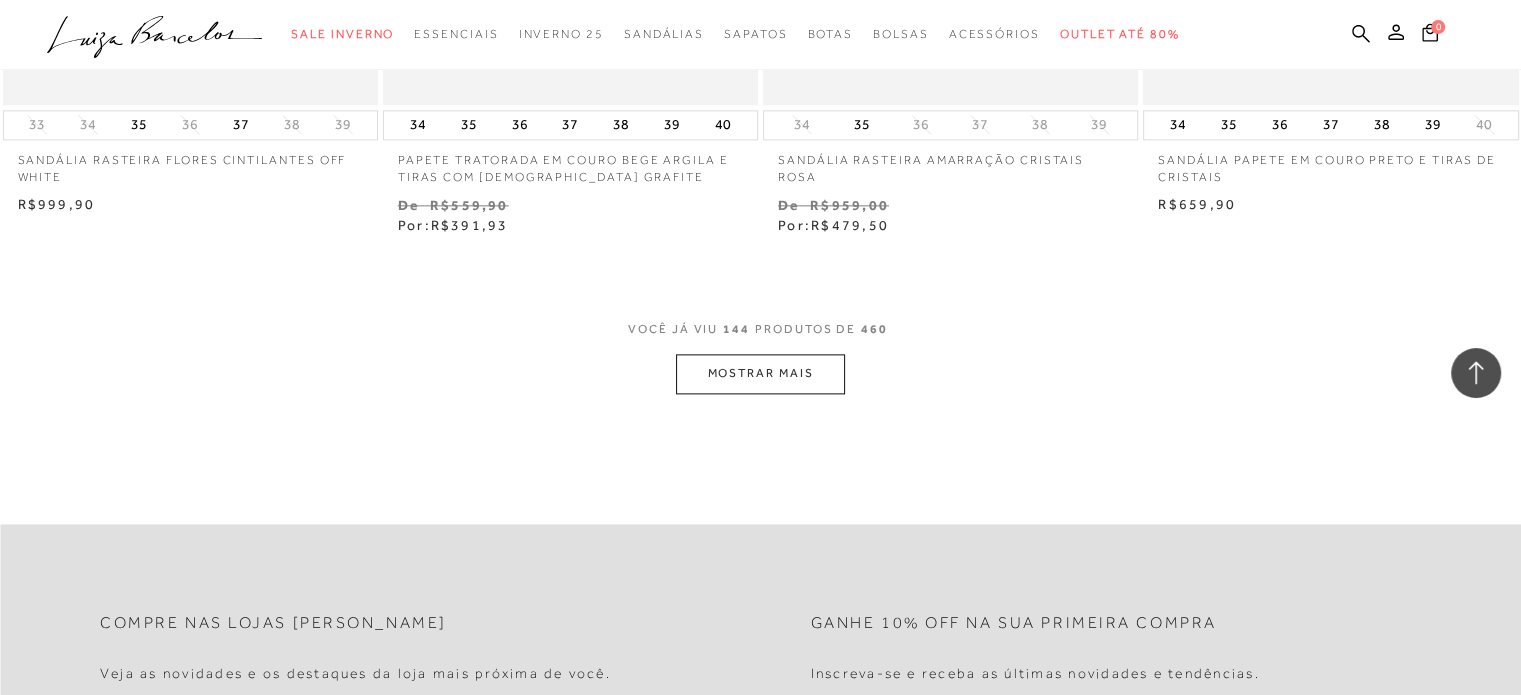 scroll, scrollTop: 0, scrollLeft: 0, axis: both 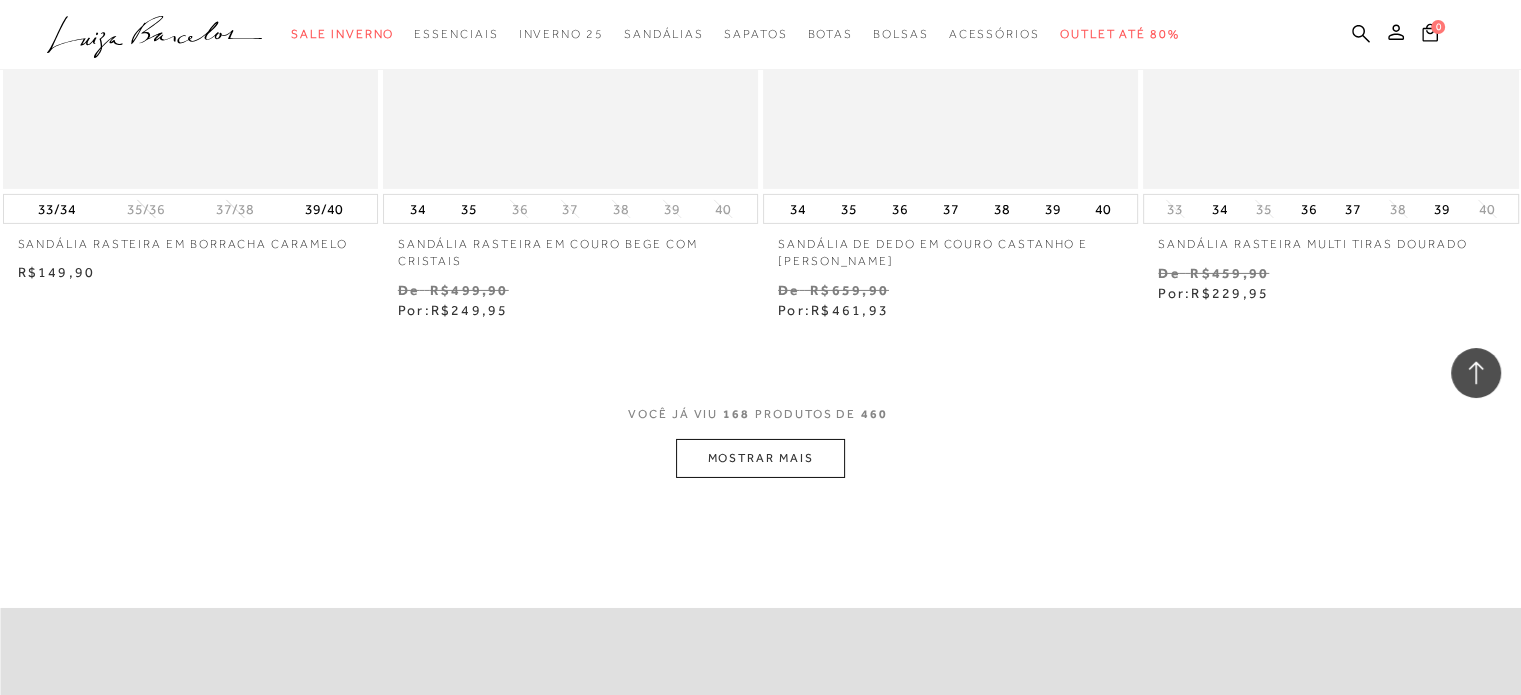 click on "MOSTRAR MAIS" at bounding box center (760, 458) 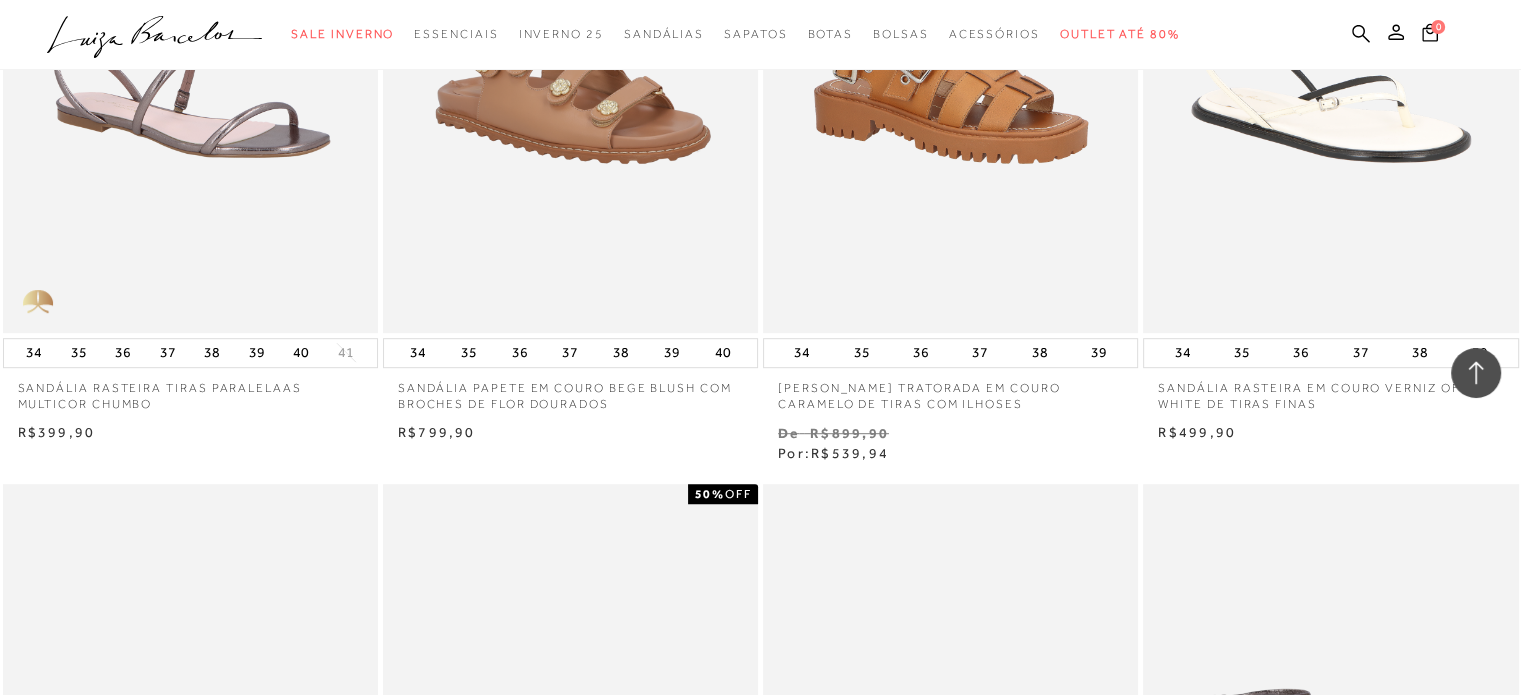 scroll, scrollTop: 33700, scrollLeft: 0, axis: vertical 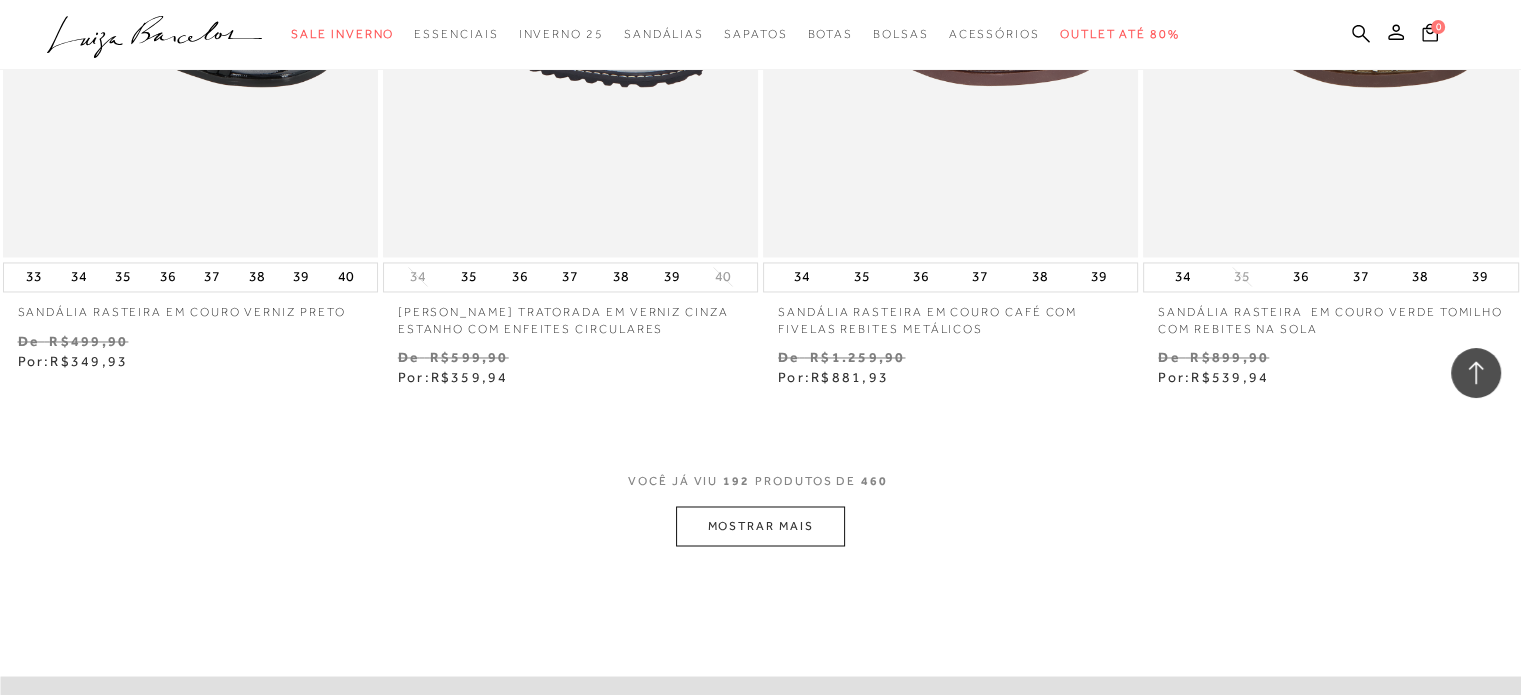 click on "MOSTRAR MAIS" at bounding box center [760, 525] 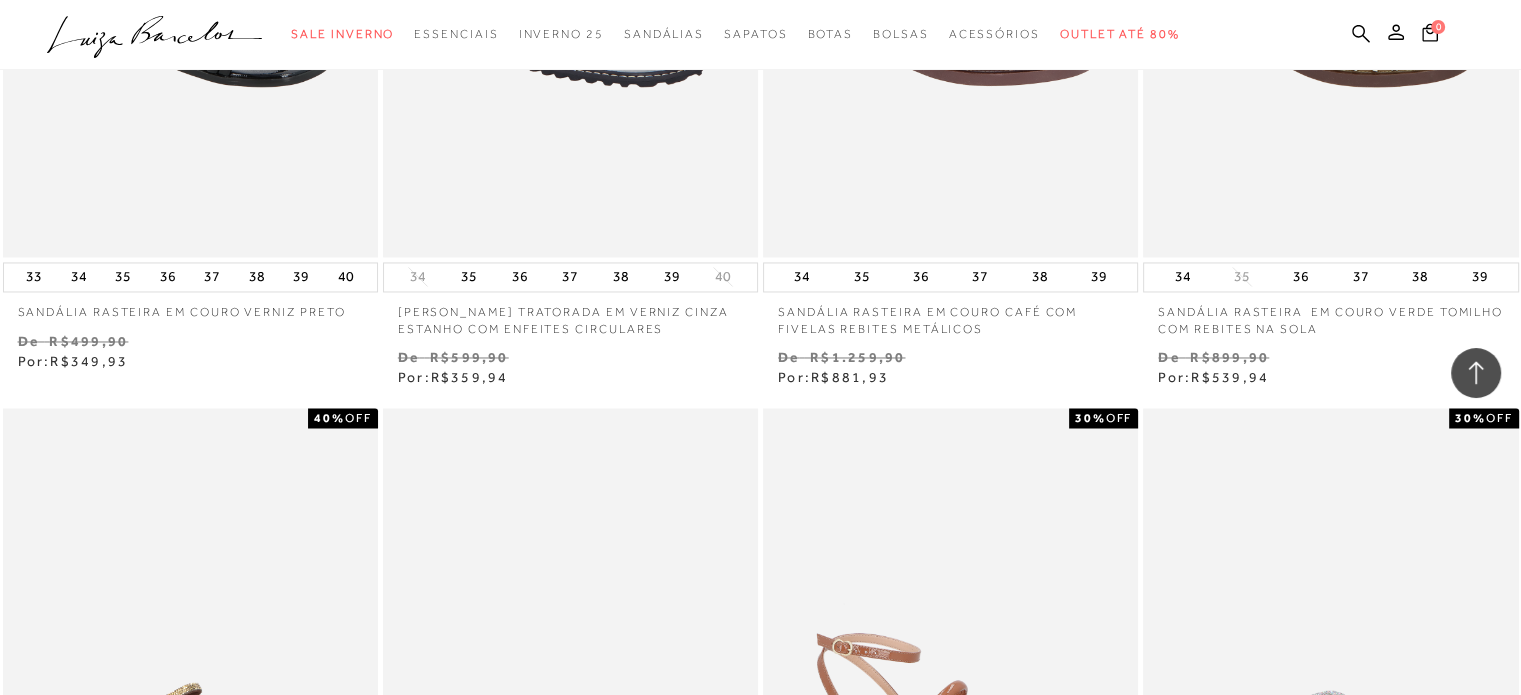 scroll, scrollTop: 34986, scrollLeft: 0, axis: vertical 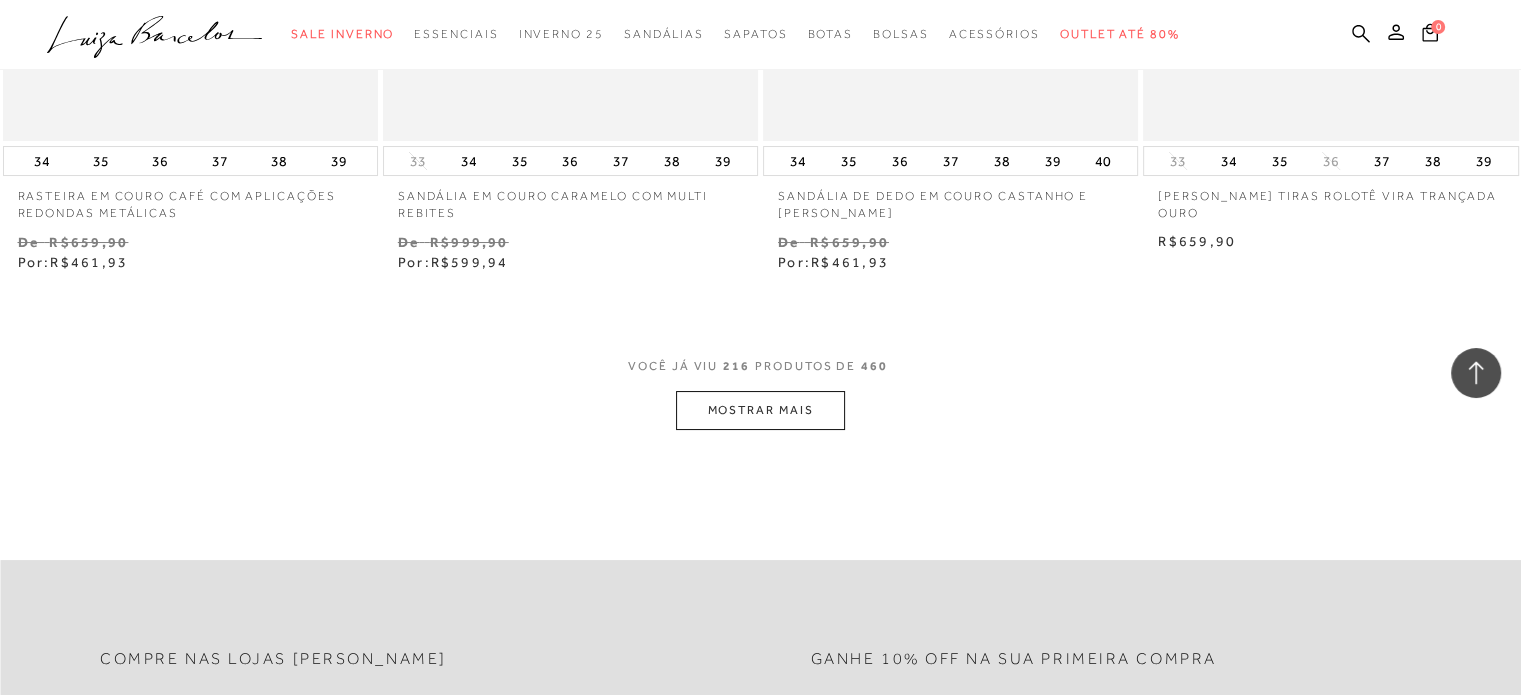 click on "MOSTRAR MAIS" at bounding box center (760, 410) 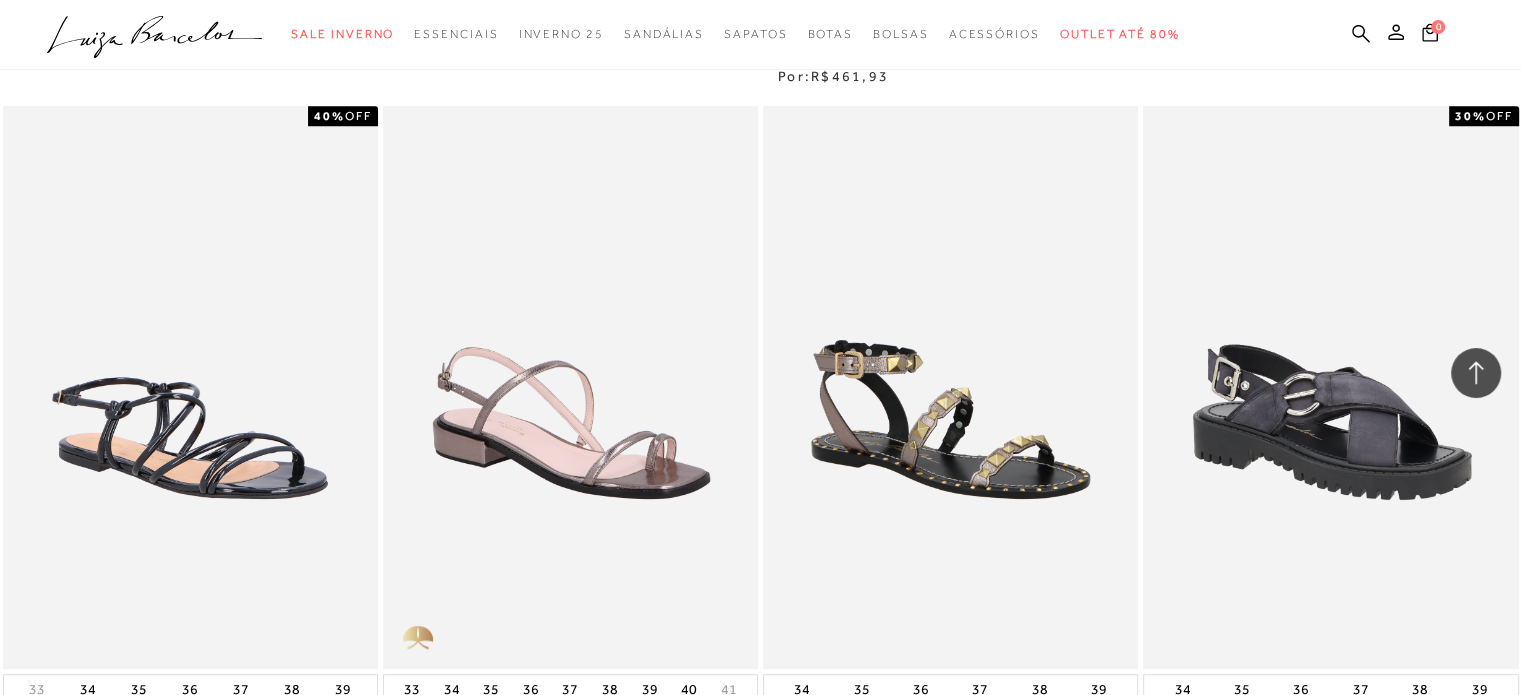 scroll, scrollTop: 41418, scrollLeft: 0, axis: vertical 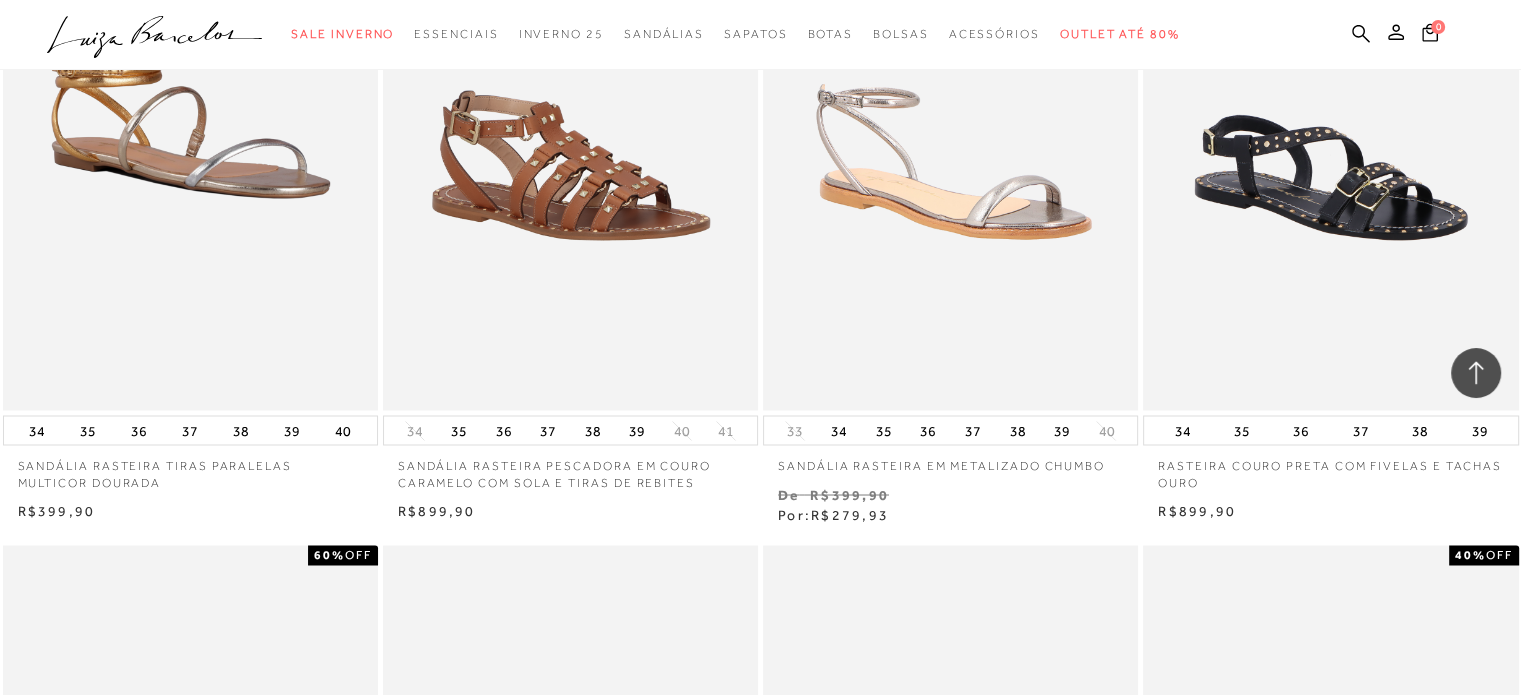 click on "MOSTRAR MAIS" at bounding box center (760, 1376) 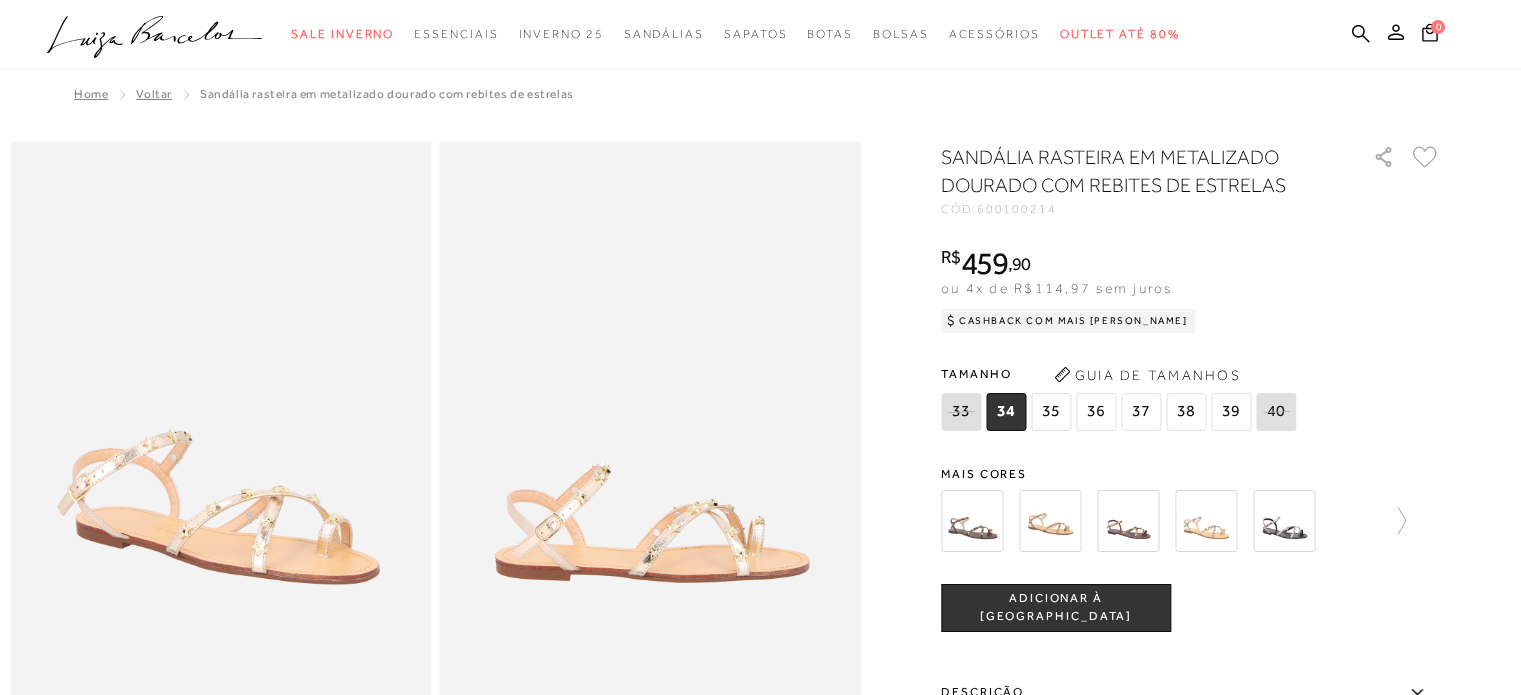scroll, scrollTop: 0, scrollLeft: 0, axis: both 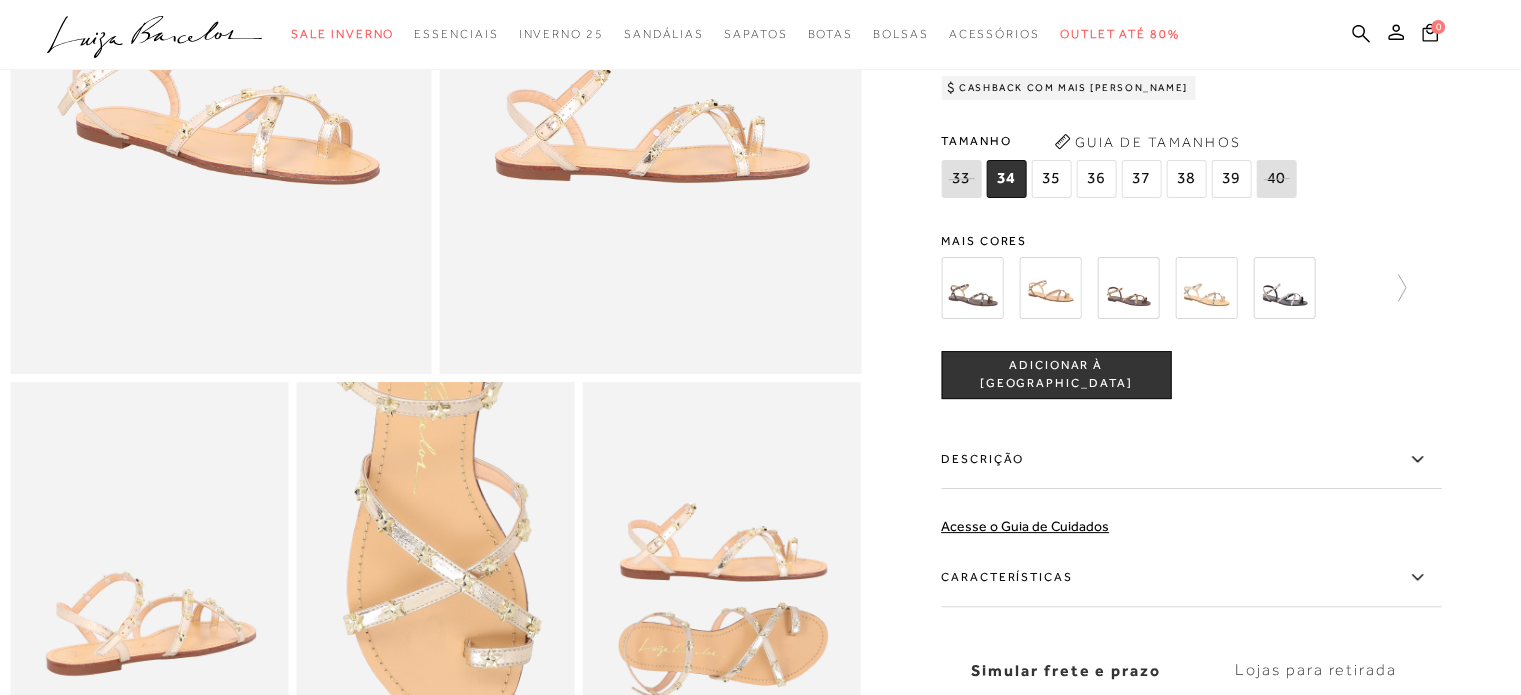 click at bounding box center (972, 288) 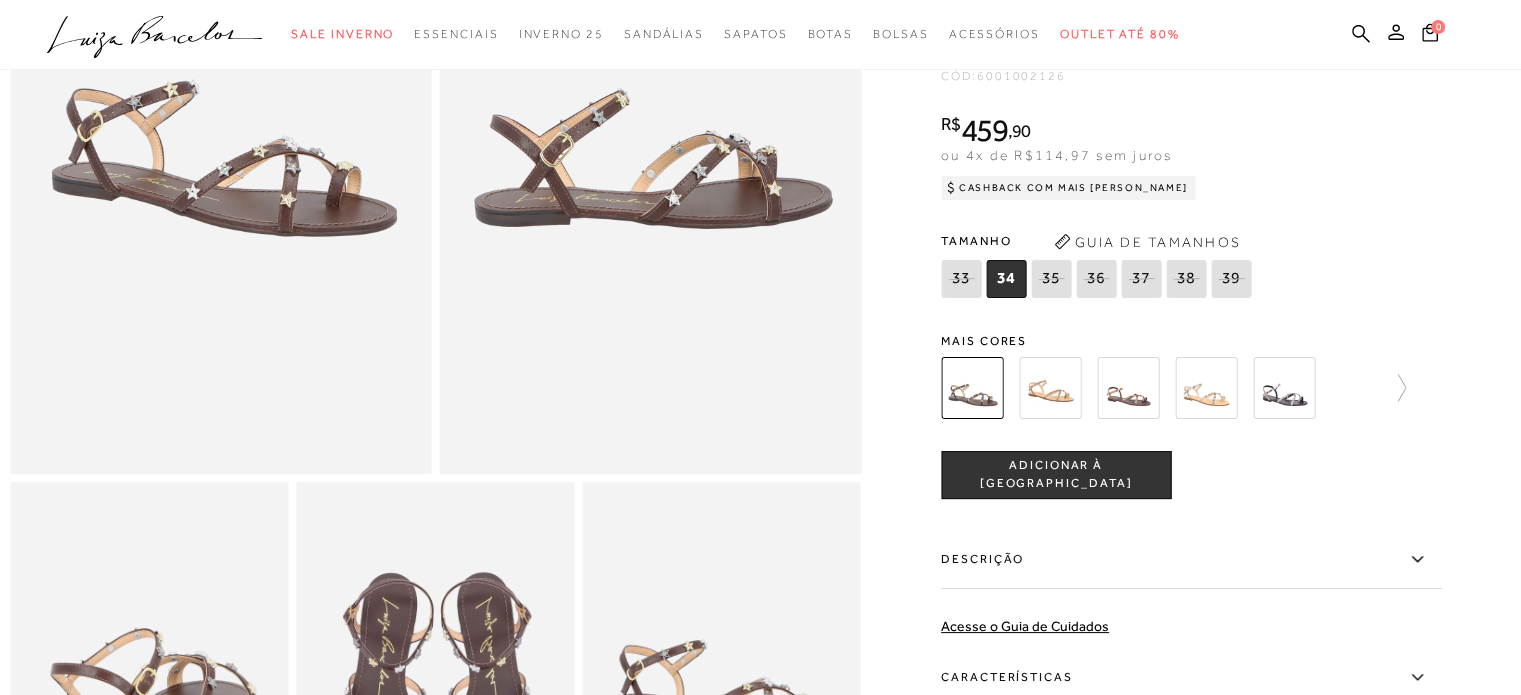 scroll, scrollTop: 0, scrollLeft: 0, axis: both 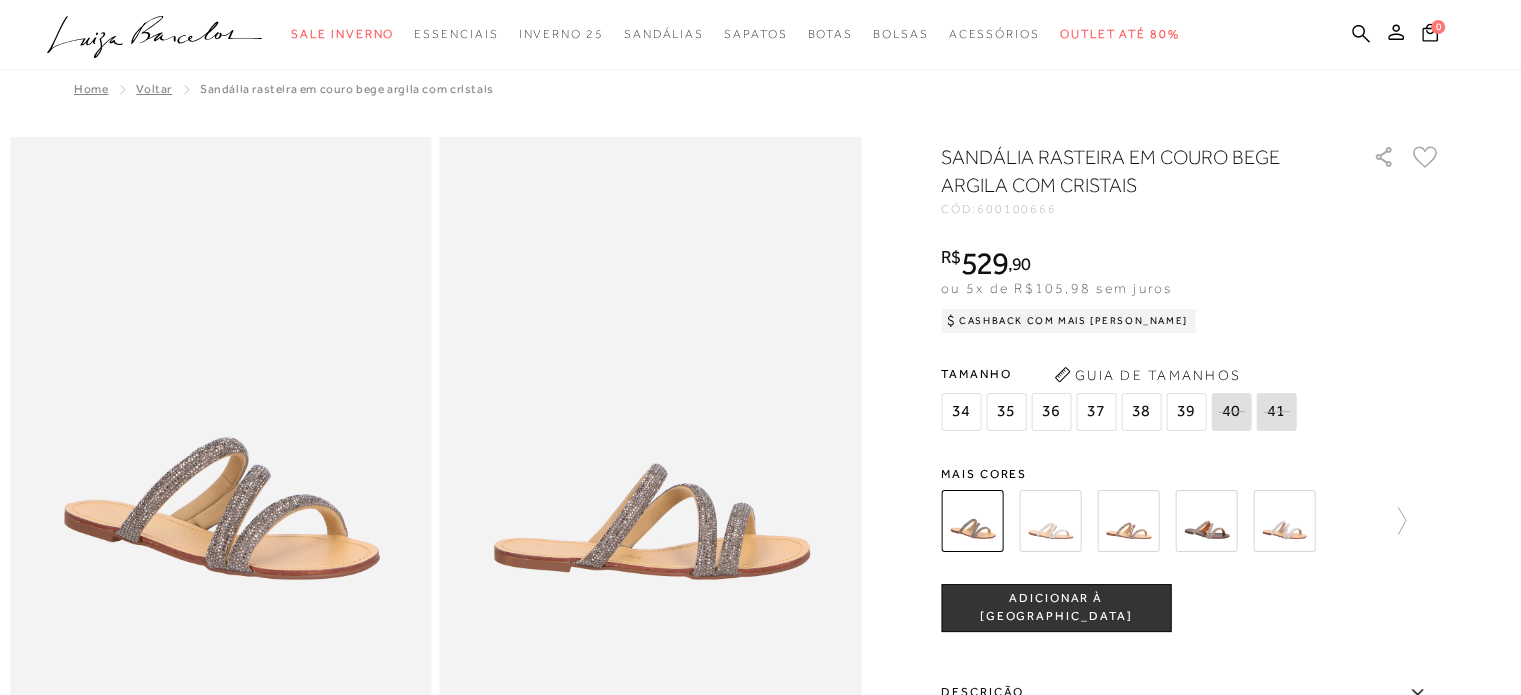 click at bounding box center (1050, 521) 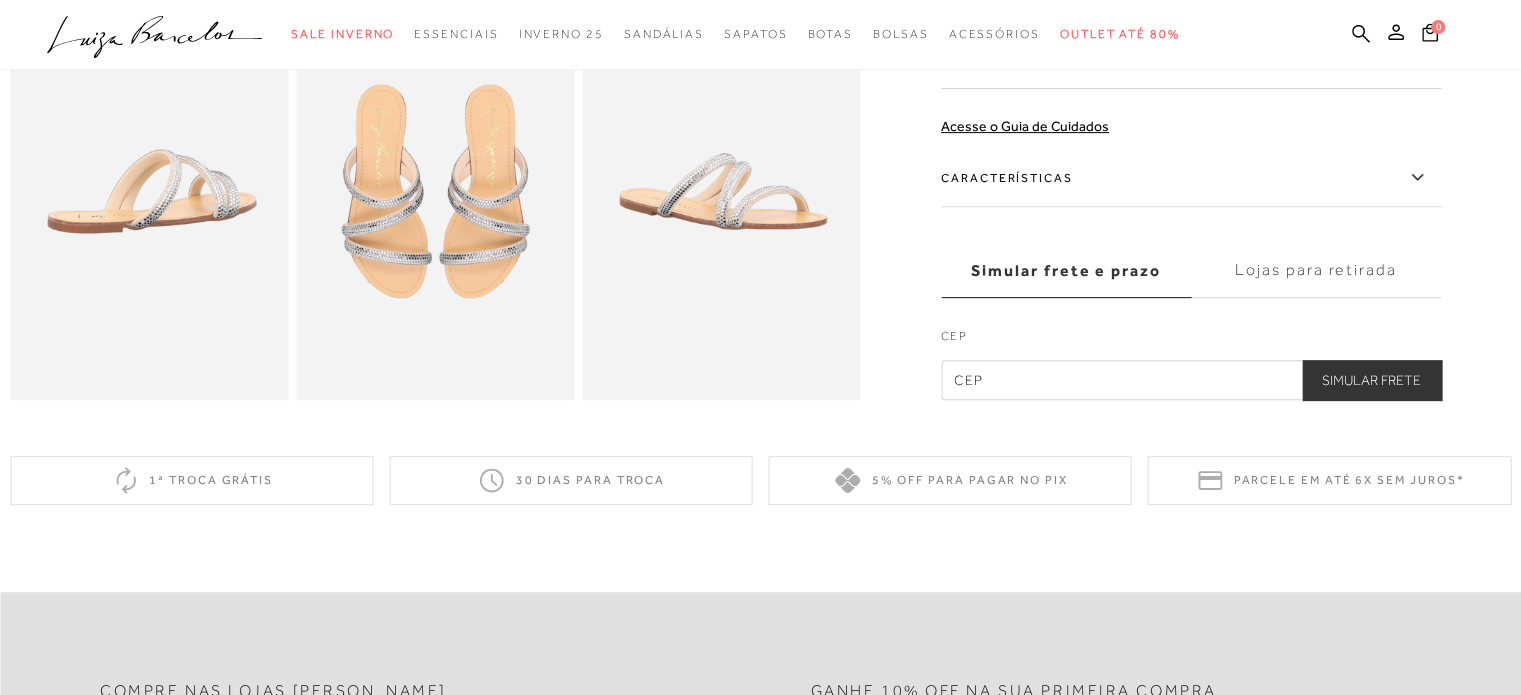 click at bounding box center (1128, -112) 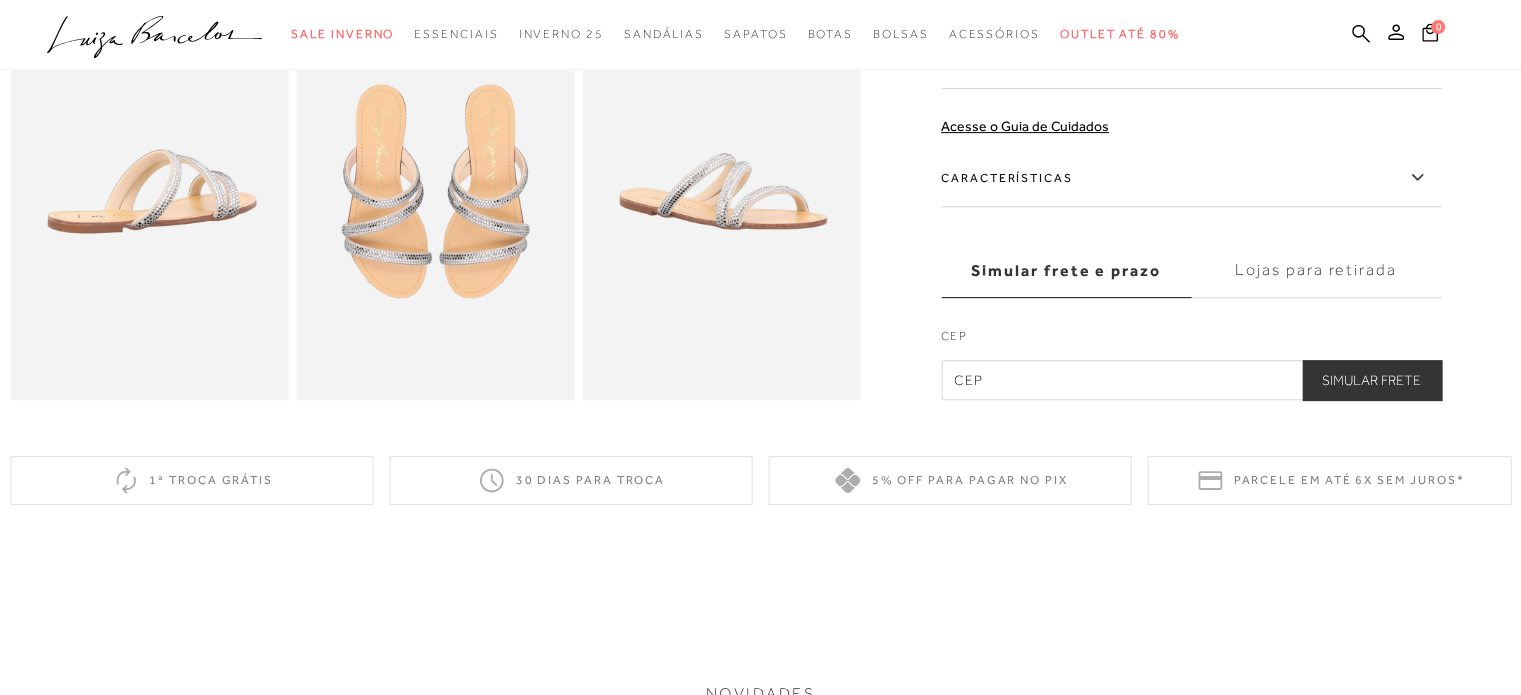 scroll, scrollTop: 0, scrollLeft: 0, axis: both 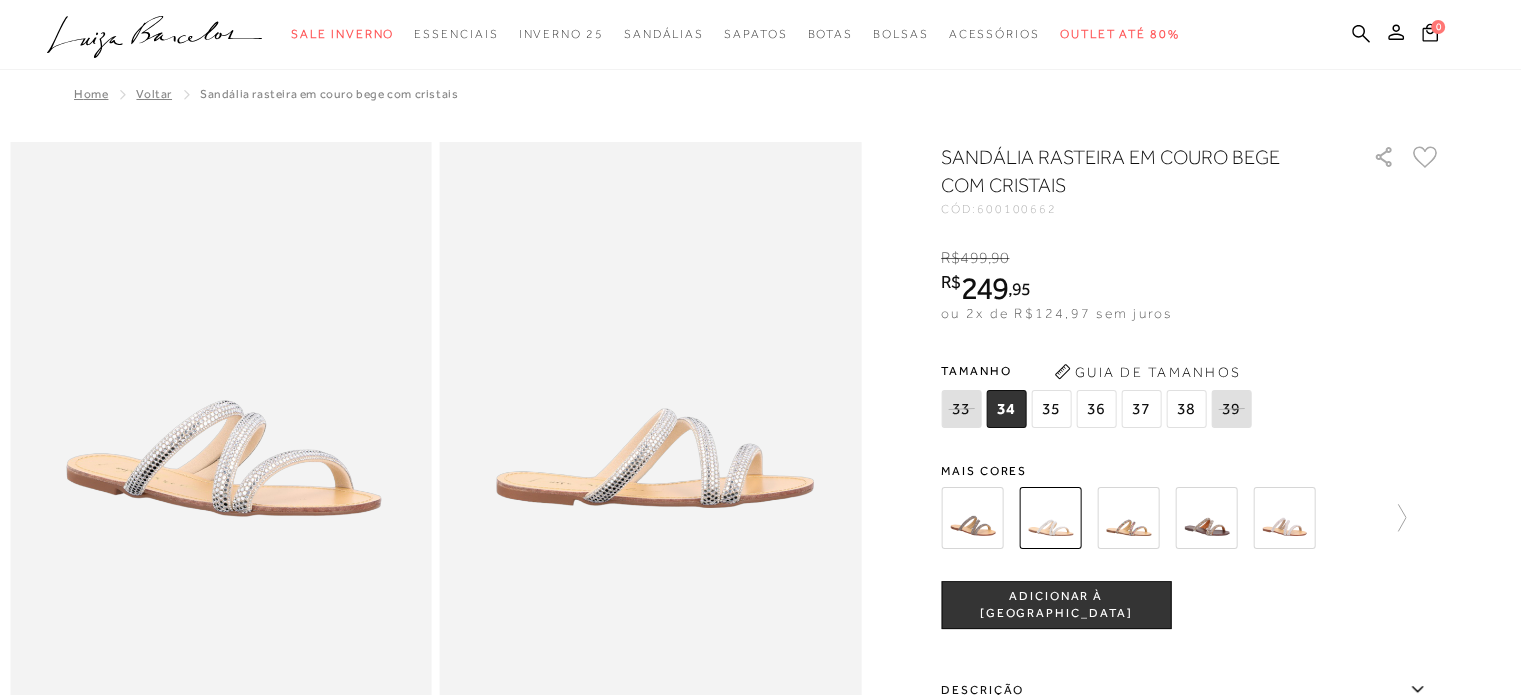 click at bounding box center (1128, 518) 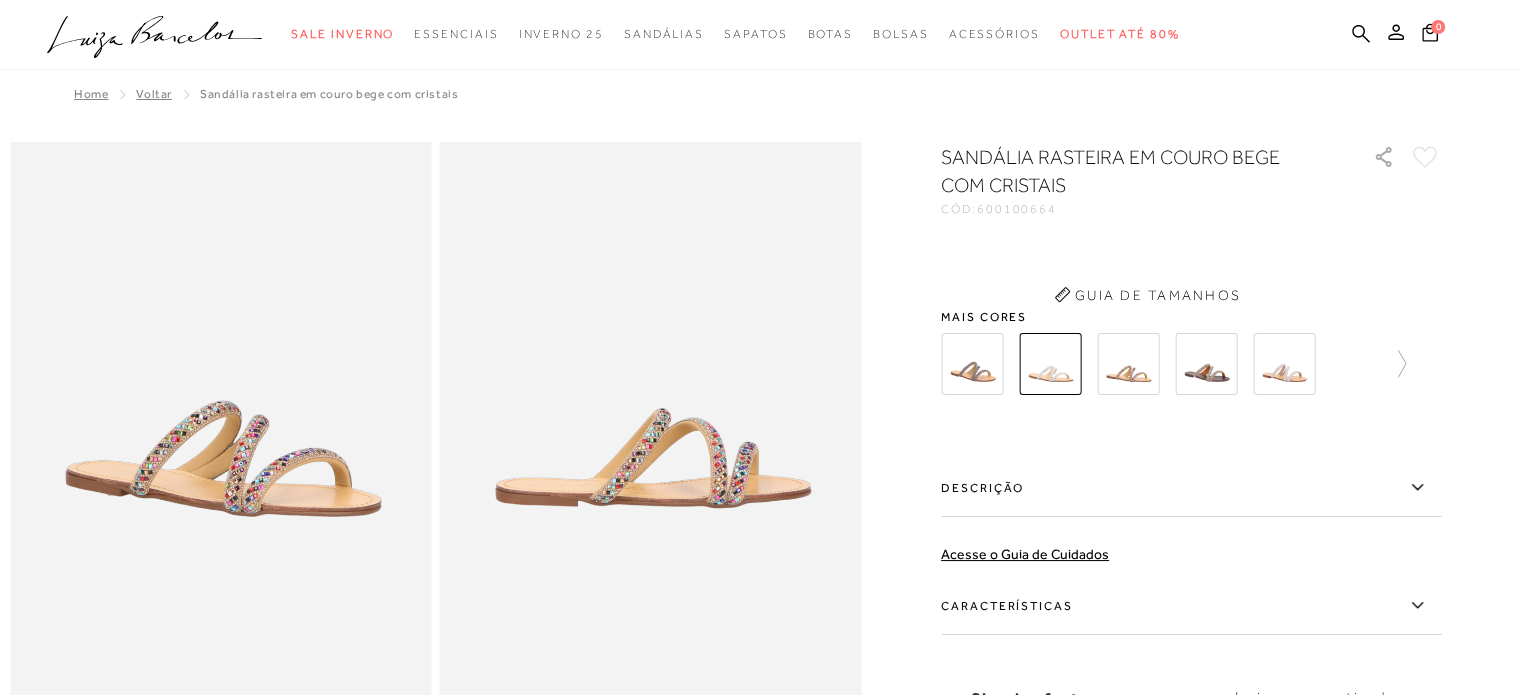 click on "SANDÁLIA RASTEIRA EM COURO BEGE COM CRISTAIS
CÓD:
600100664
×
É necessário selecionar um tamanho para adicionar o produto como favorito.
Guia de [GEOGRAPHIC_DATA]
Mais cores" at bounding box center [1191, 485] 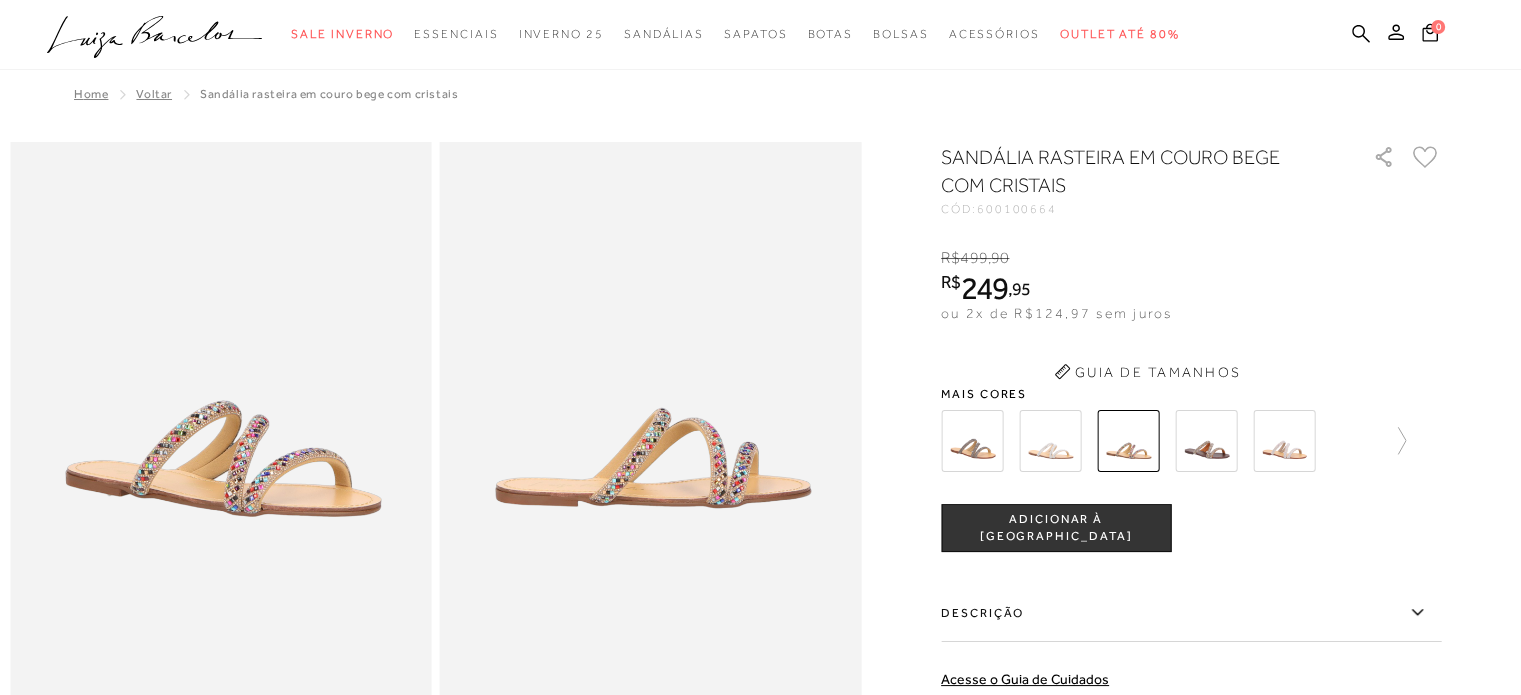 scroll, scrollTop: 348, scrollLeft: 0, axis: vertical 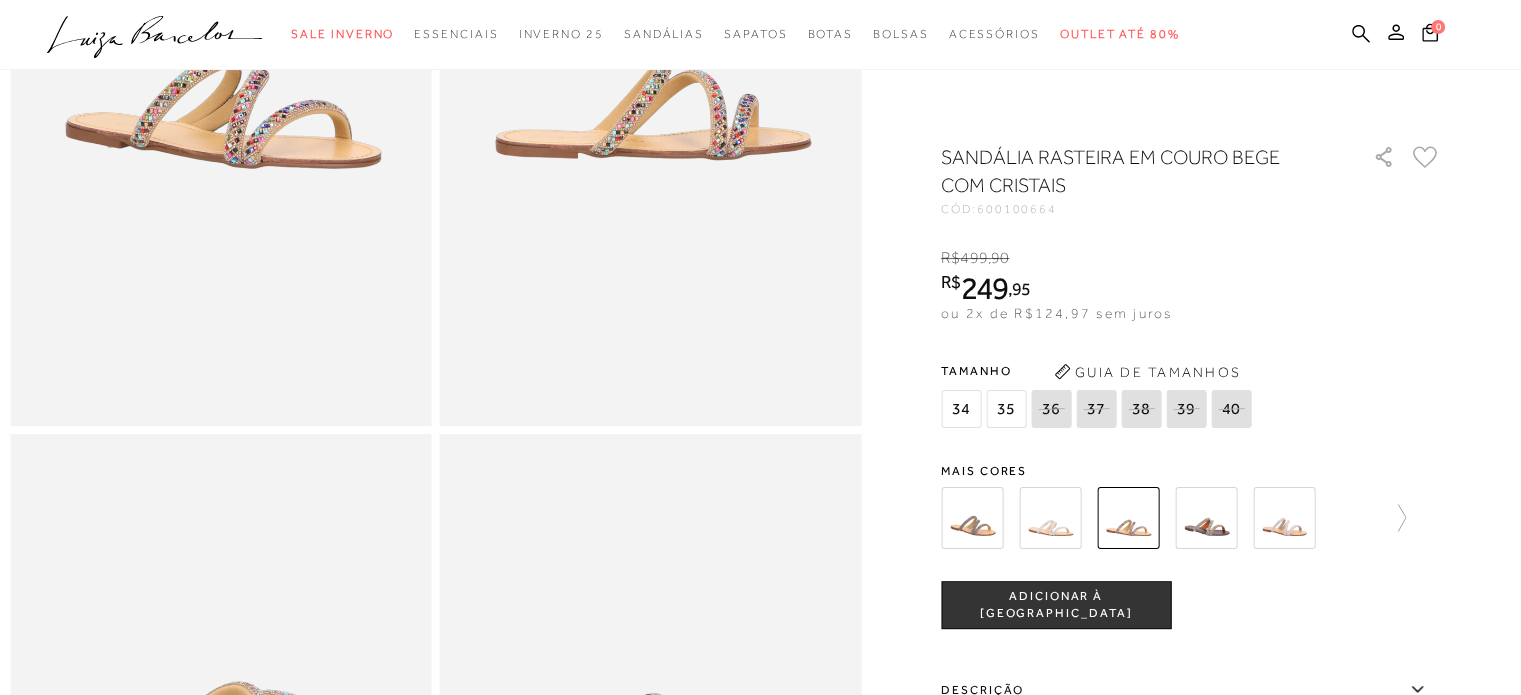 click at bounding box center [1206, 518] 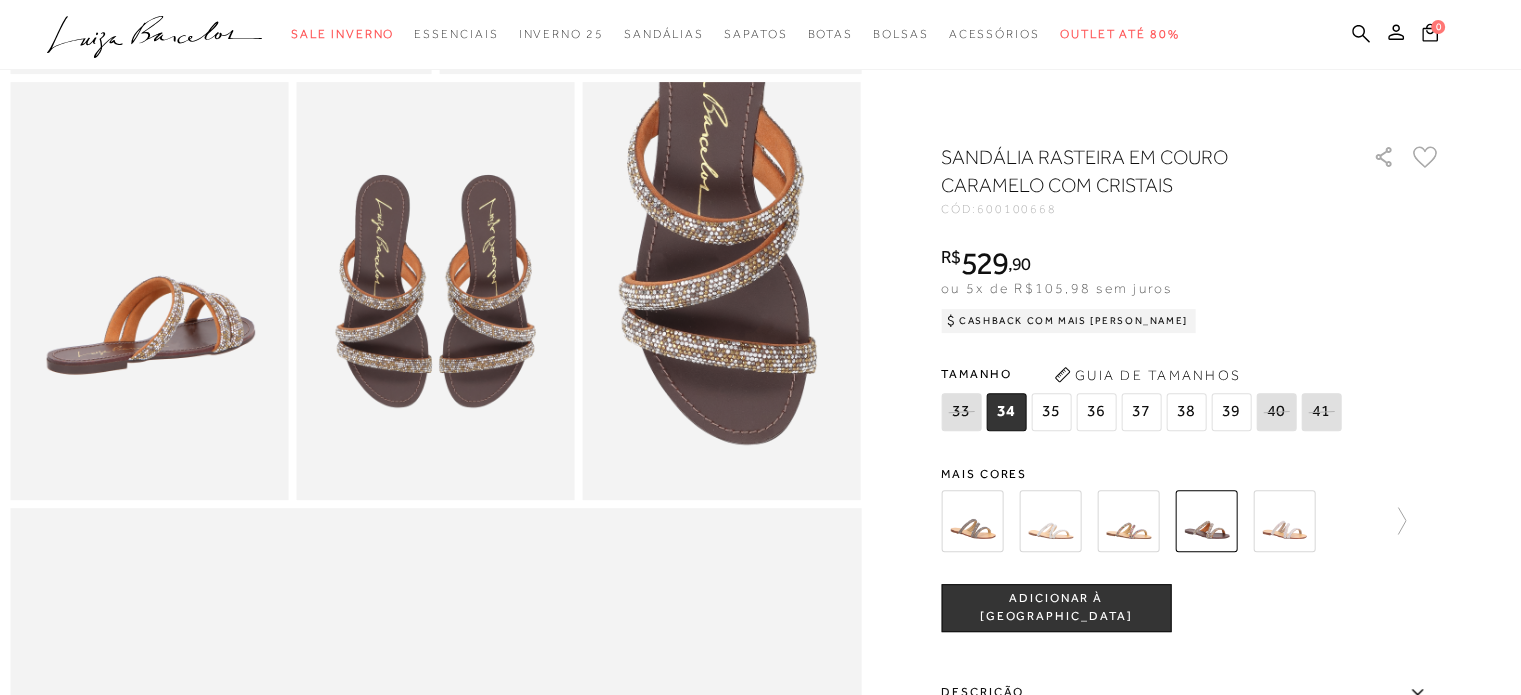 scroll, scrollTop: 0, scrollLeft: 0, axis: both 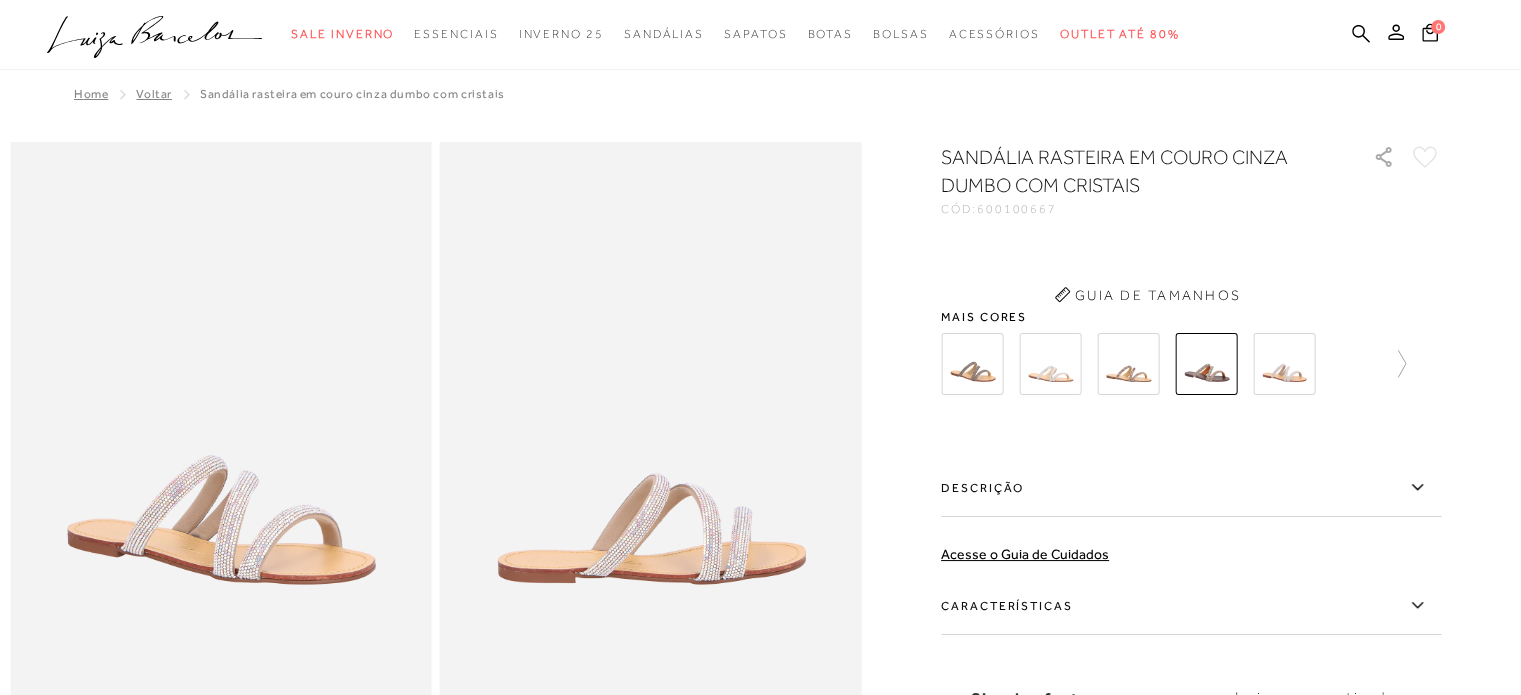 click on "Guia de Tamanhos" at bounding box center [1147, 295] 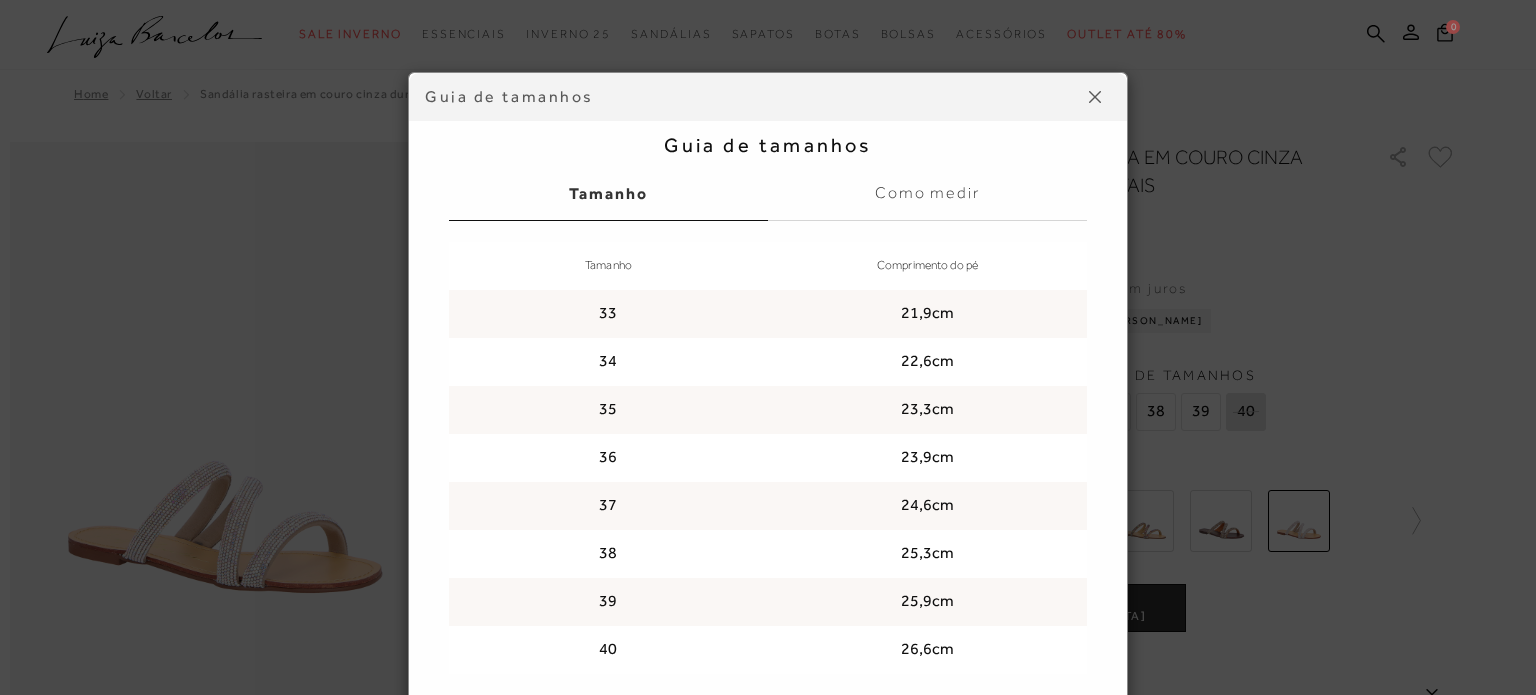 click at bounding box center [1095, 97] 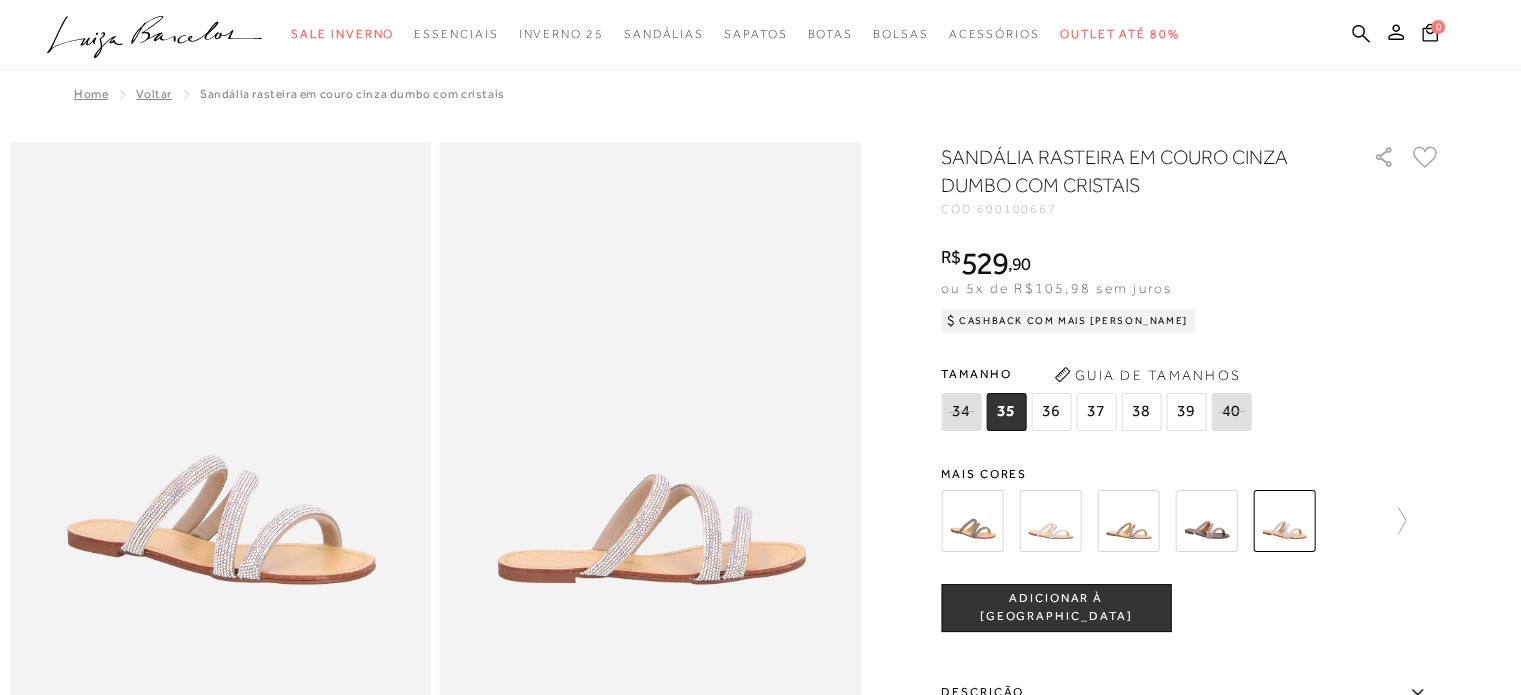 click at bounding box center [1206, 521] 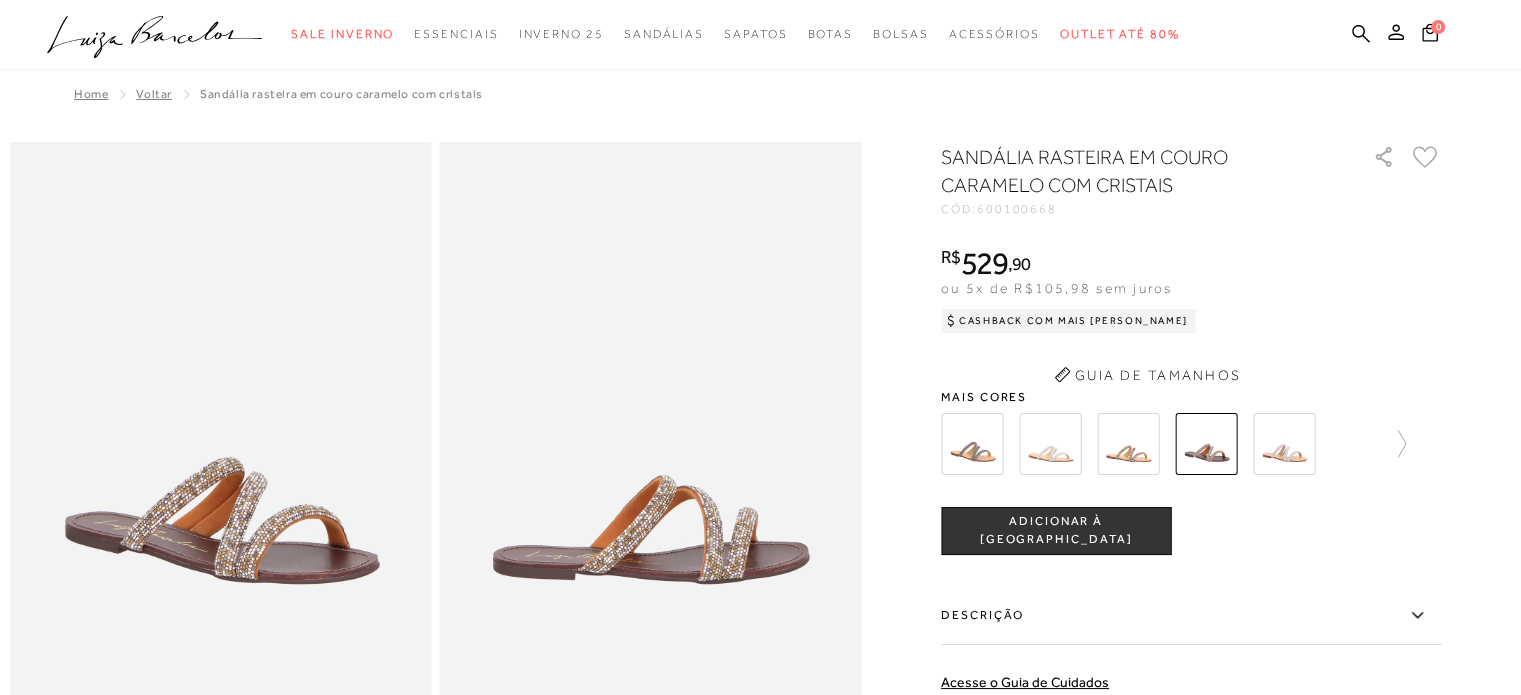 click on "SANDÁLIA RASTEIRA EM COURO CARAMELO COM CRISTAIS
CÓD:
600100668
×
É necessário selecionar um tamanho para adicionar o produto como favorito.
R$ 529 , 90
ou 5x de R$105,98 sem juros
Cashback com Mais Luiza
R$529,90" at bounding box center (1191, 549) 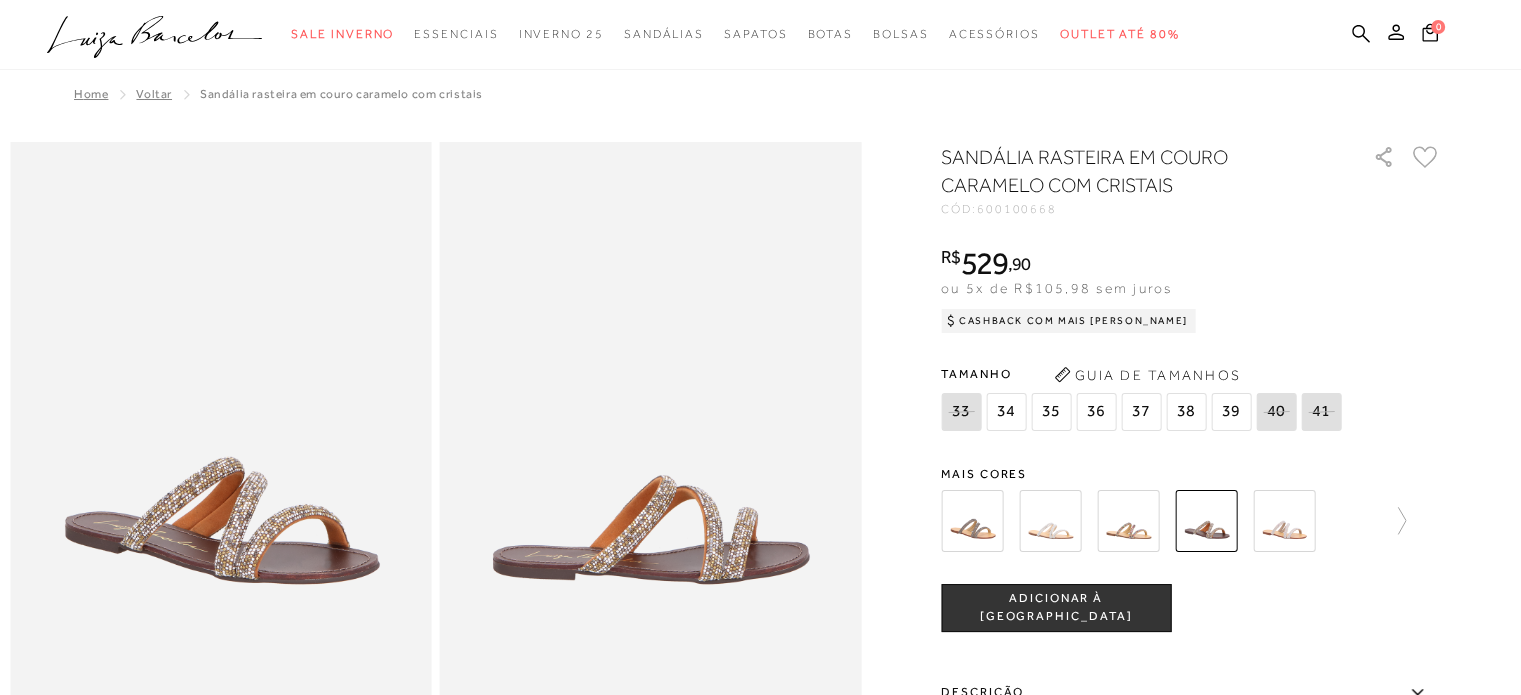 scroll, scrollTop: 900, scrollLeft: 0, axis: vertical 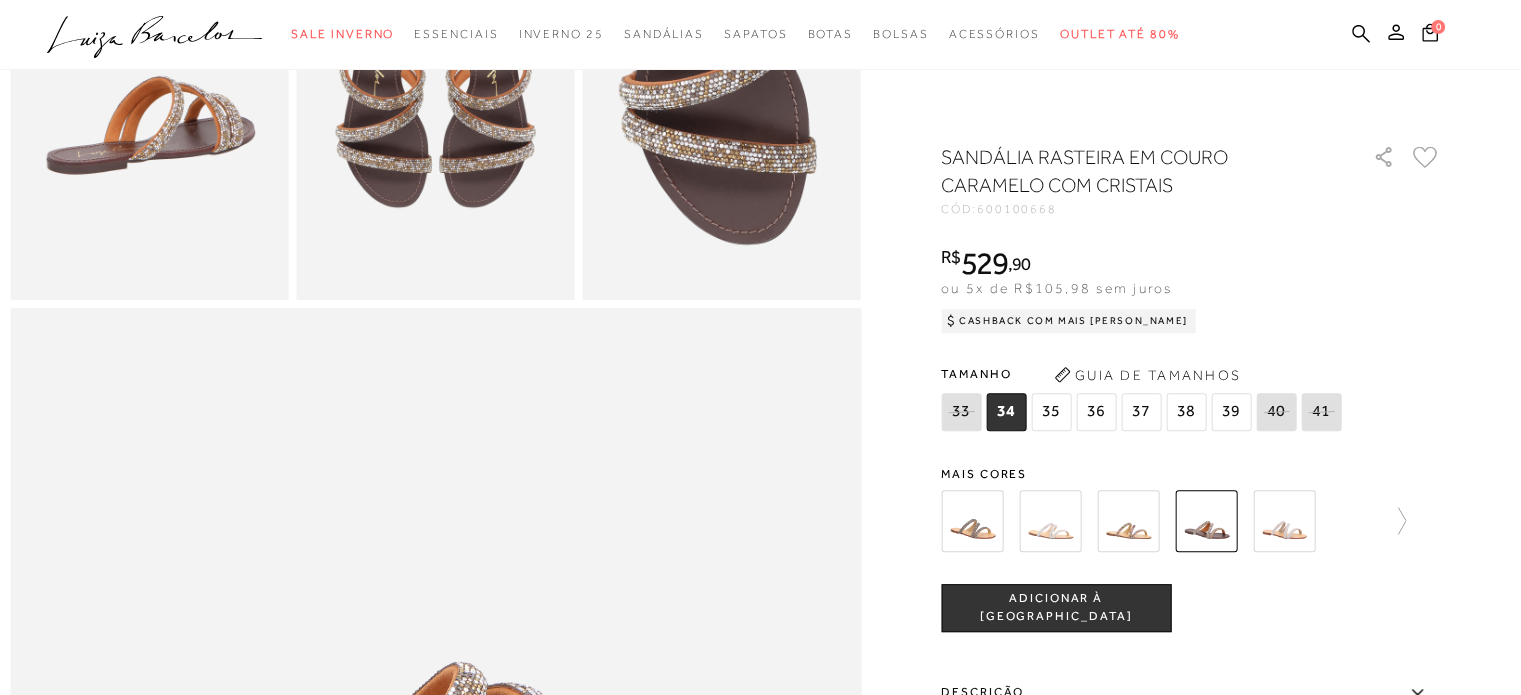 click at bounding box center (1284, 521) 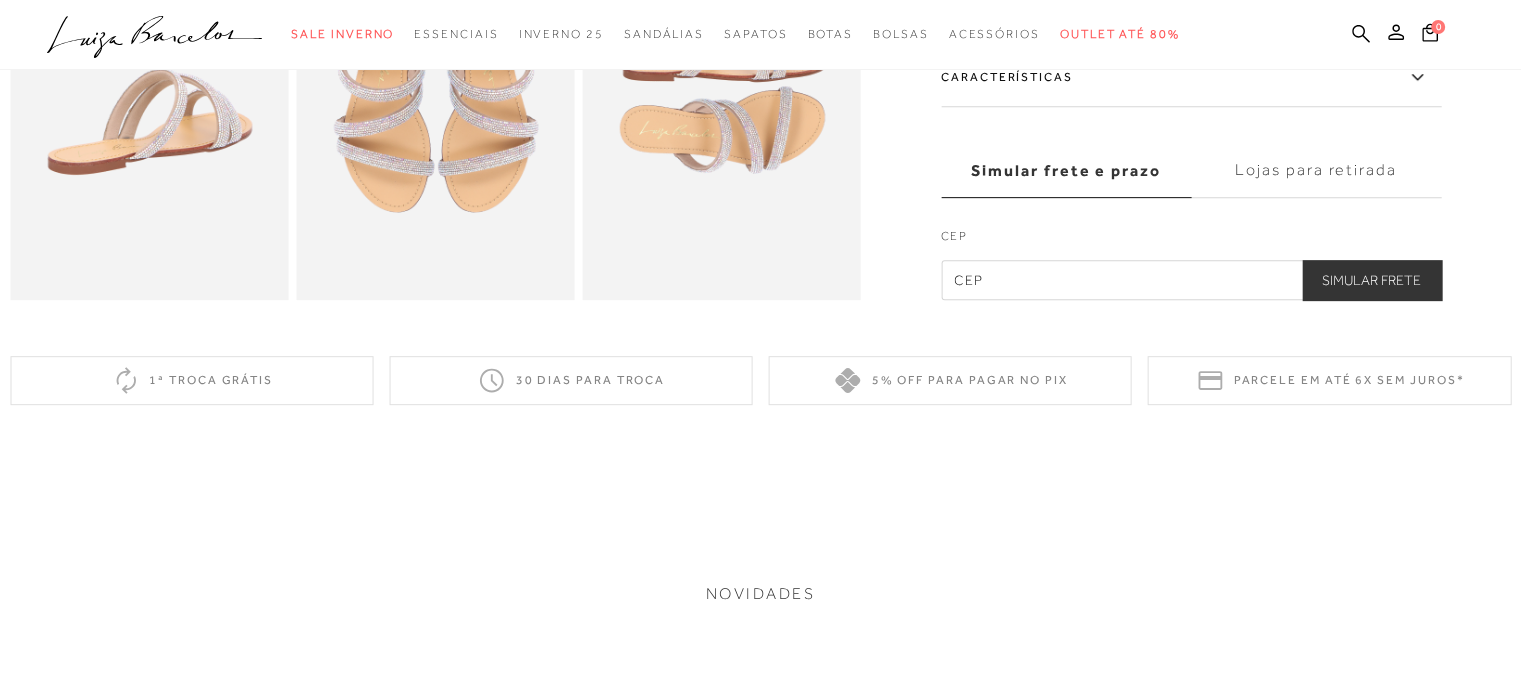 scroll, scrollTop: 300, scrollLeft: 0, axis: vertical 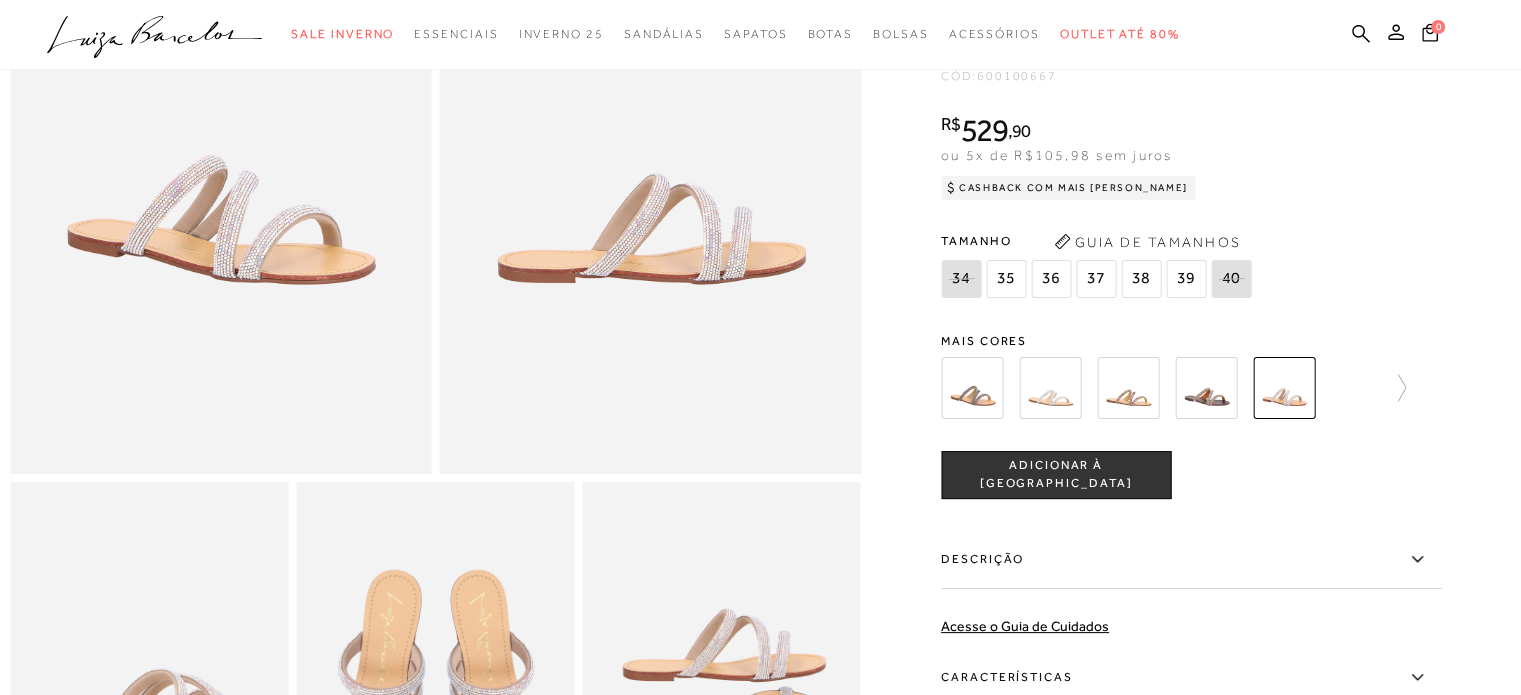 click at bounding box center (1191, 388) 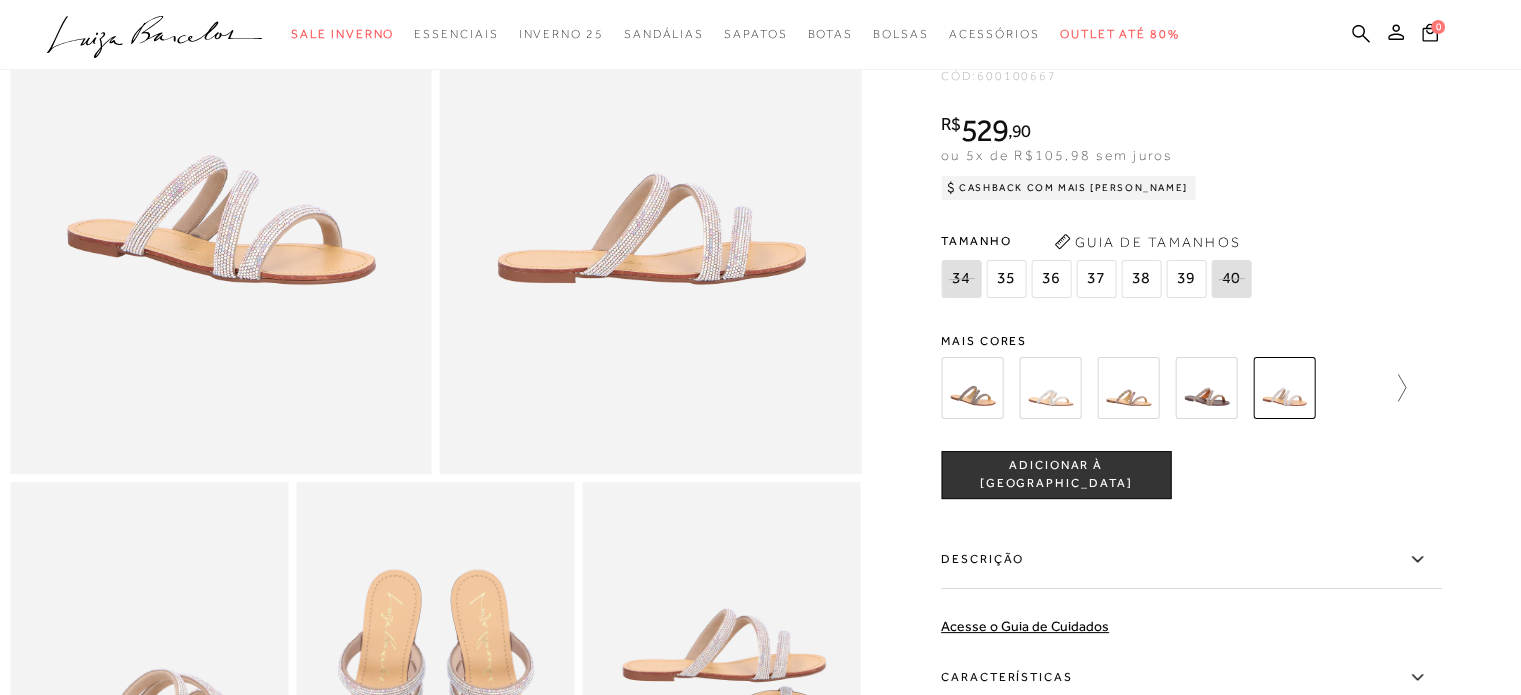 click 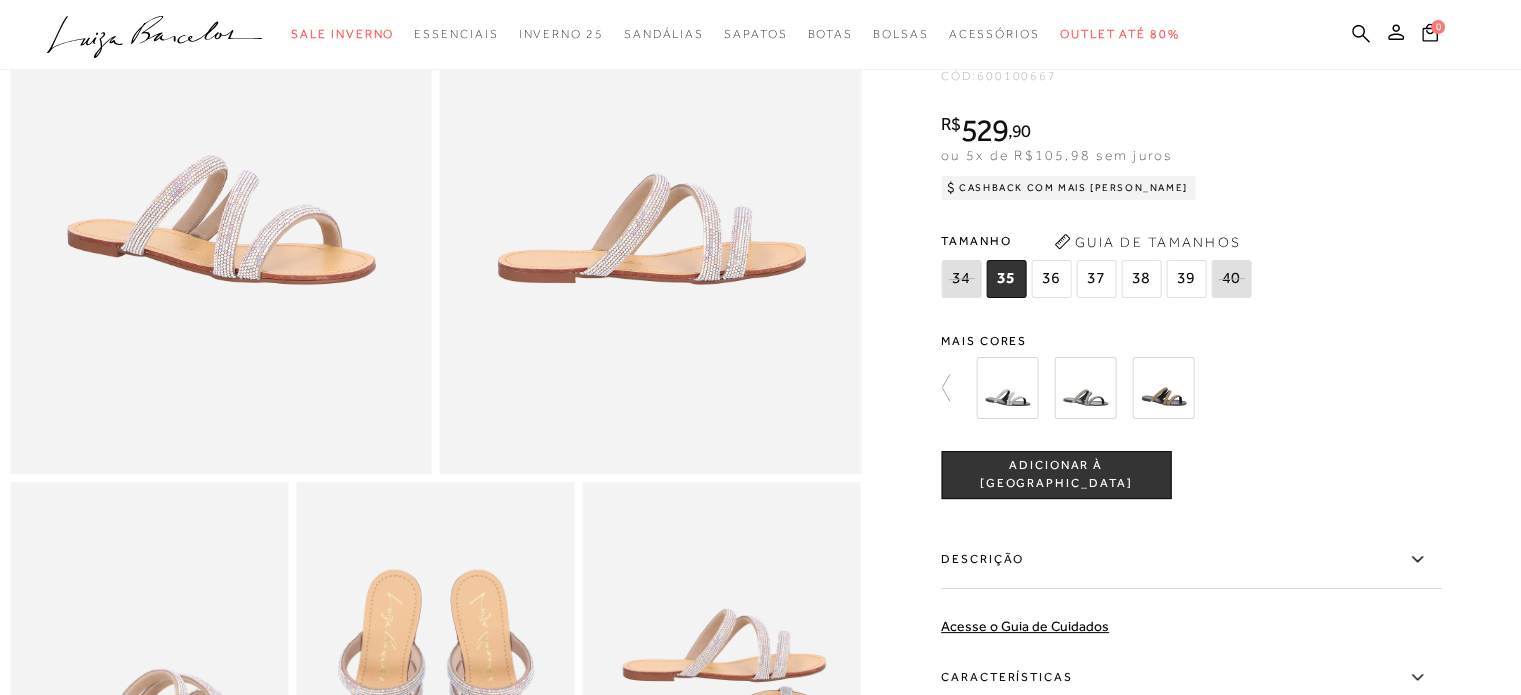 click at bounding box center [1007, 388] 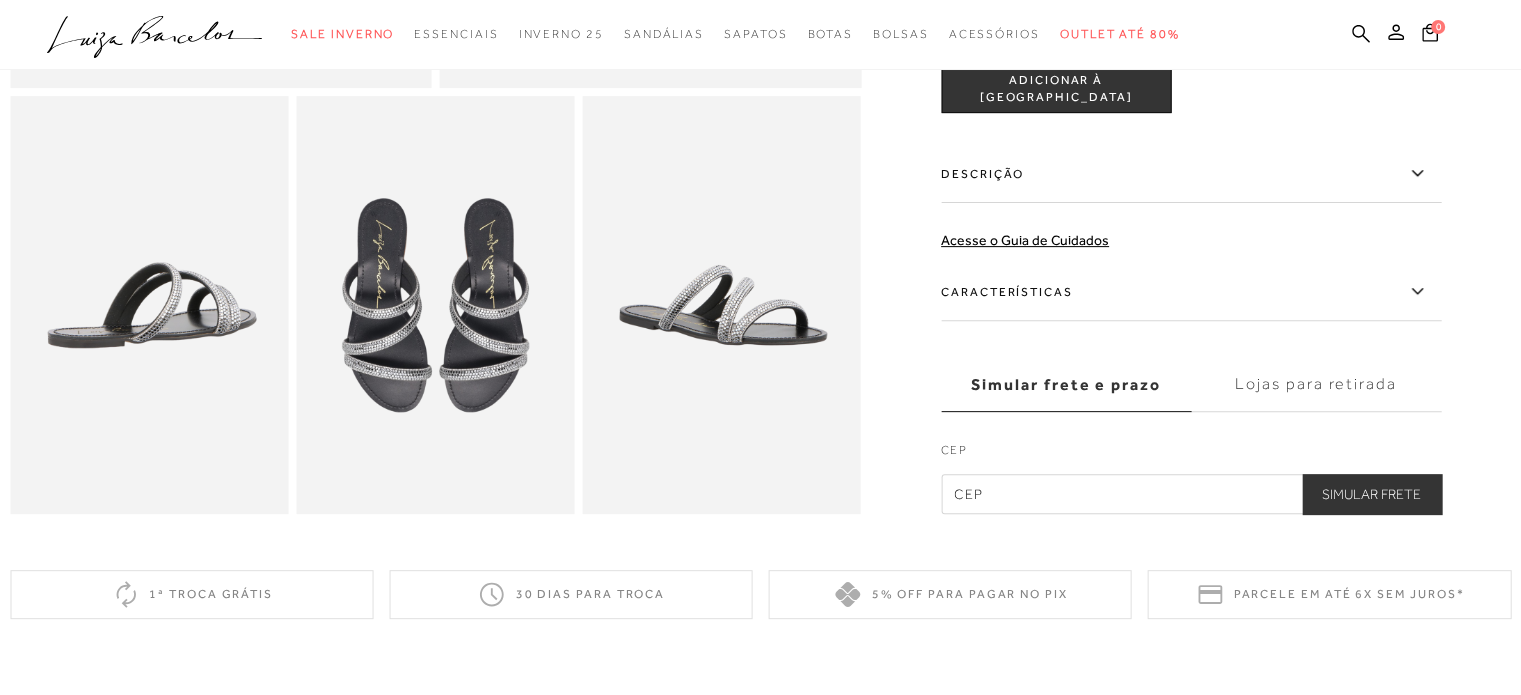scroll, scrollTop: 300, scrollLeft: 0, axis: vertical 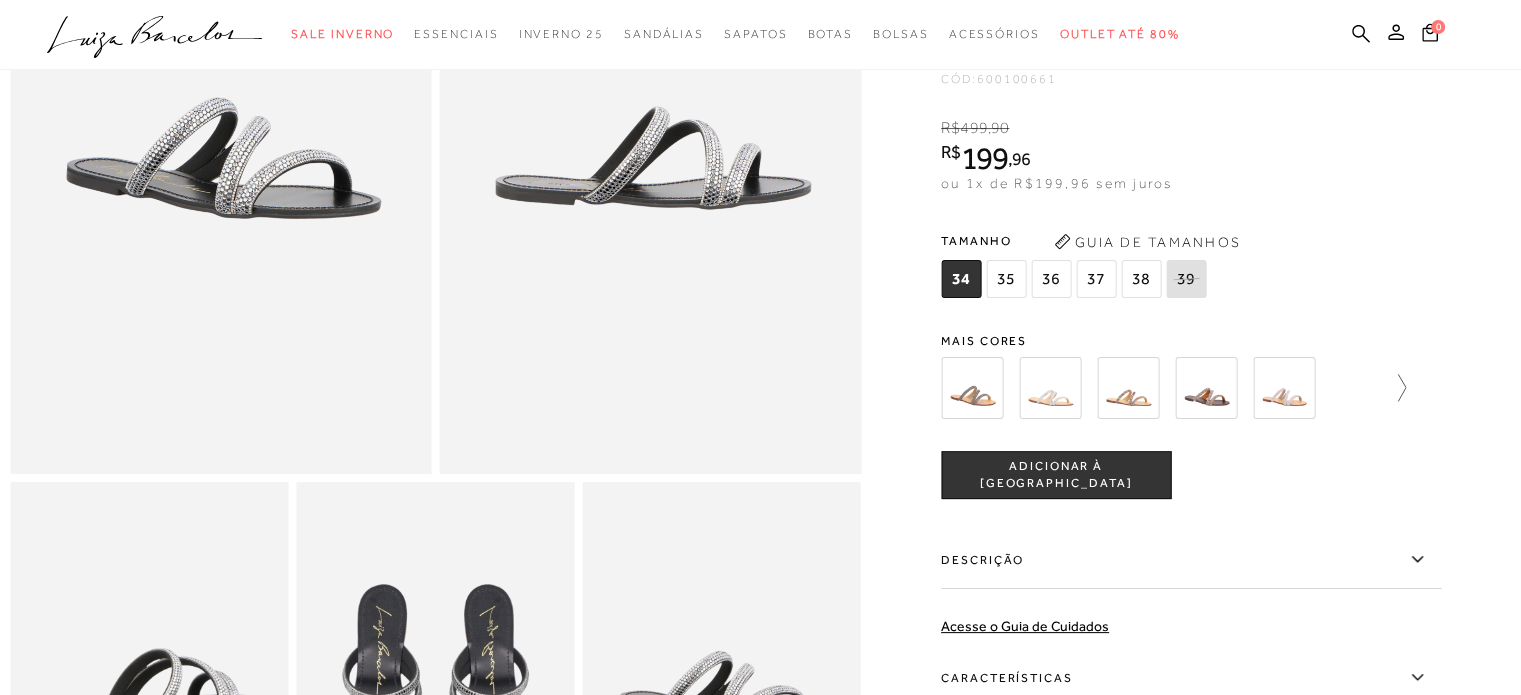 click 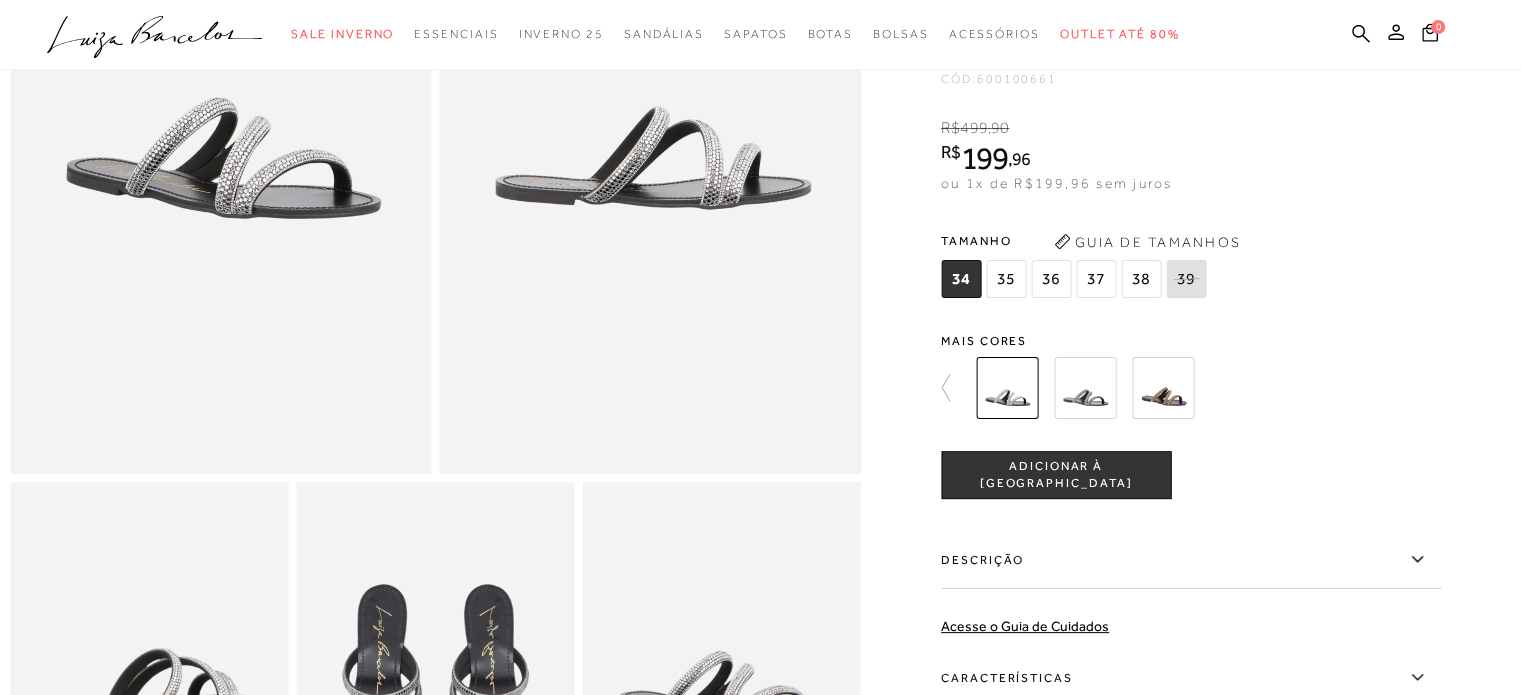 click at bounding box center [1085, 388] 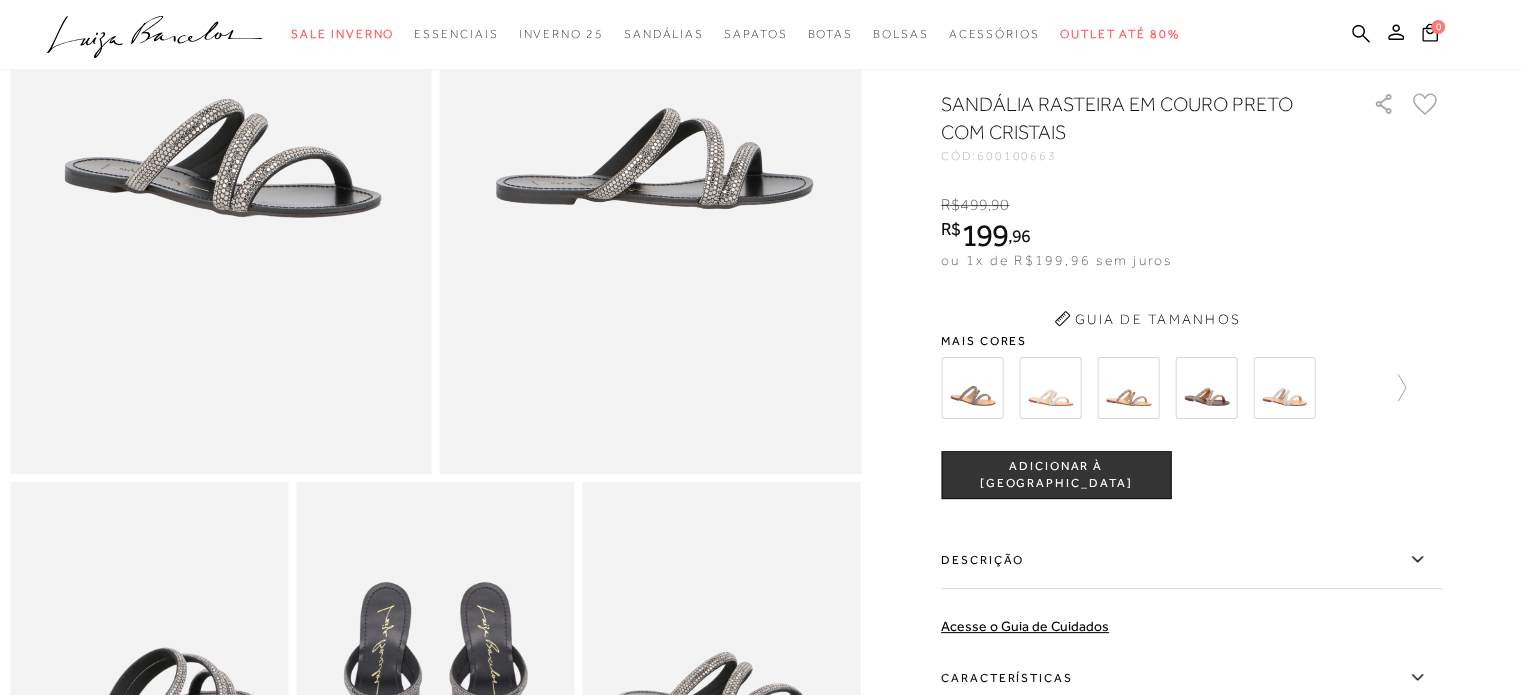 scroll, scrollTop: 0, scrollLeft: 0, axis: both 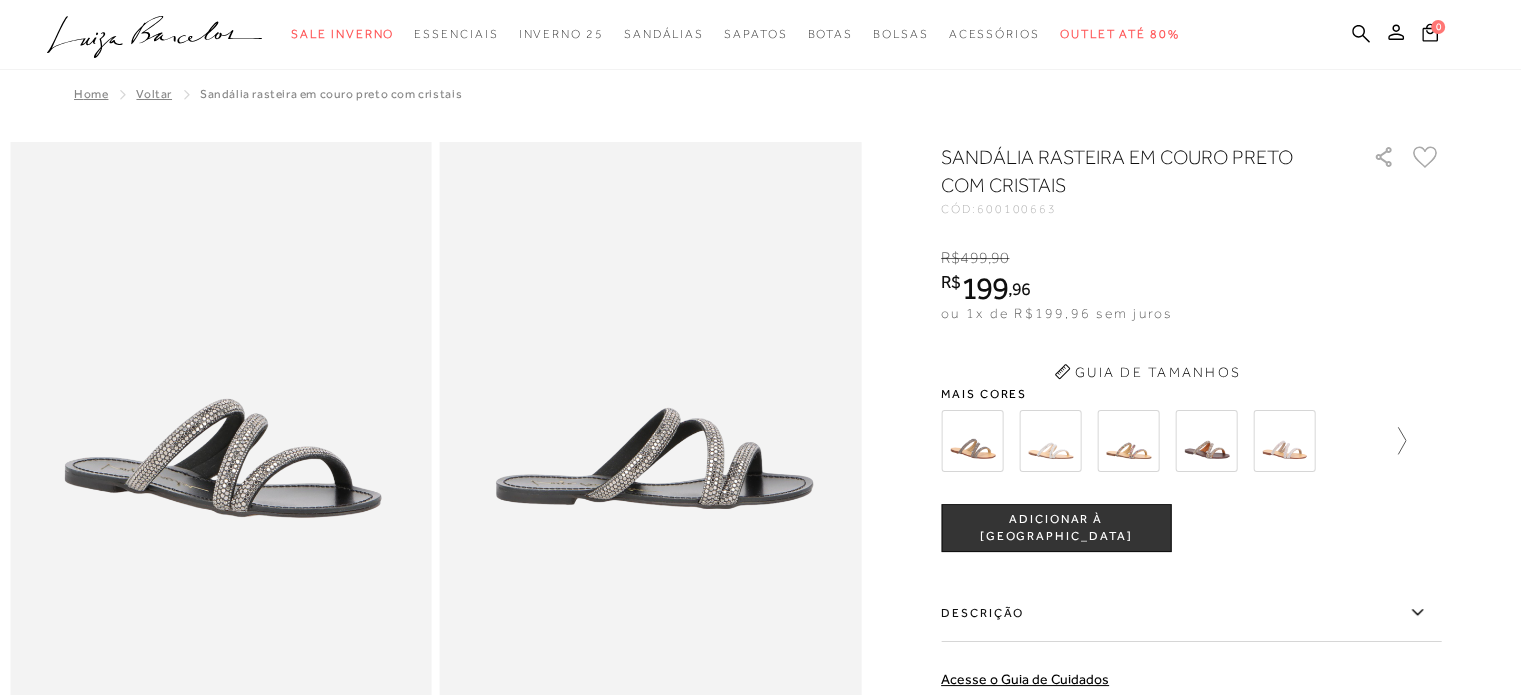 click on "SANDÁLIA RASTEIRA EM COURO PRETO COM CRISTAIS
CÓD:
600100663
×
É necessário selecionar um tamanho para adicionar o produto como favorito.
R$ 499 , 90
R$ 199 , 96
ou 1x de R$199,96 sem juros
De  R$499,90
Por:  R$199,96" at bounding box center (1191, 548) 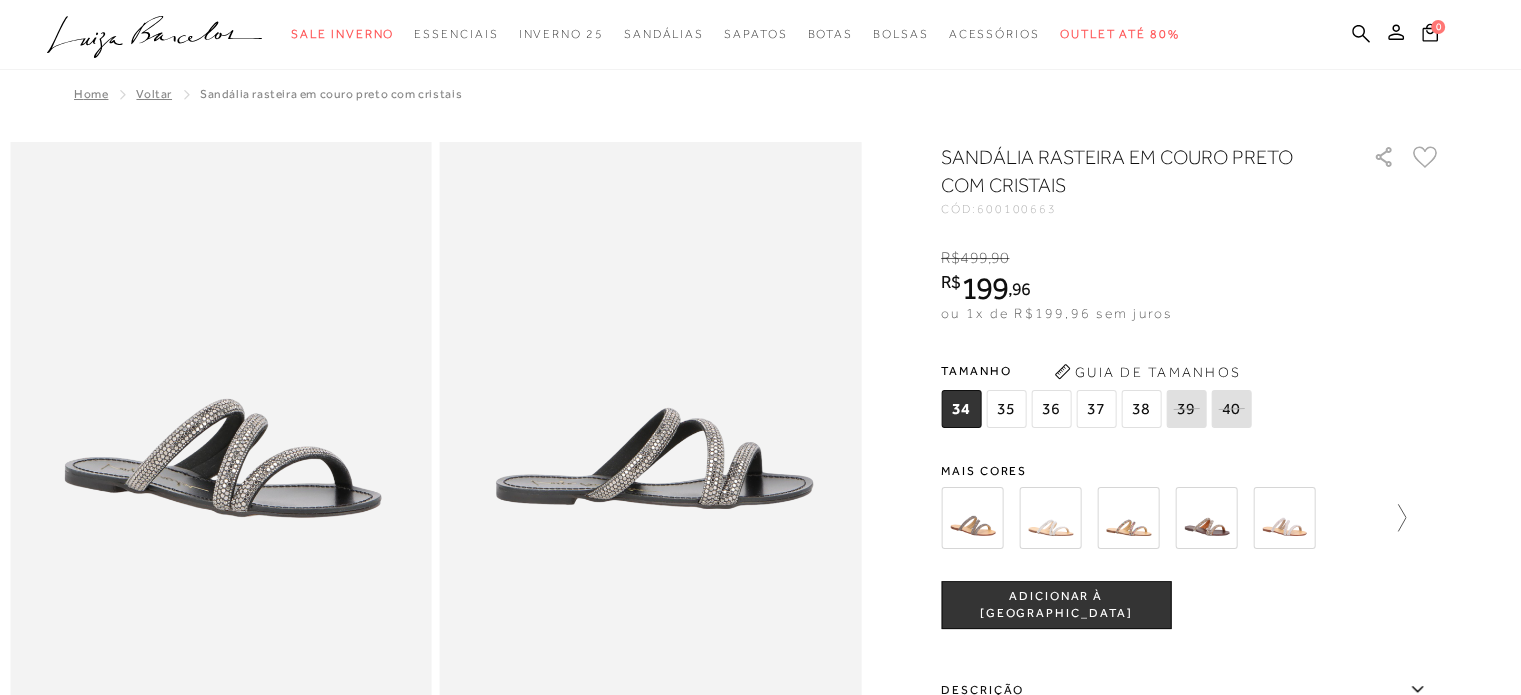click 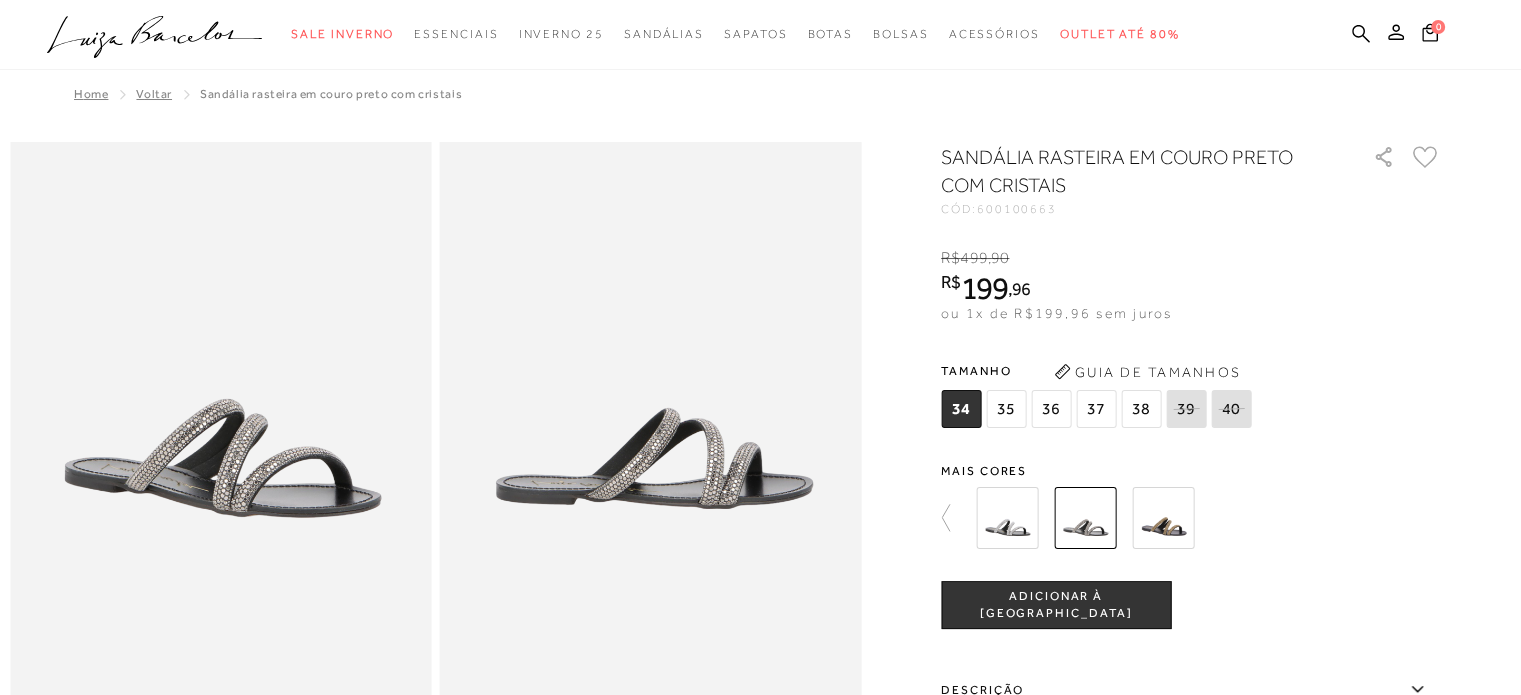 click at bounding box center (1163, 518) 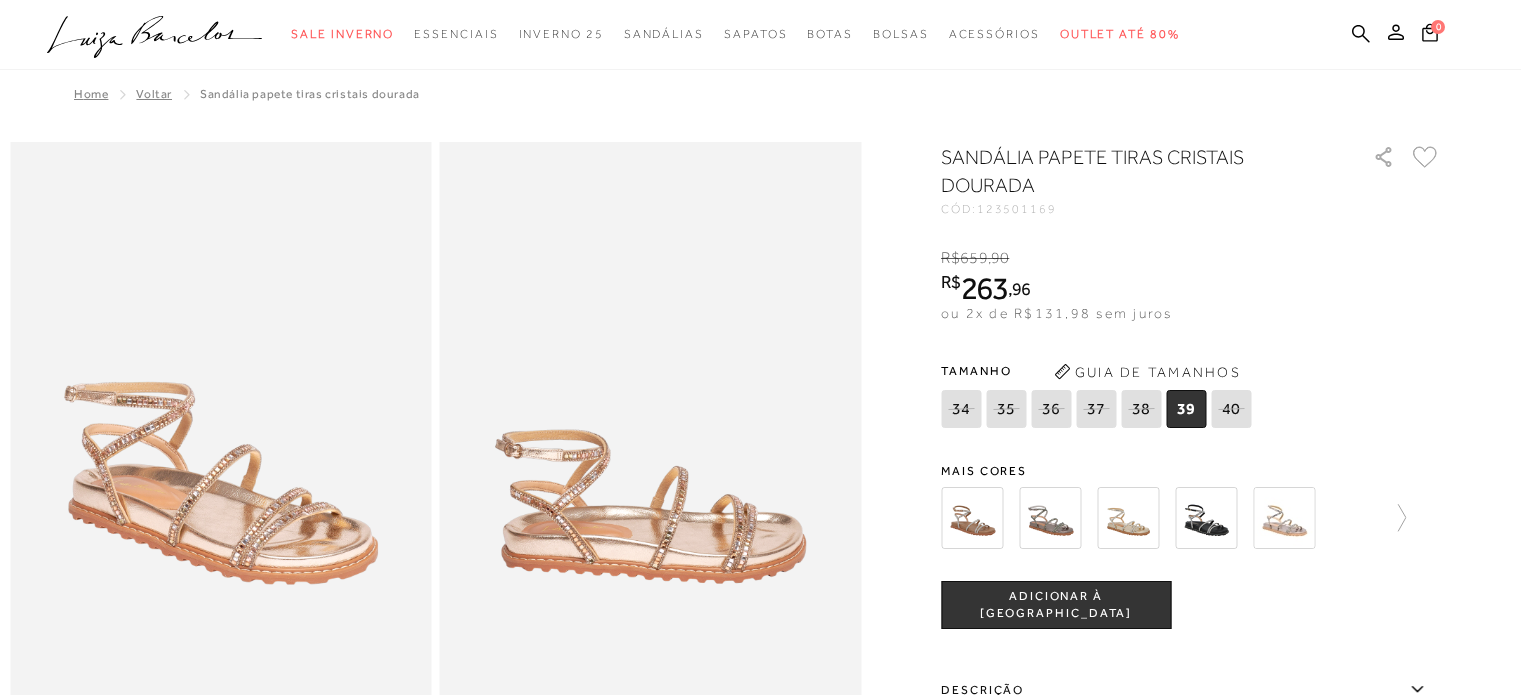 scroll, scrollTop: 0, scrollLeft: 0, axis: both 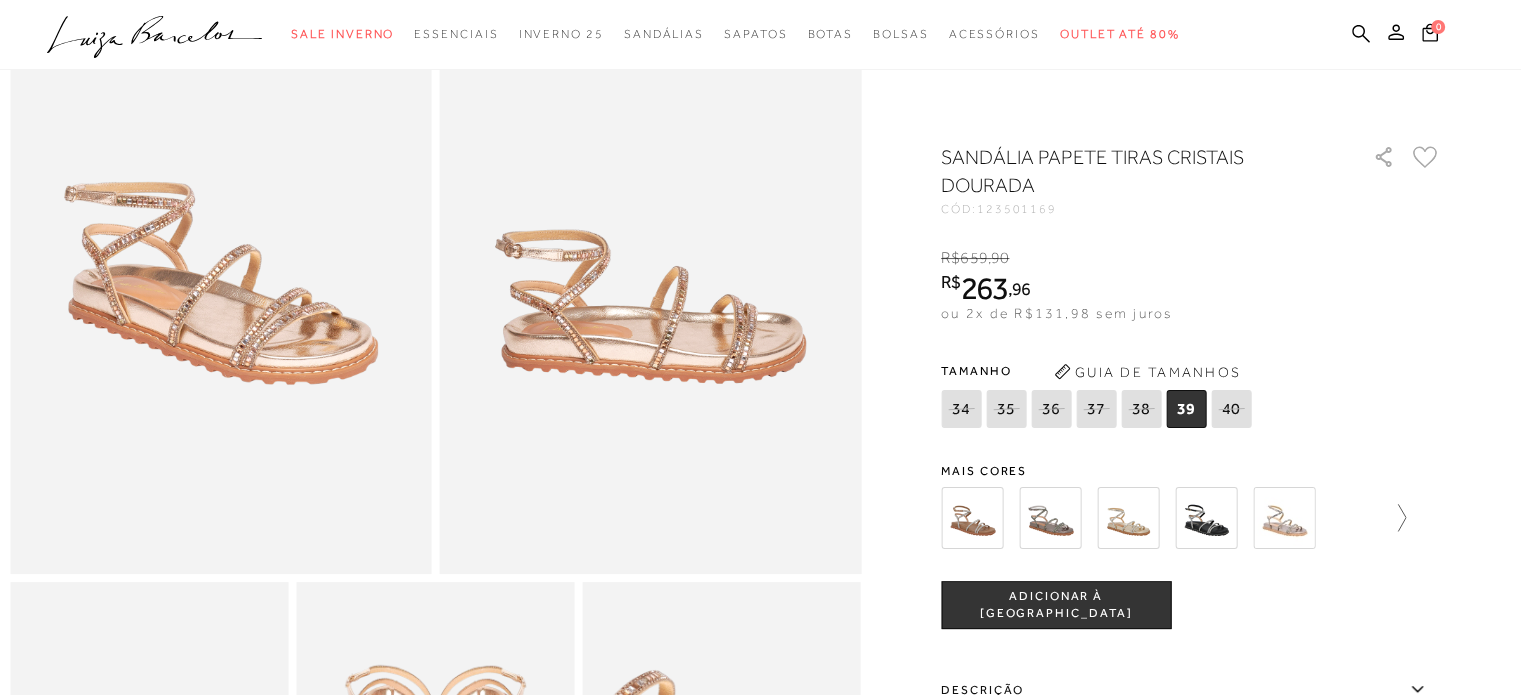 click 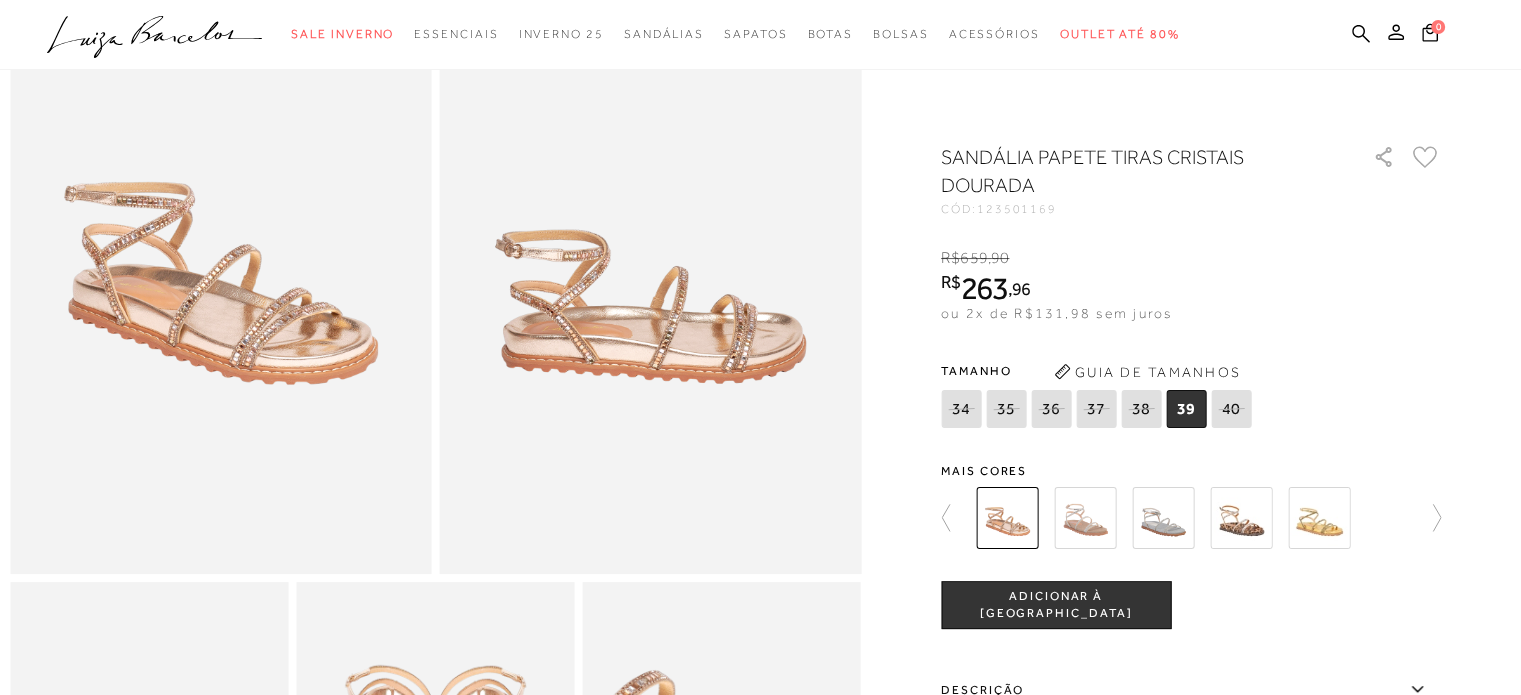 click at bounding box center [1085, 518] 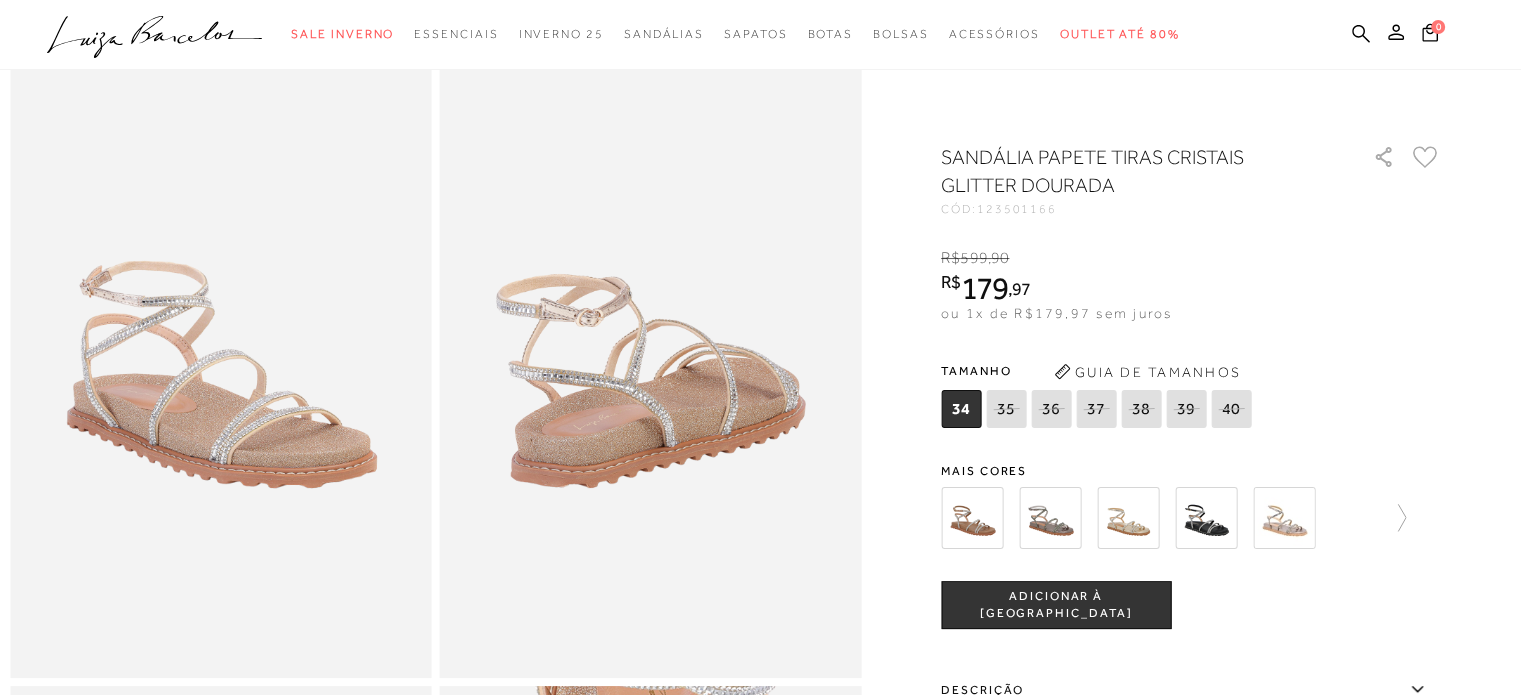 scroll, scrollTop: 0, scrollLeft: 0, axis: both 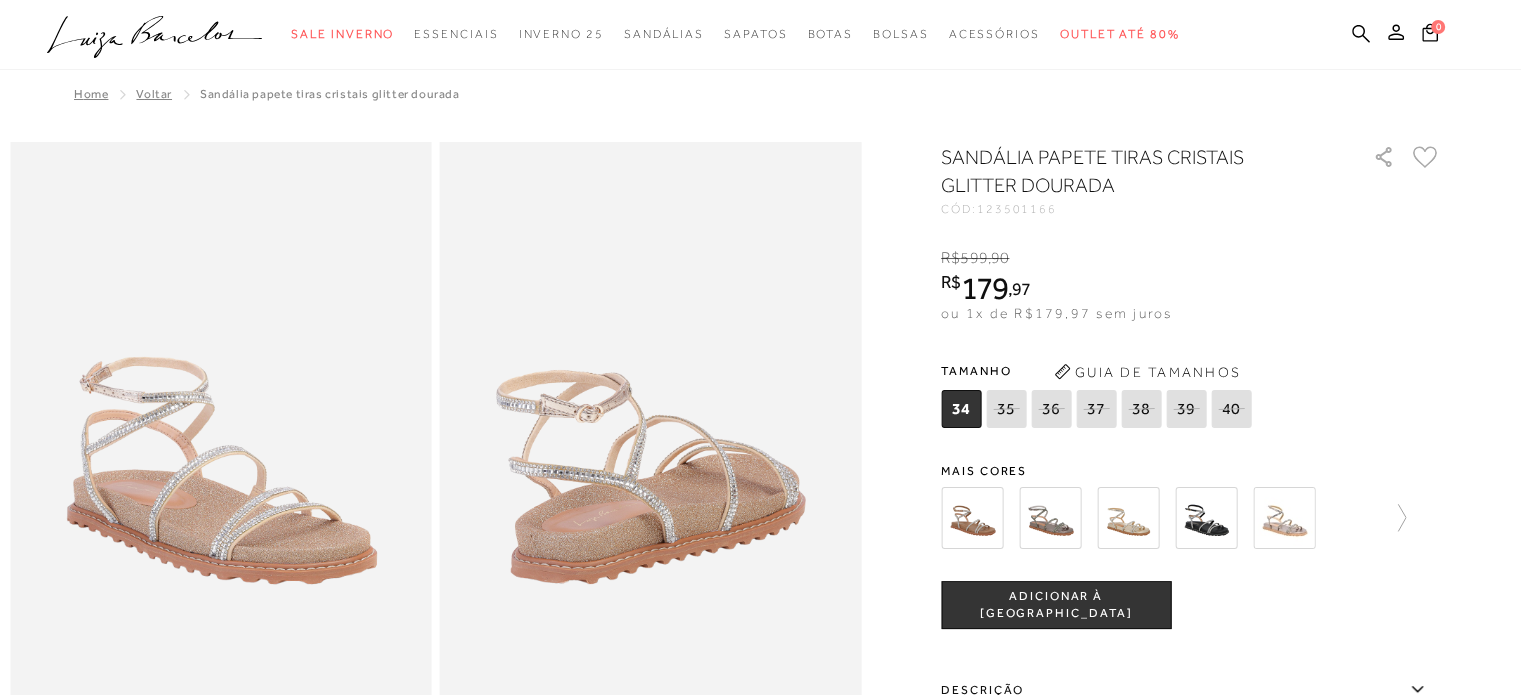 click at bounding box center [1128, 518] 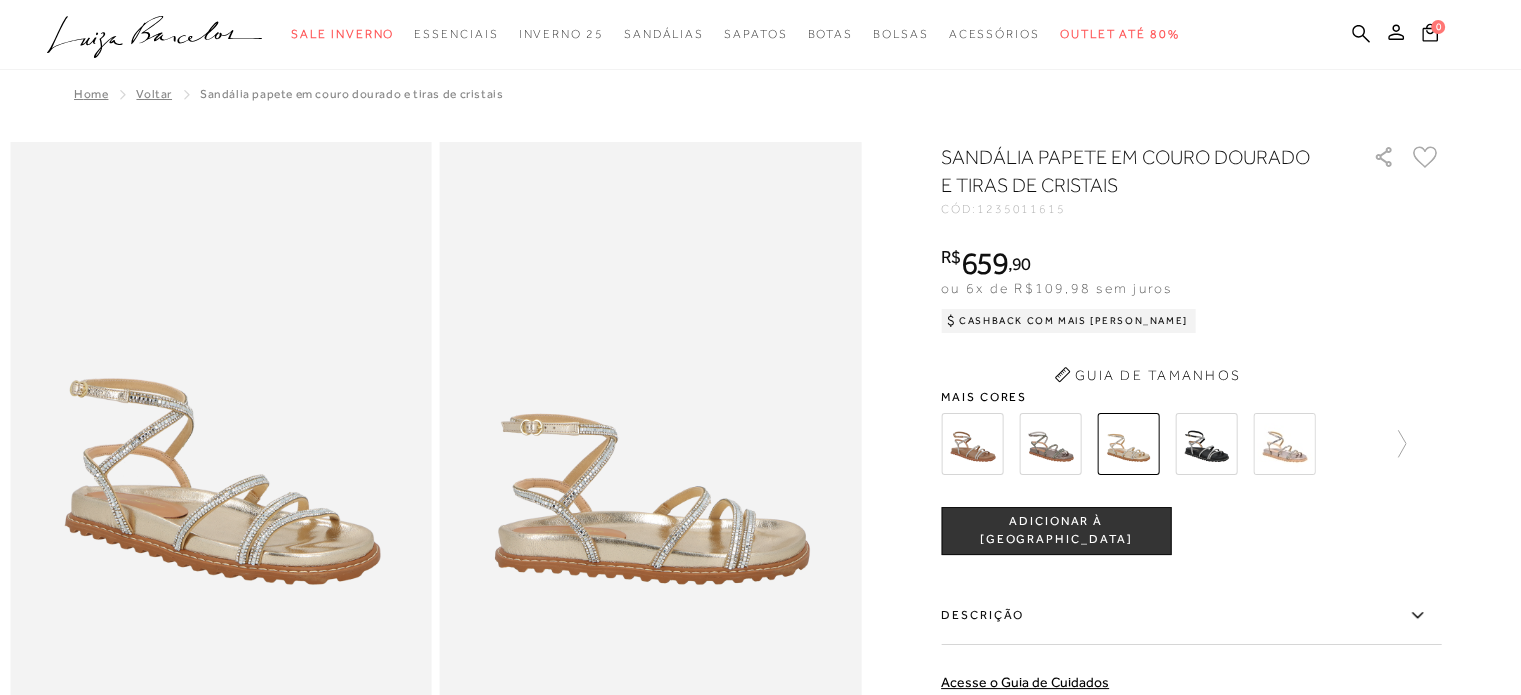 click at bounding box center [1284, 444] 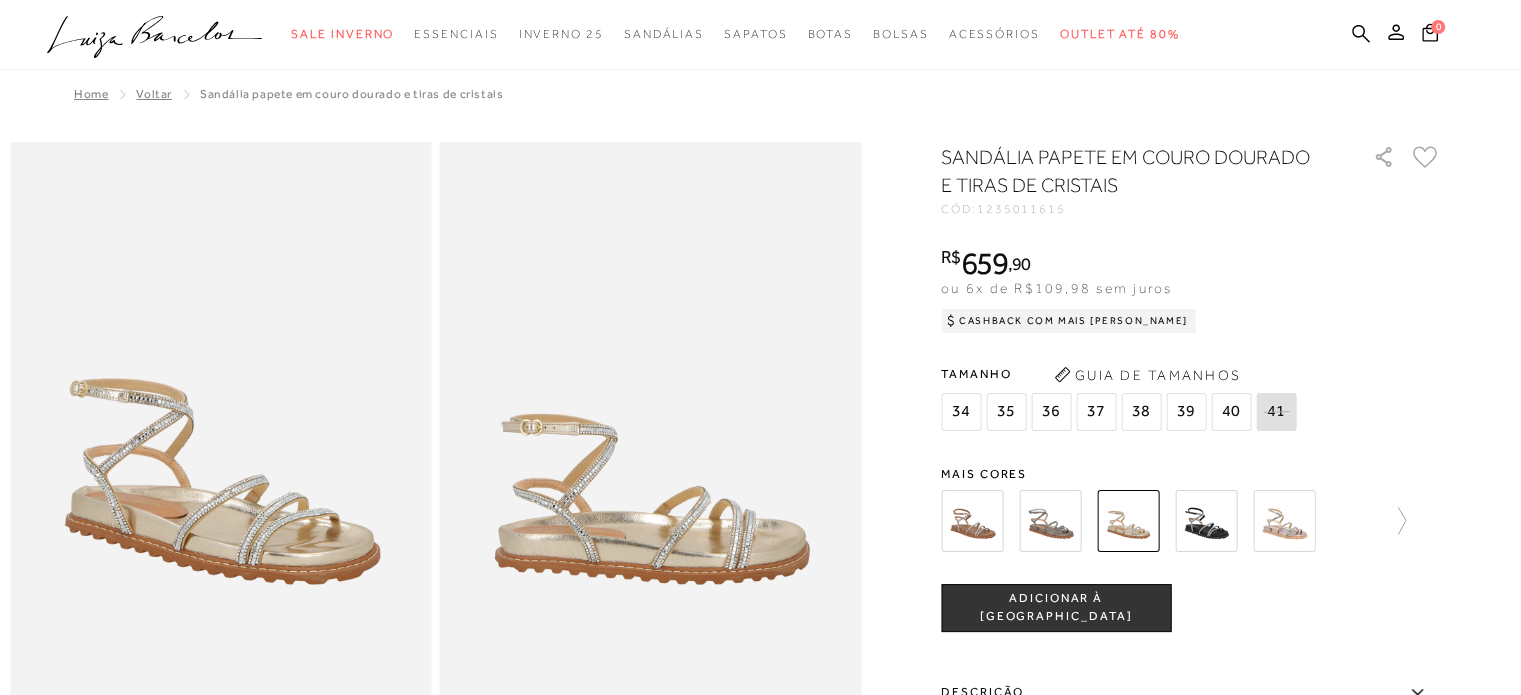 click at bounding box center (1284, 521) 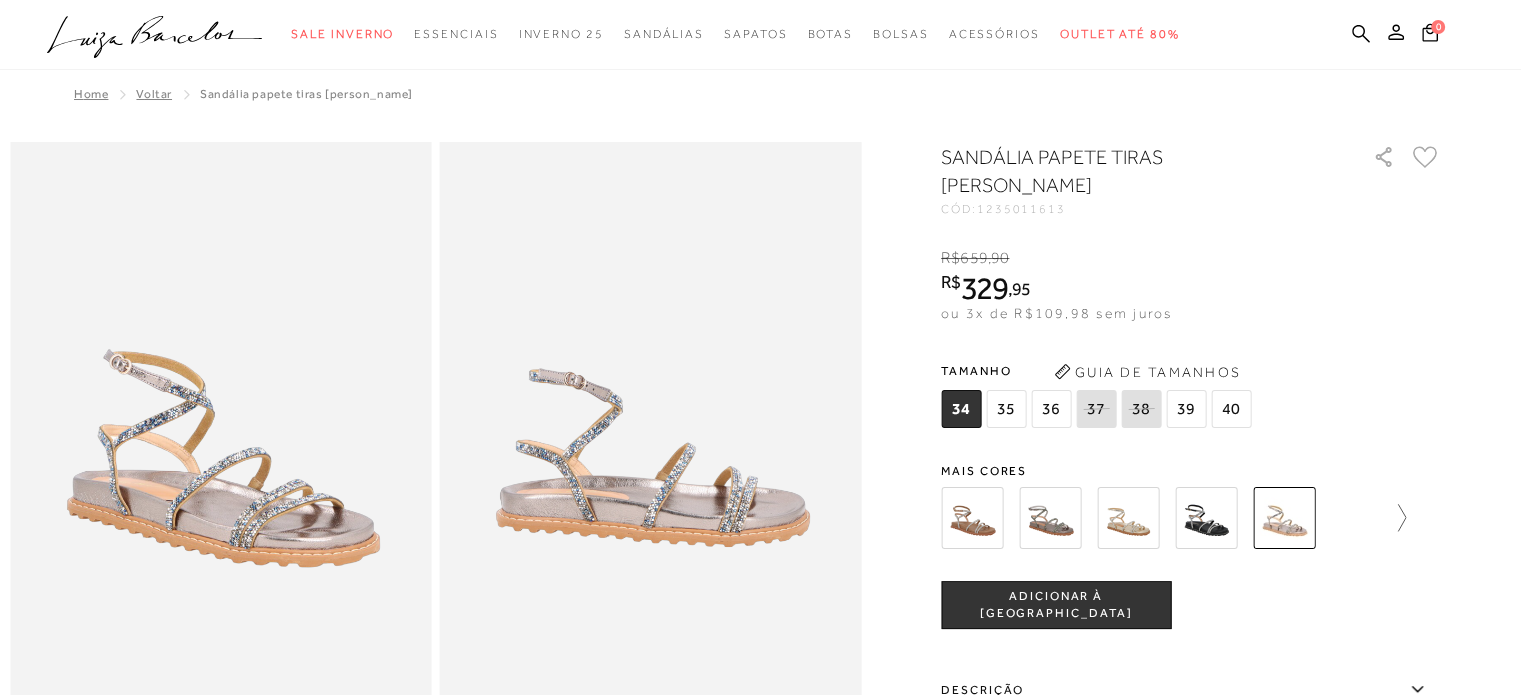 click 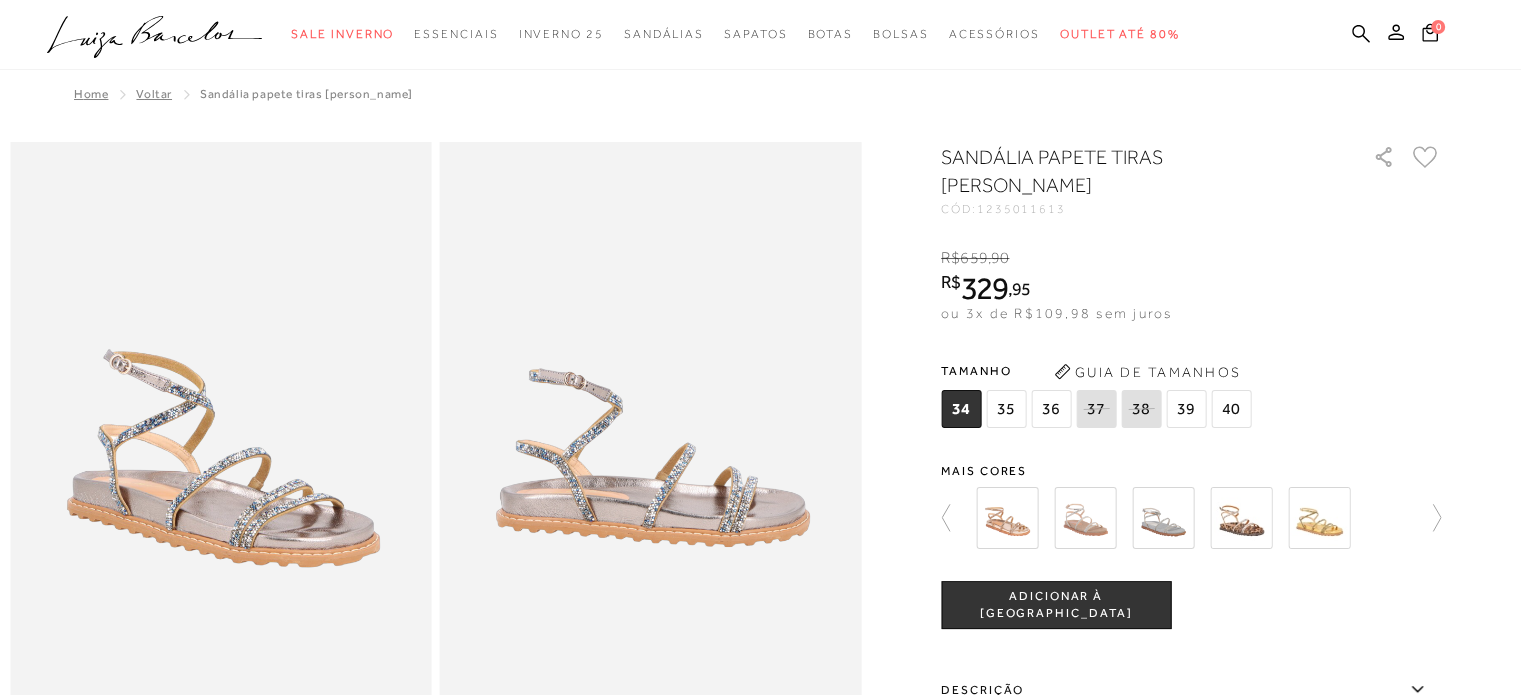 click at bounding box center (1319, 518) 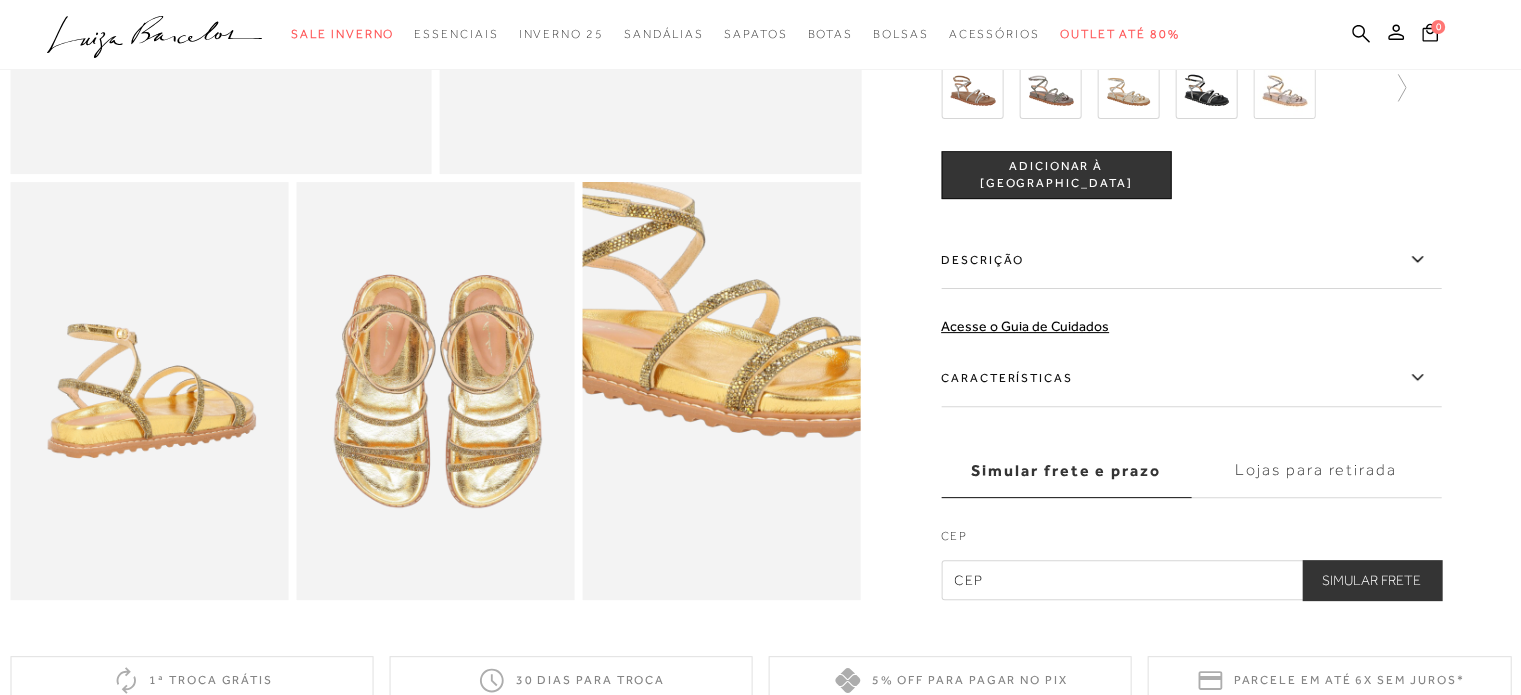 scroll, scrollTop: 100, scrollLeft: 0, axis: vertical 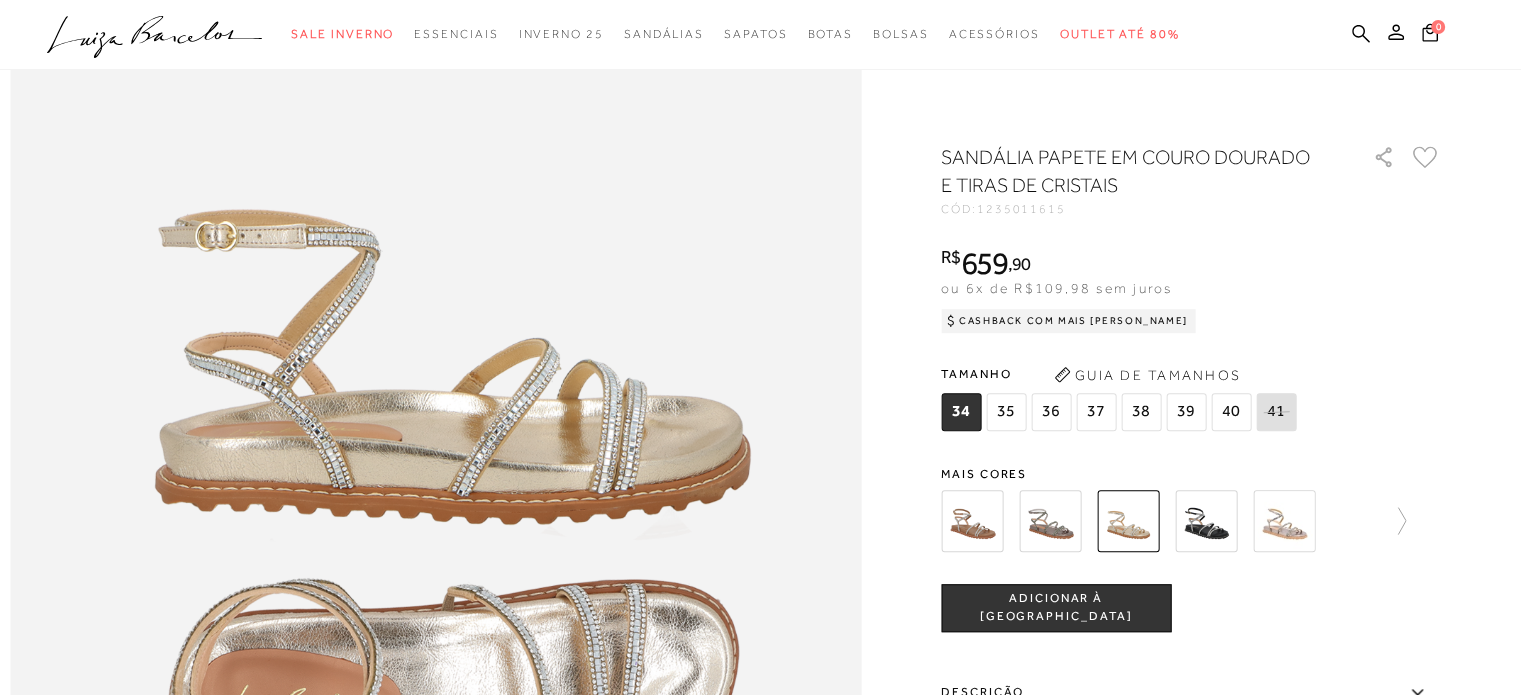 click at bounding box center [972, 521] 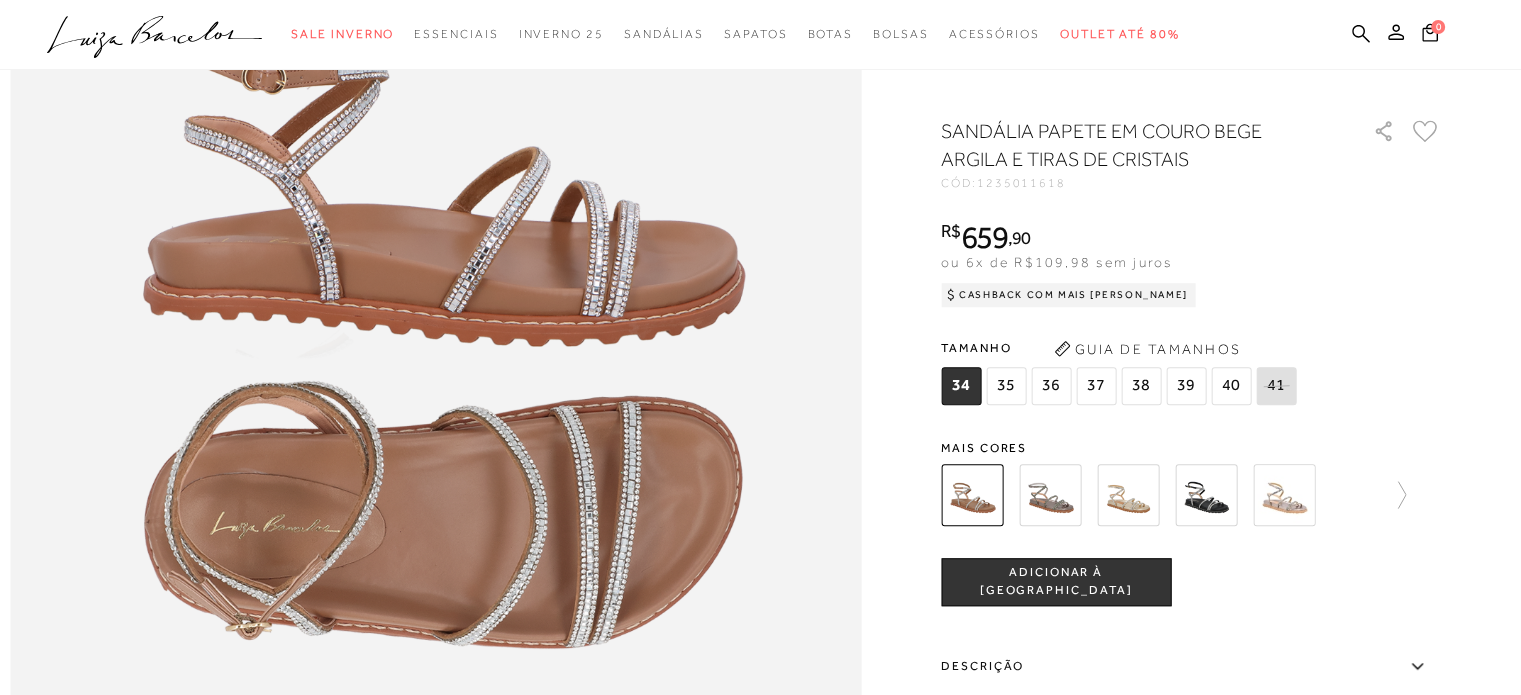 scroll, scrollTop: 1300, scrollLeft: 0, axis: vertical 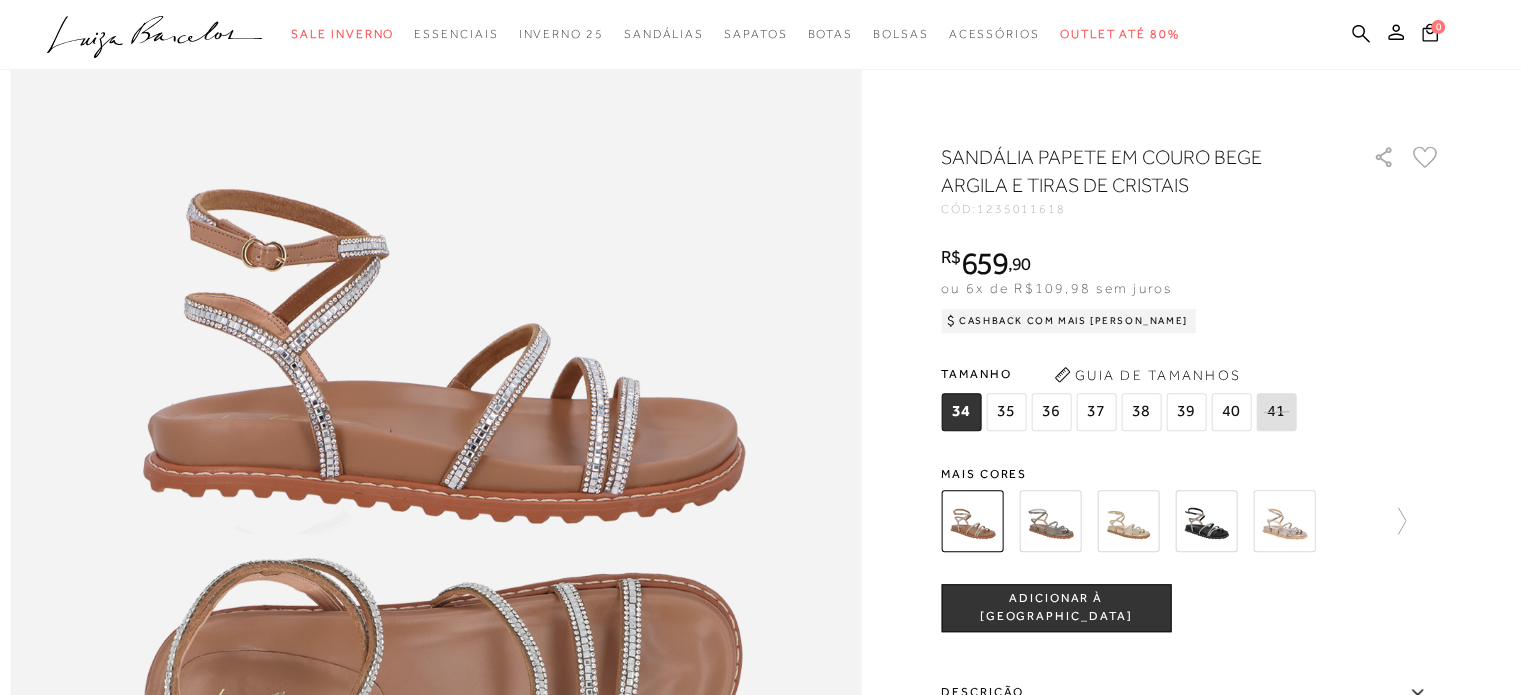 click at bounding box center (1050, 521) 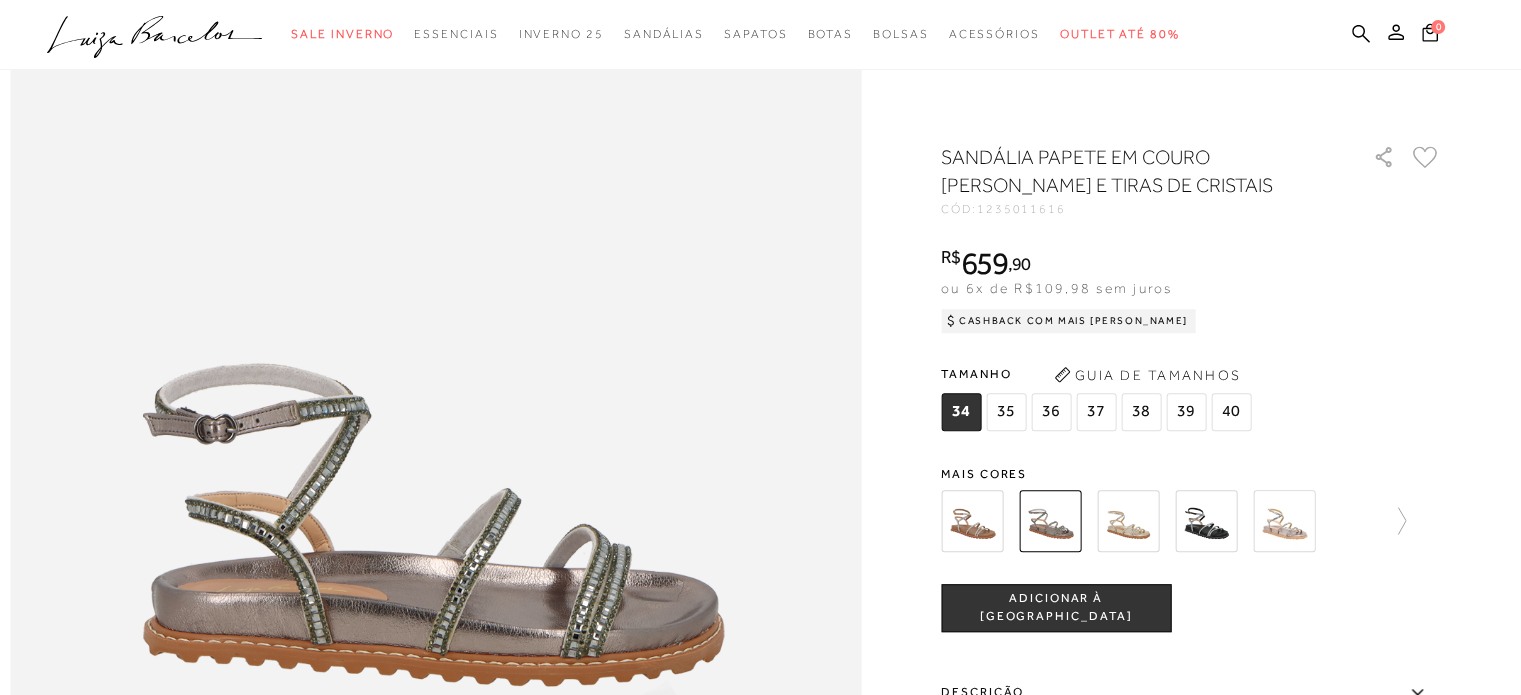 scroll, scrollTop: 1100, scrollLeft: 0, axis: vertical 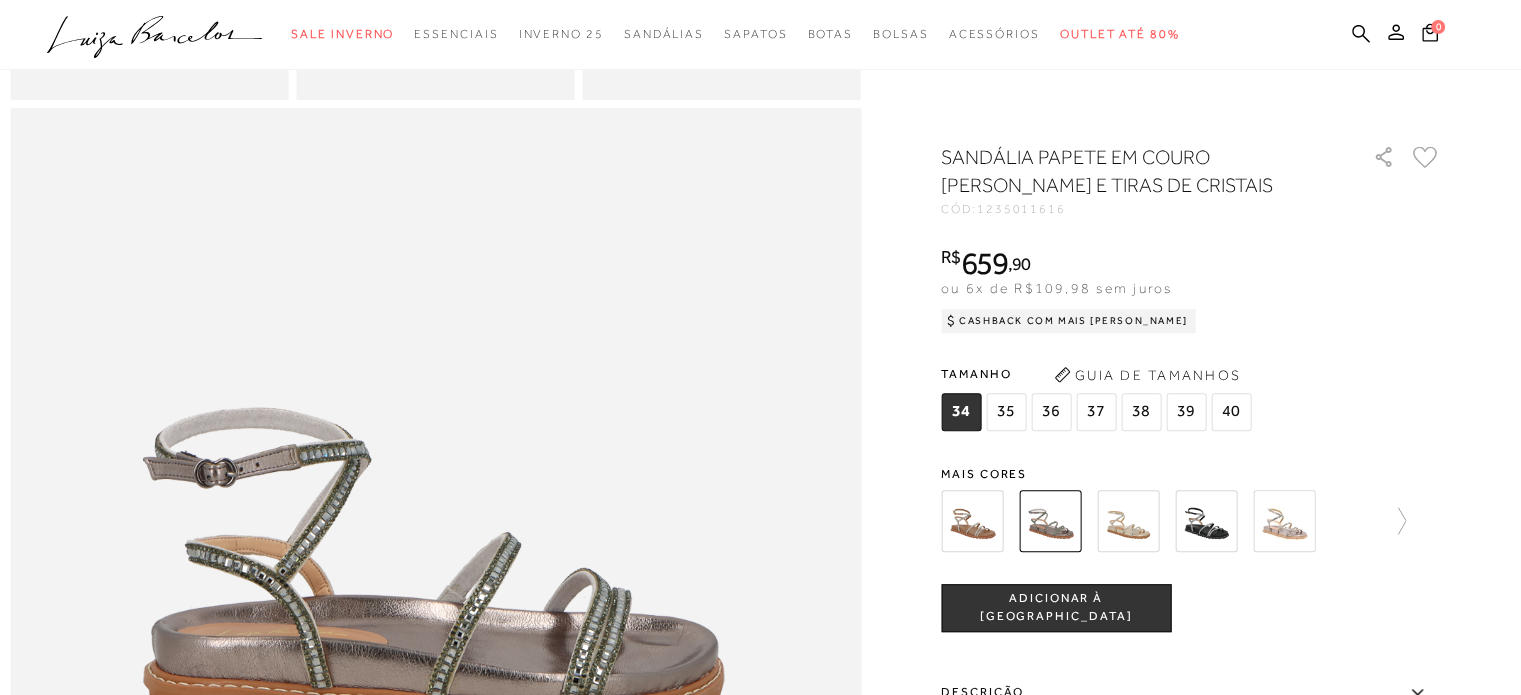 click at bounding box center [1128, 521] 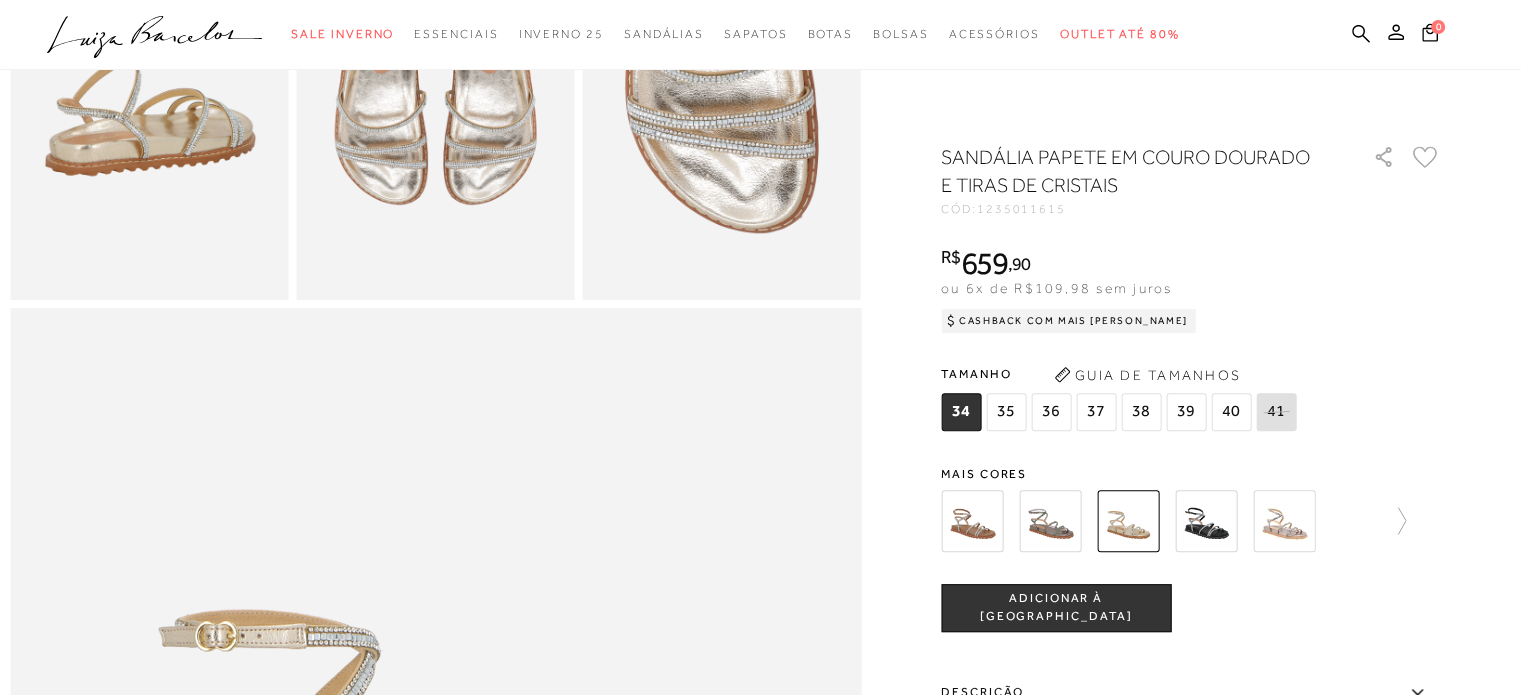 scroll, scrollTop: 1200, scrollLeft: 0, axis: vertical 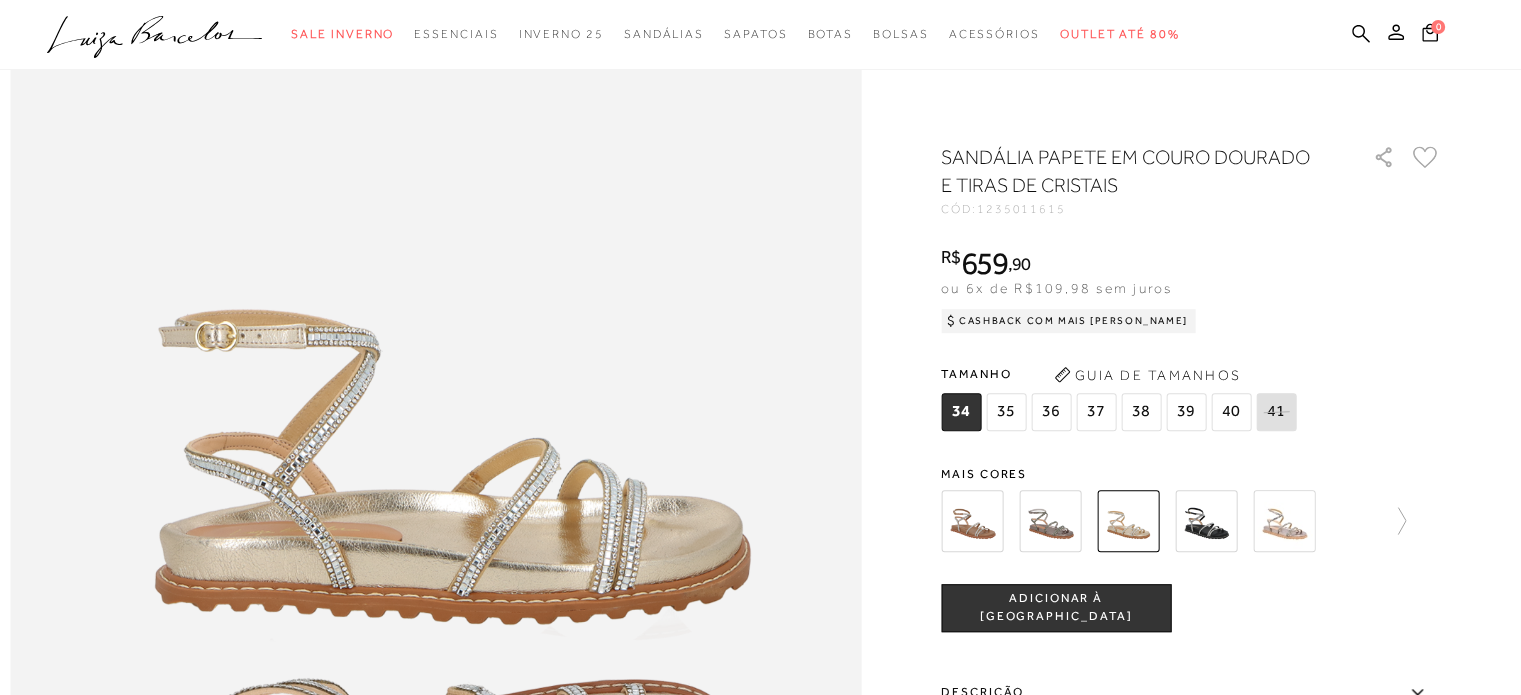 click at bounding box center [1206, 521] 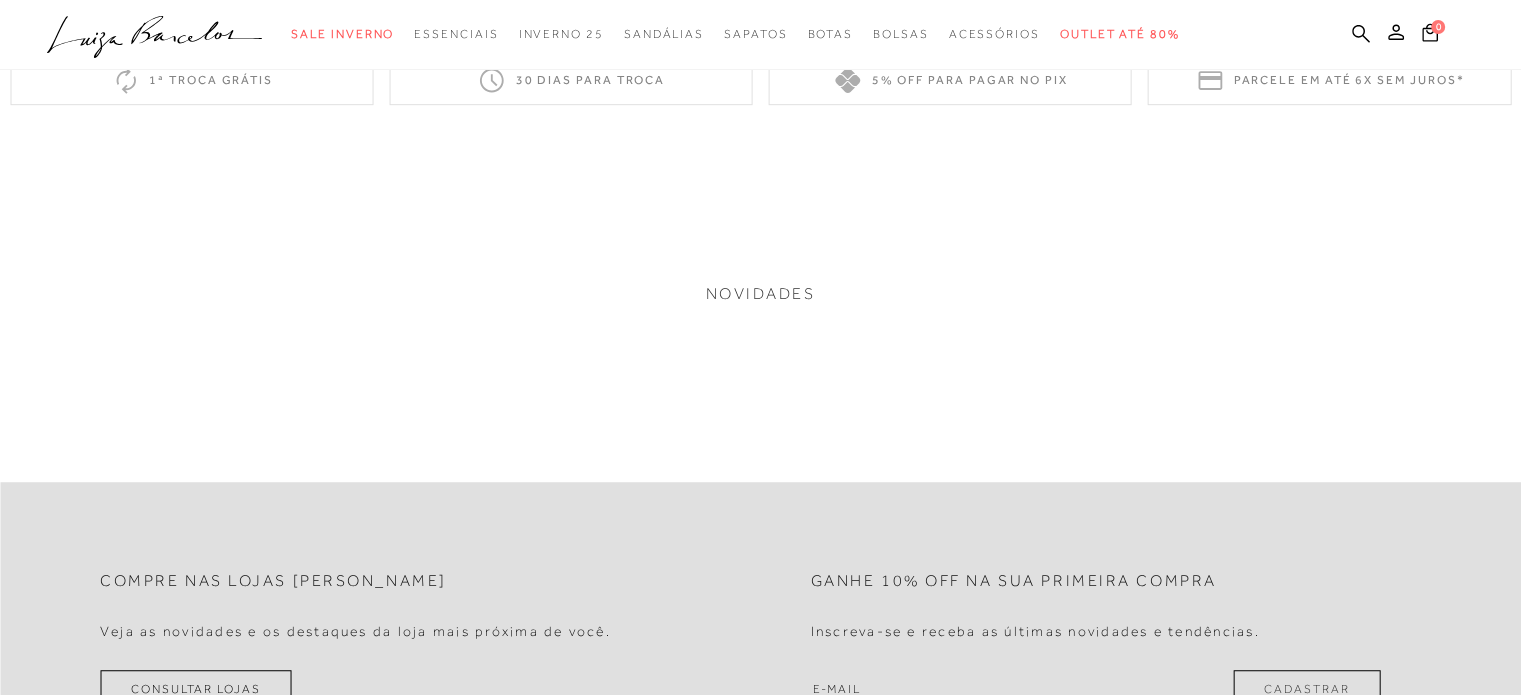 click on "Compre nas lojas Luiza Barcelos
Veja as novidades e os destaques da loja mais próxima de você.
Consultar Lojas
Ganhe 10% off na sua primeira compra
Inscreva-se e receba as últimas novidades e tendências.
Cadastrar" at bounding box center [760, 830] 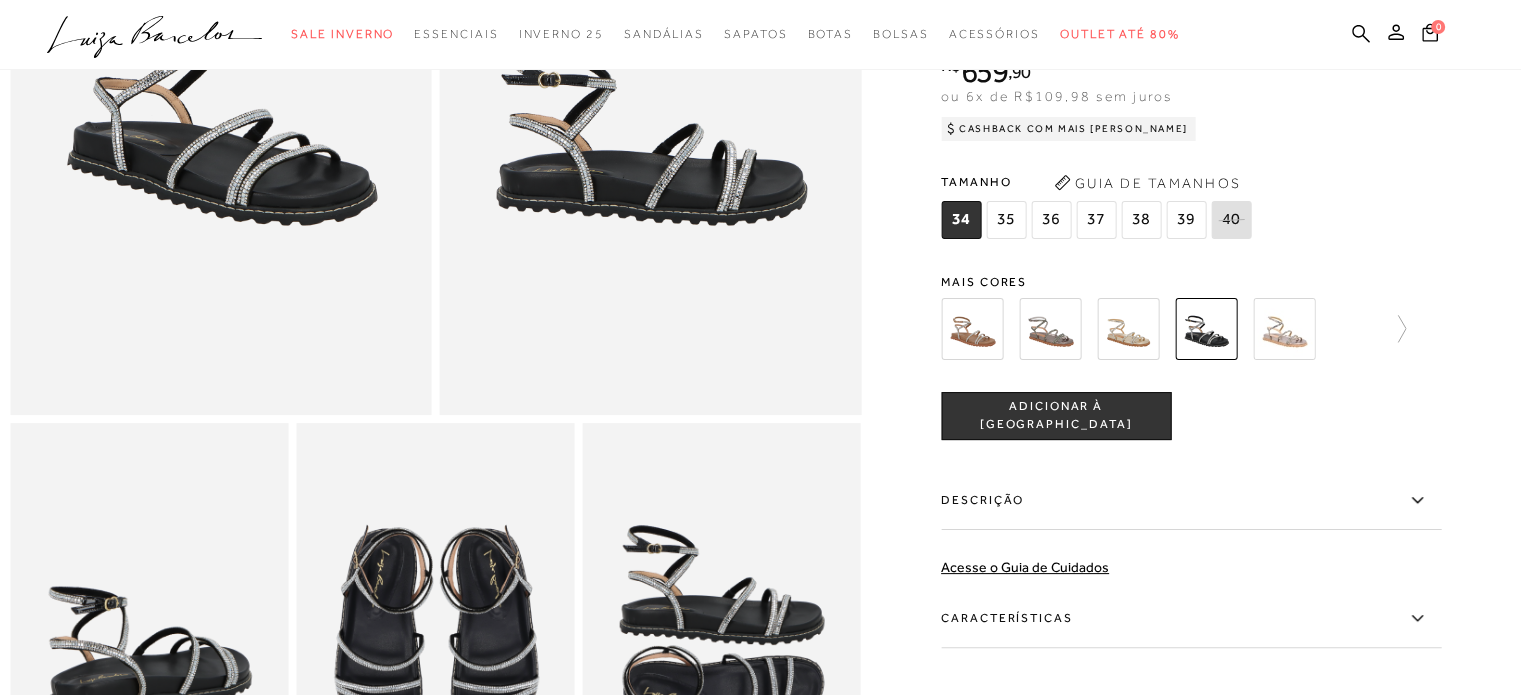 scroll, scrollTop: 0, scrollLeft: 0, axis: both 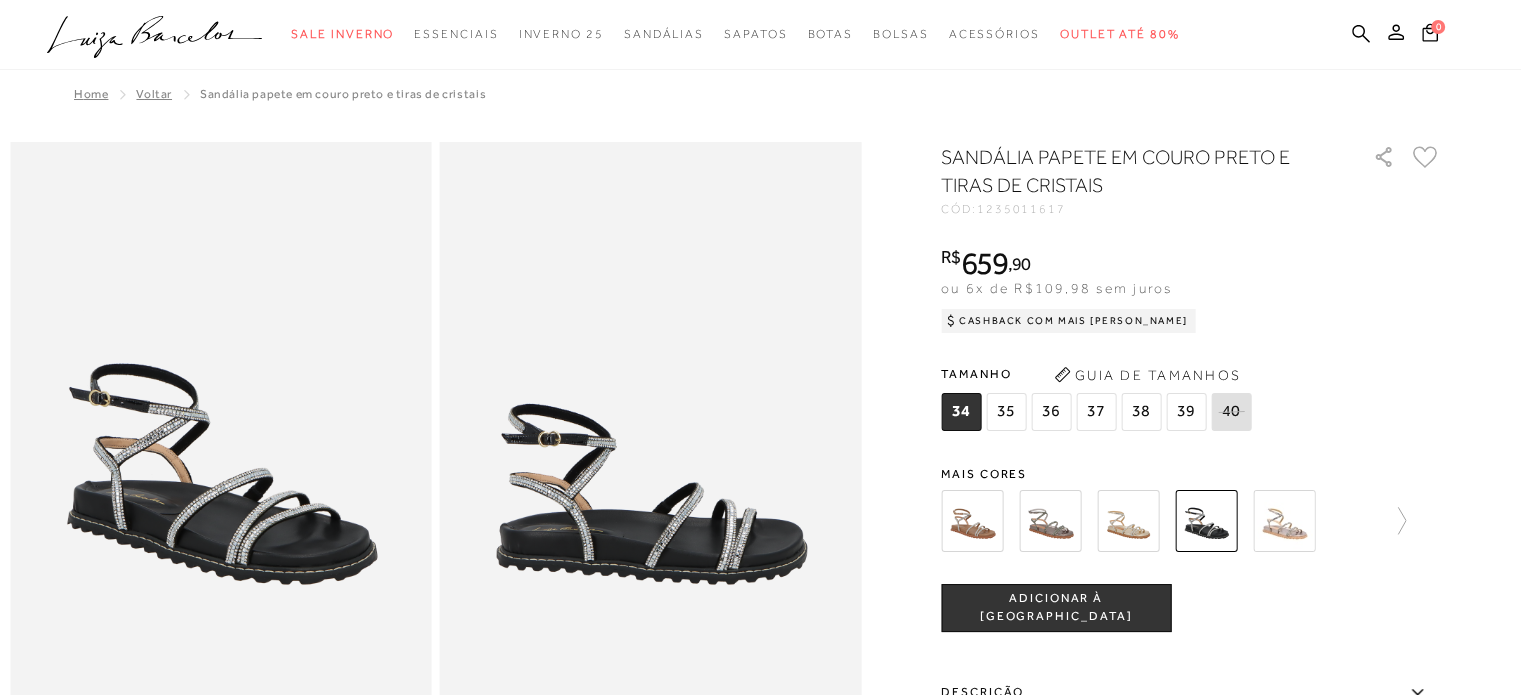 click at bounding box center [1284, 521] 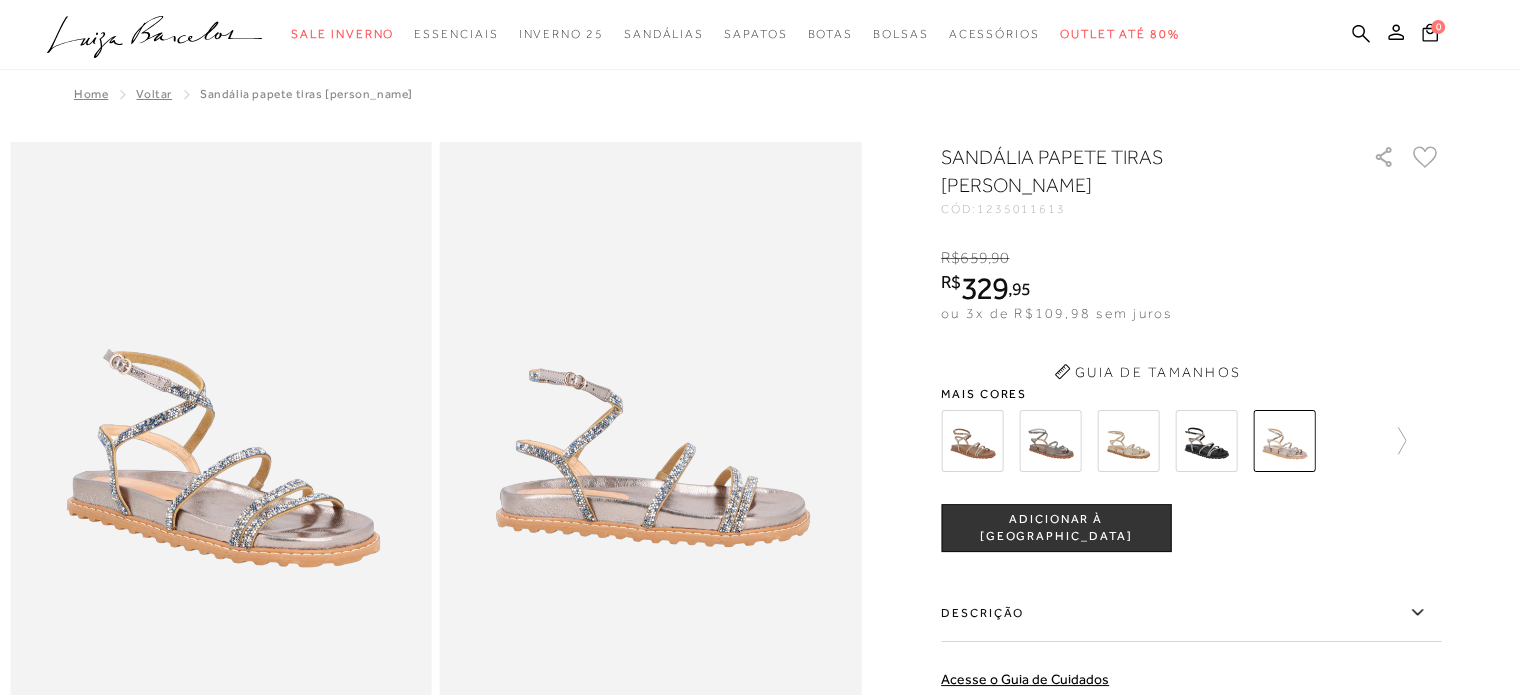 click on "SANDÁLIA PAPETE TIRAS CRISTAIS CHUMBO
CÓD:
1235011613
×
É necessário selecionar um tamanho para adicionar o produto como favorito.
R$ 659 , 90
R$ 329 , 95
ou 3x de R$109,98 sem juros
De  R$659,90
Por:  R$329,95" at bounding box center (1191, 548) 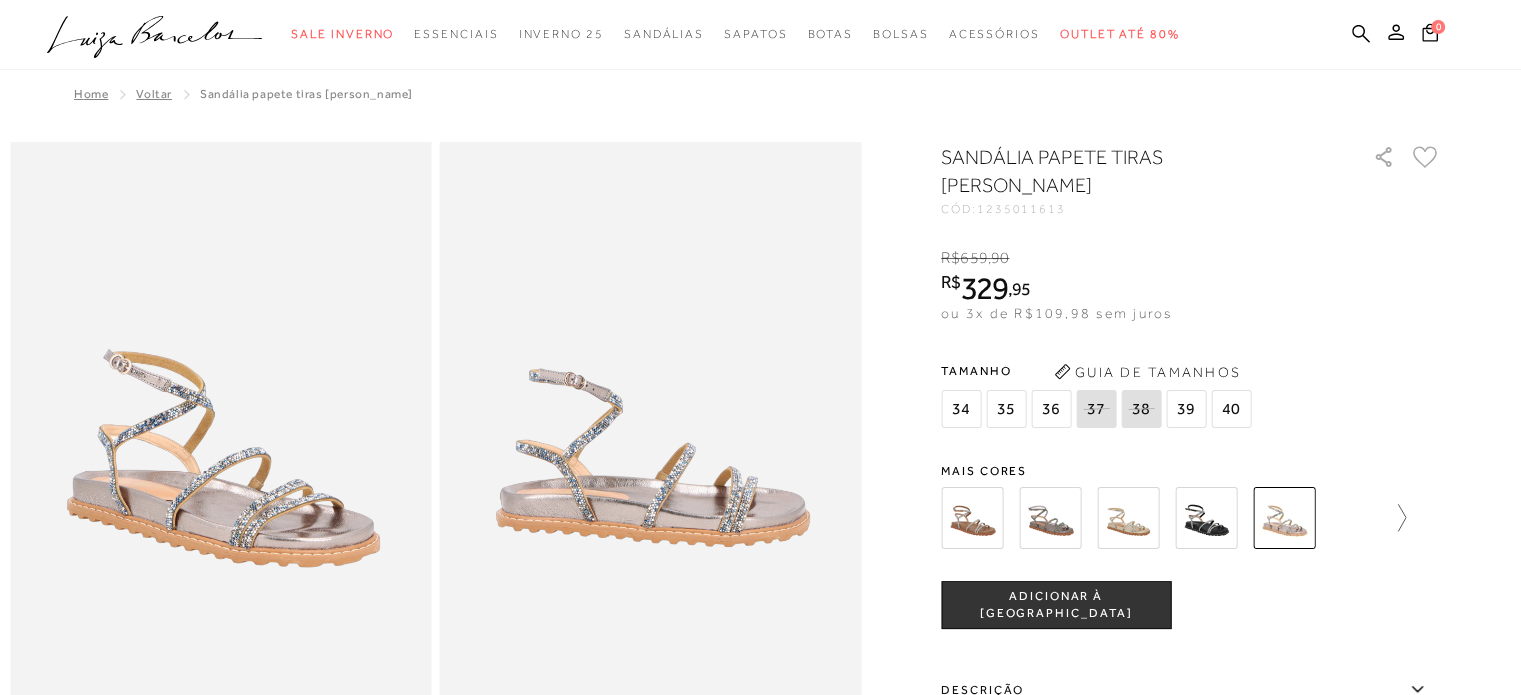 click 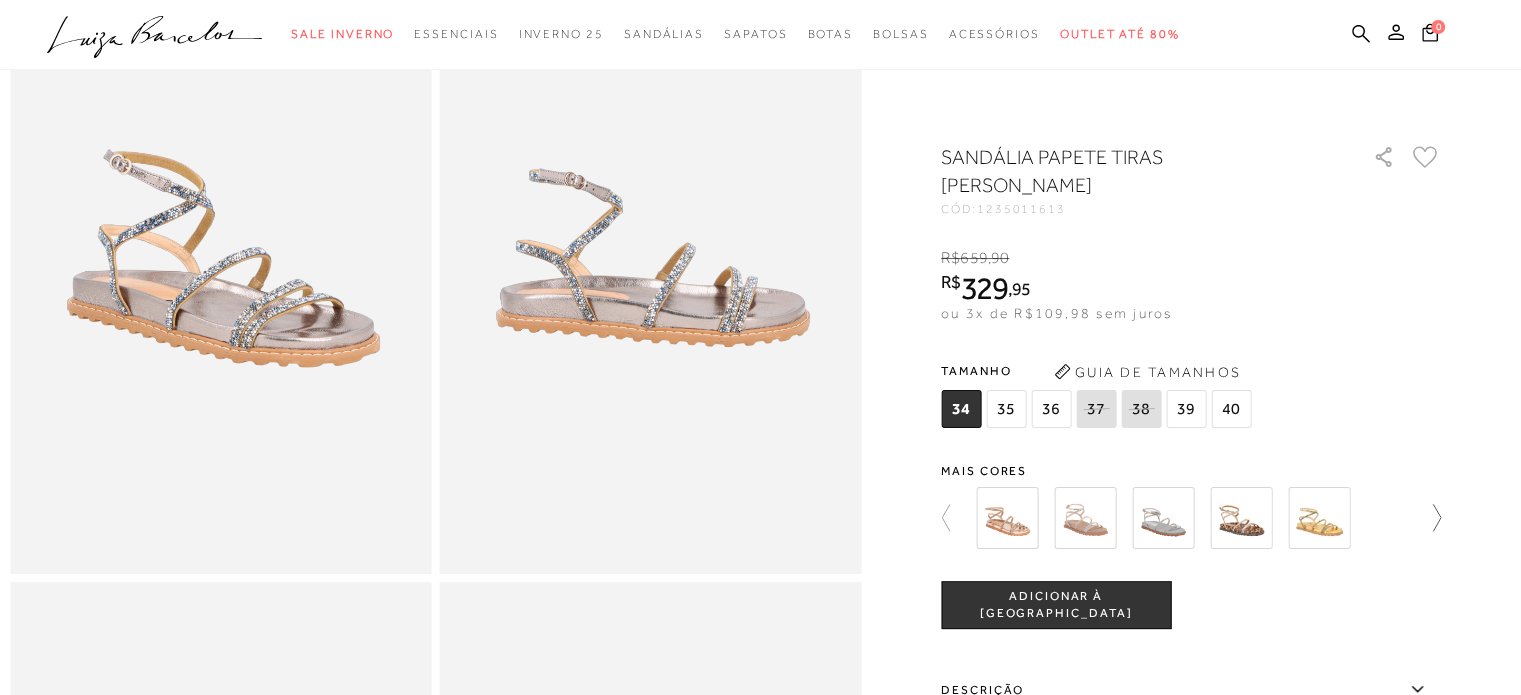 click 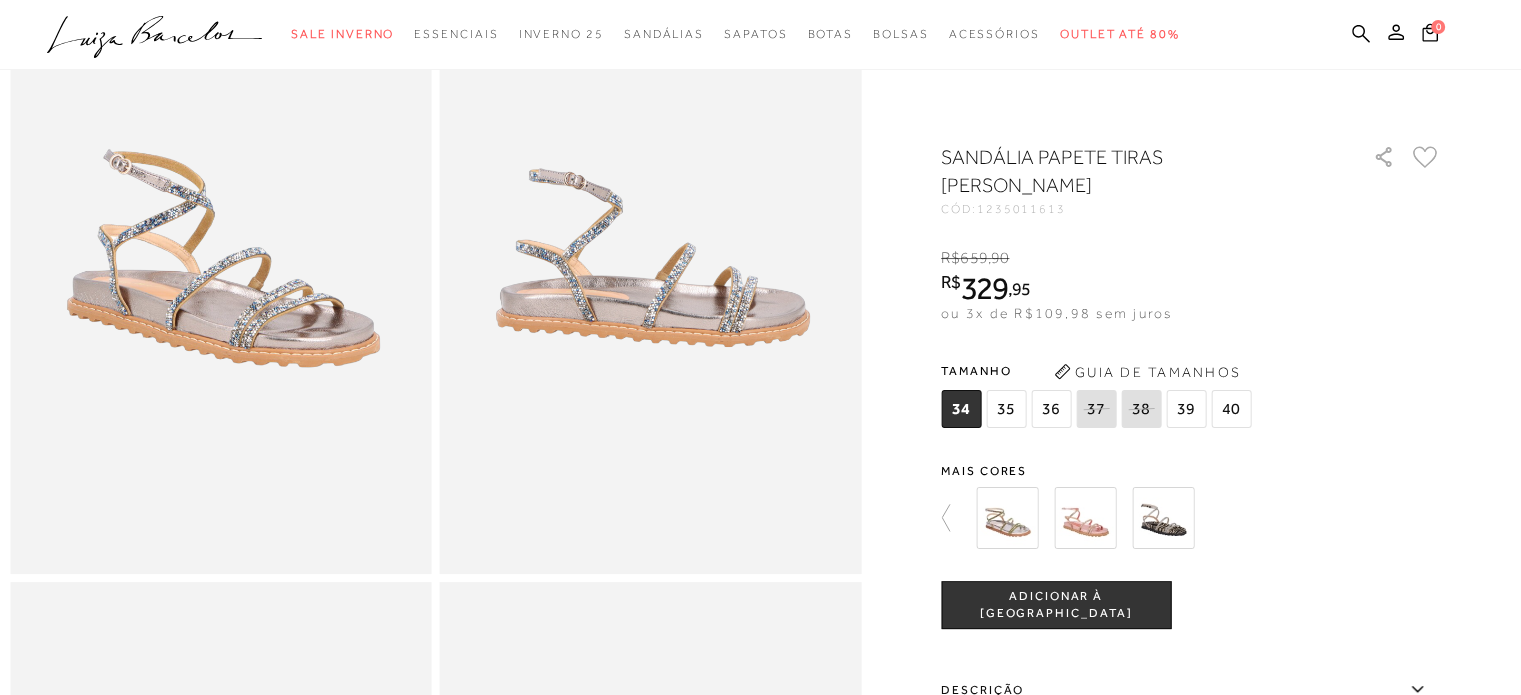 click at bounding box center [1007, 518] 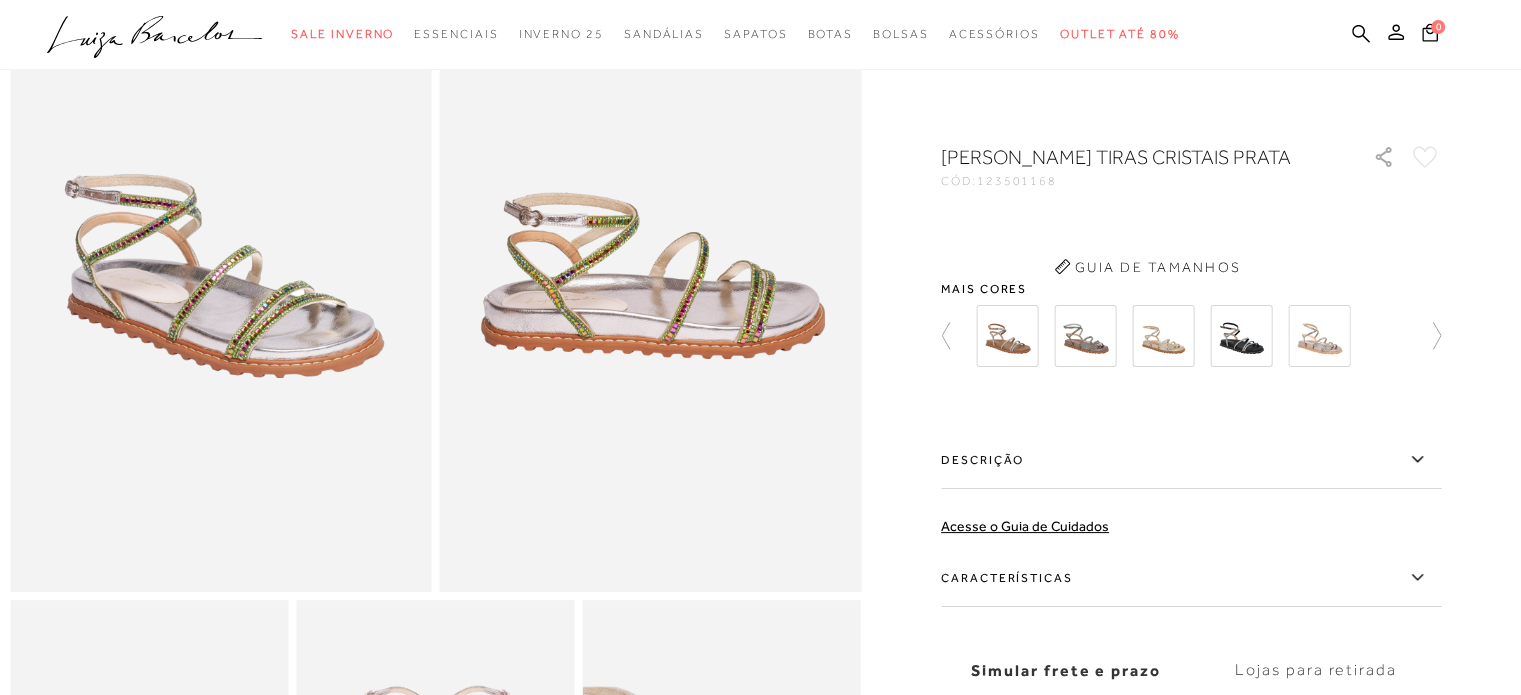 scroll, scrollTop: 1096, scrollLeft: 0, axis: vertical 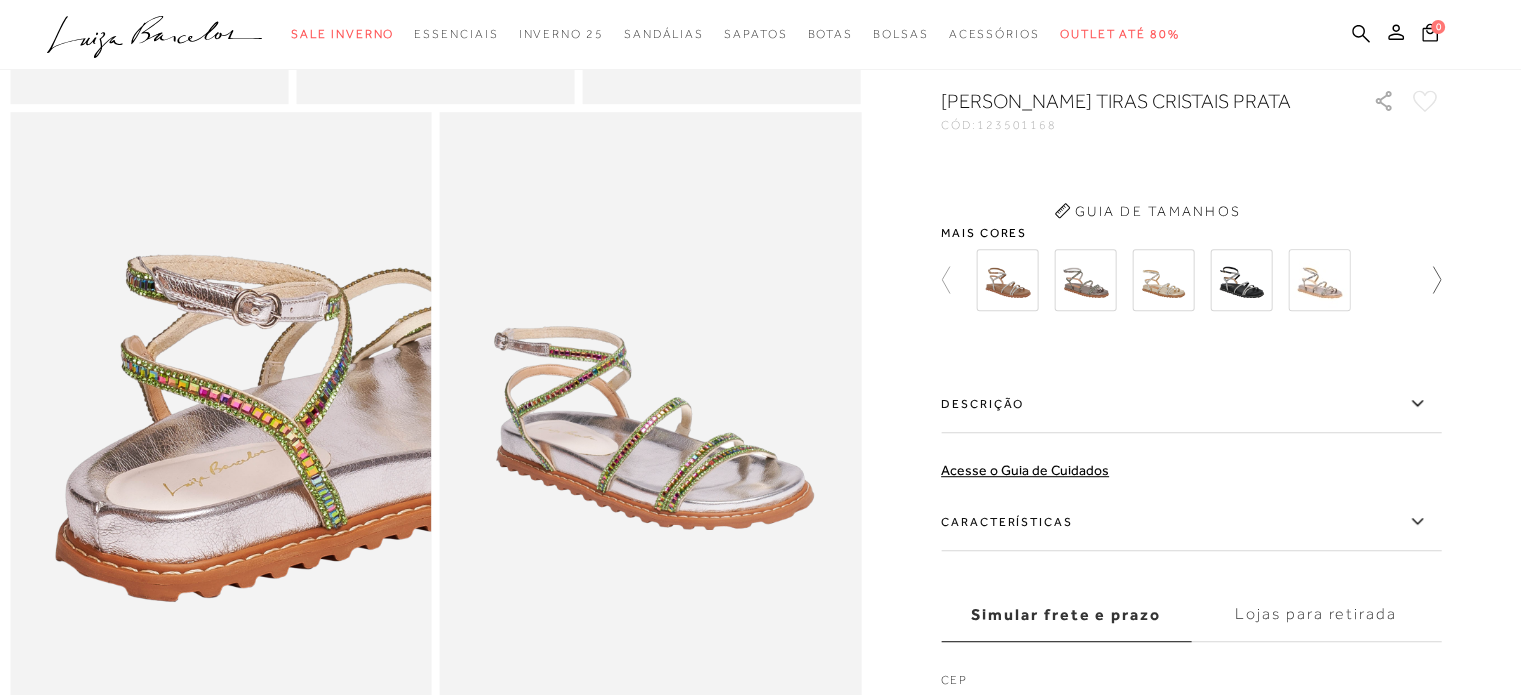 click 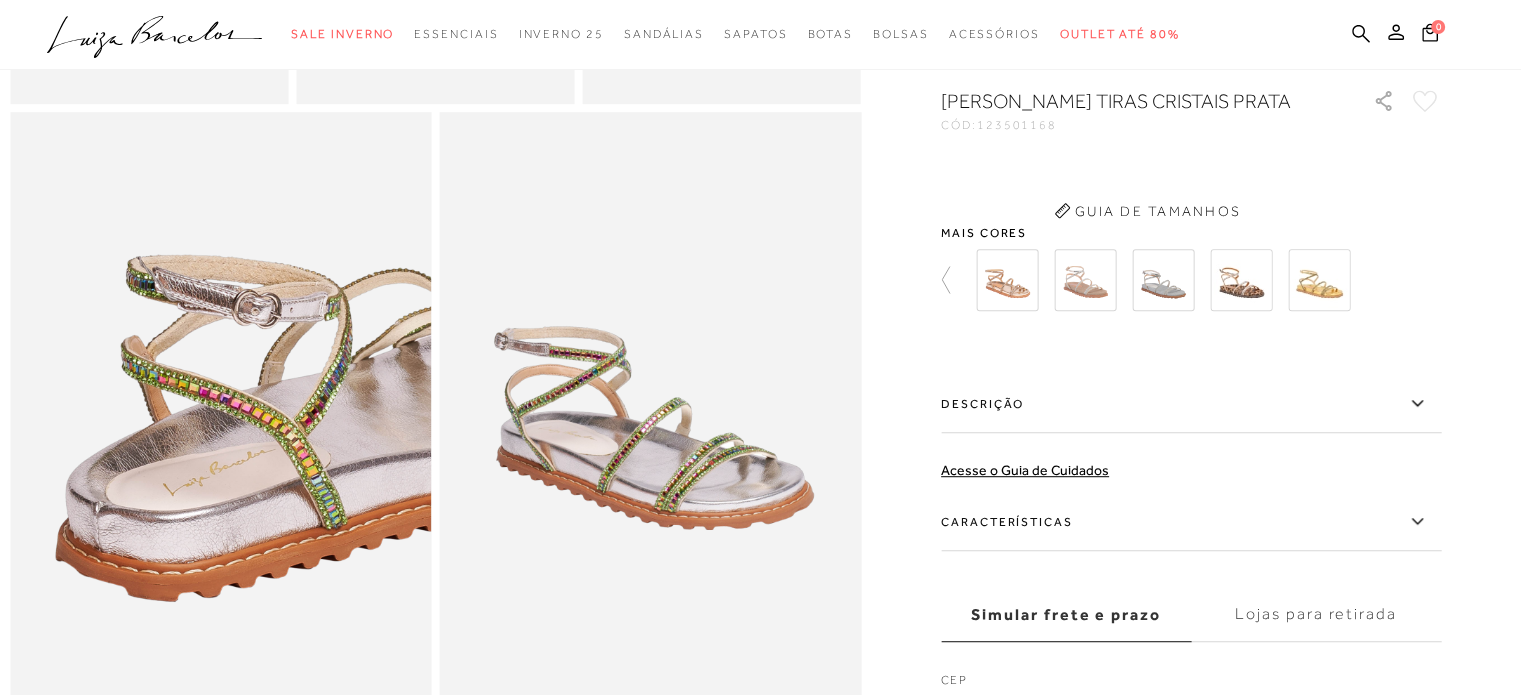scroll, scrollTop: 1000, scrollLeft: 0, axis: vertical 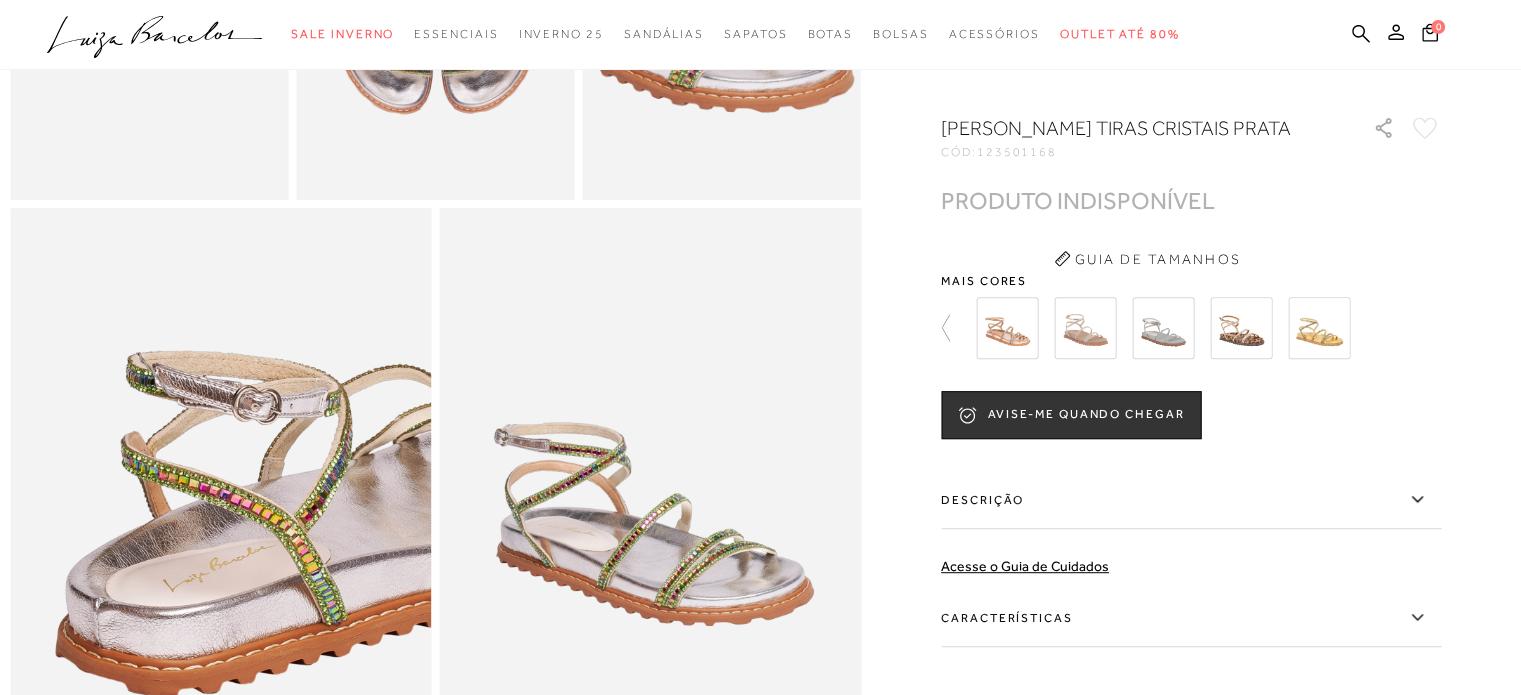 click at bounding box center [1319, 328] 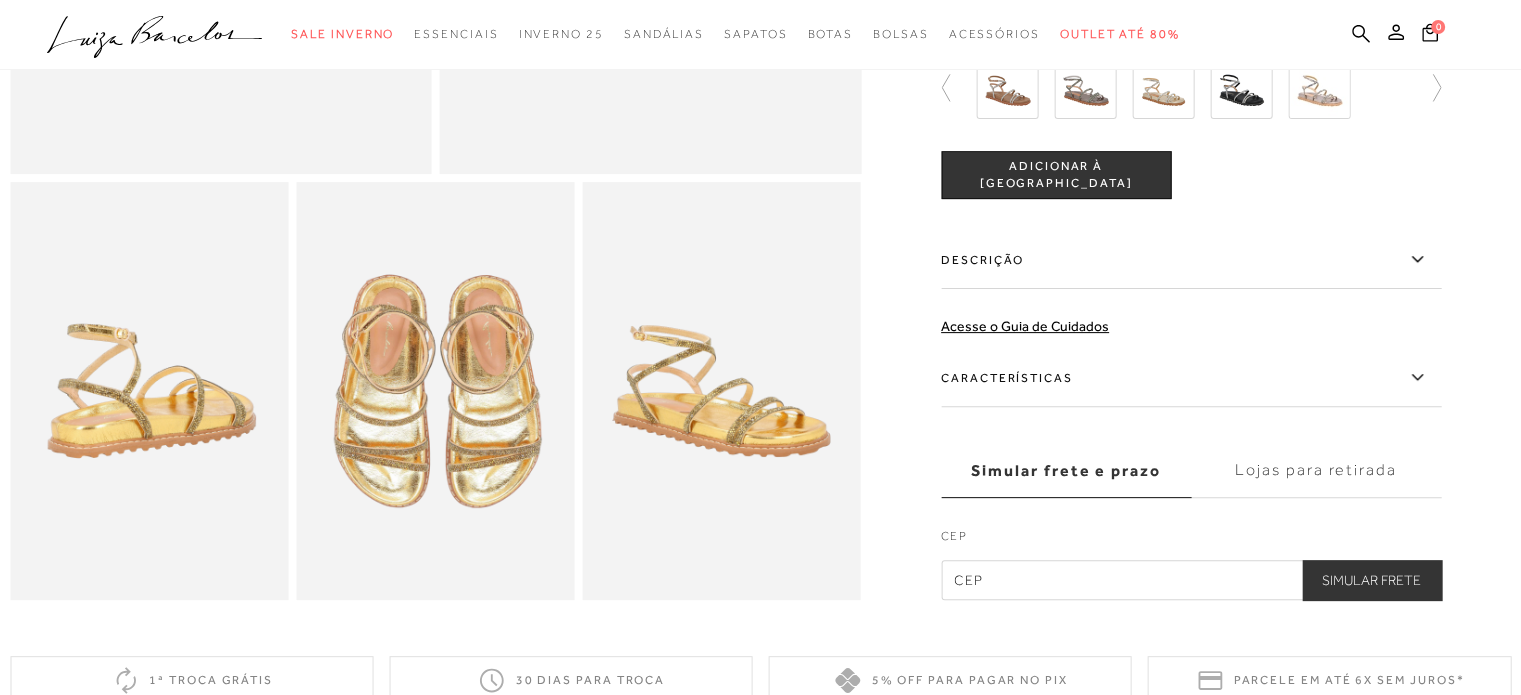 scroll, scrollTop: 100, scrollLeft: 0, axis: vertical 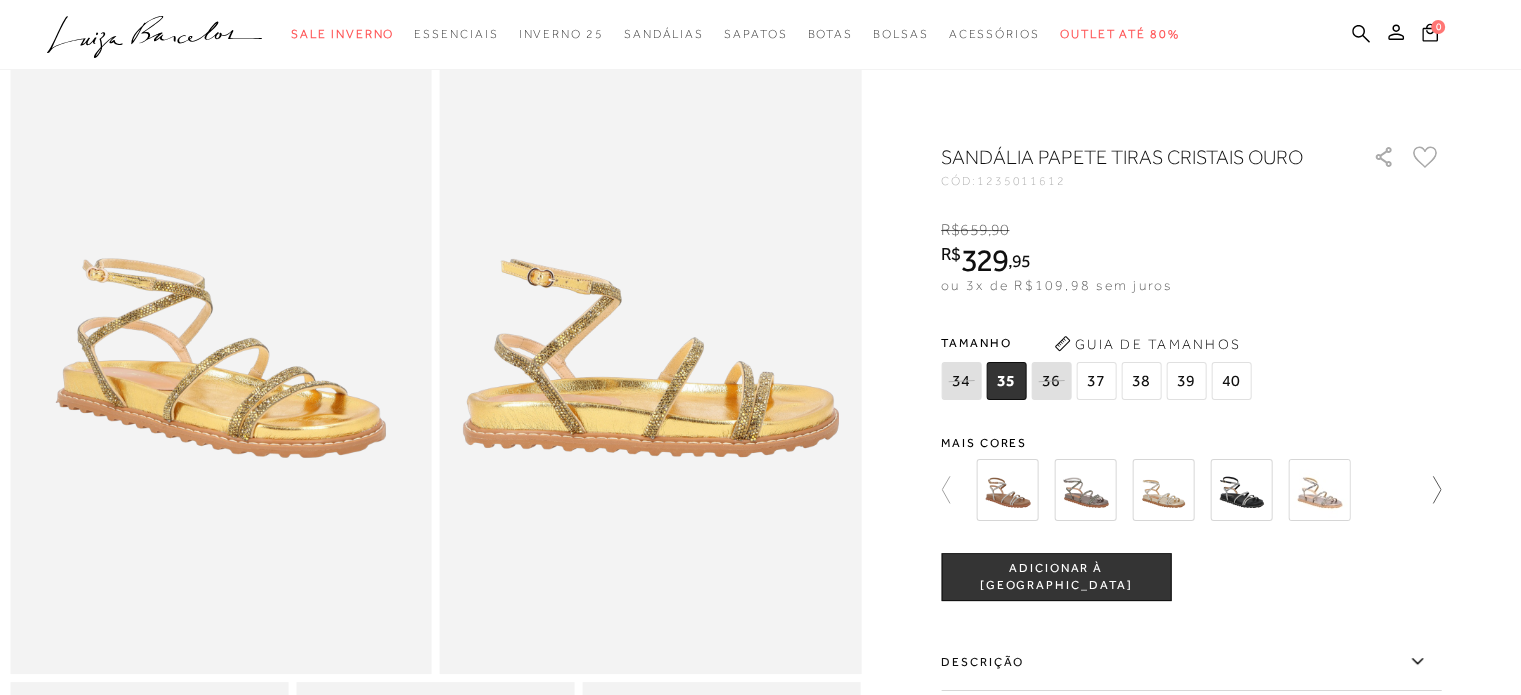 click 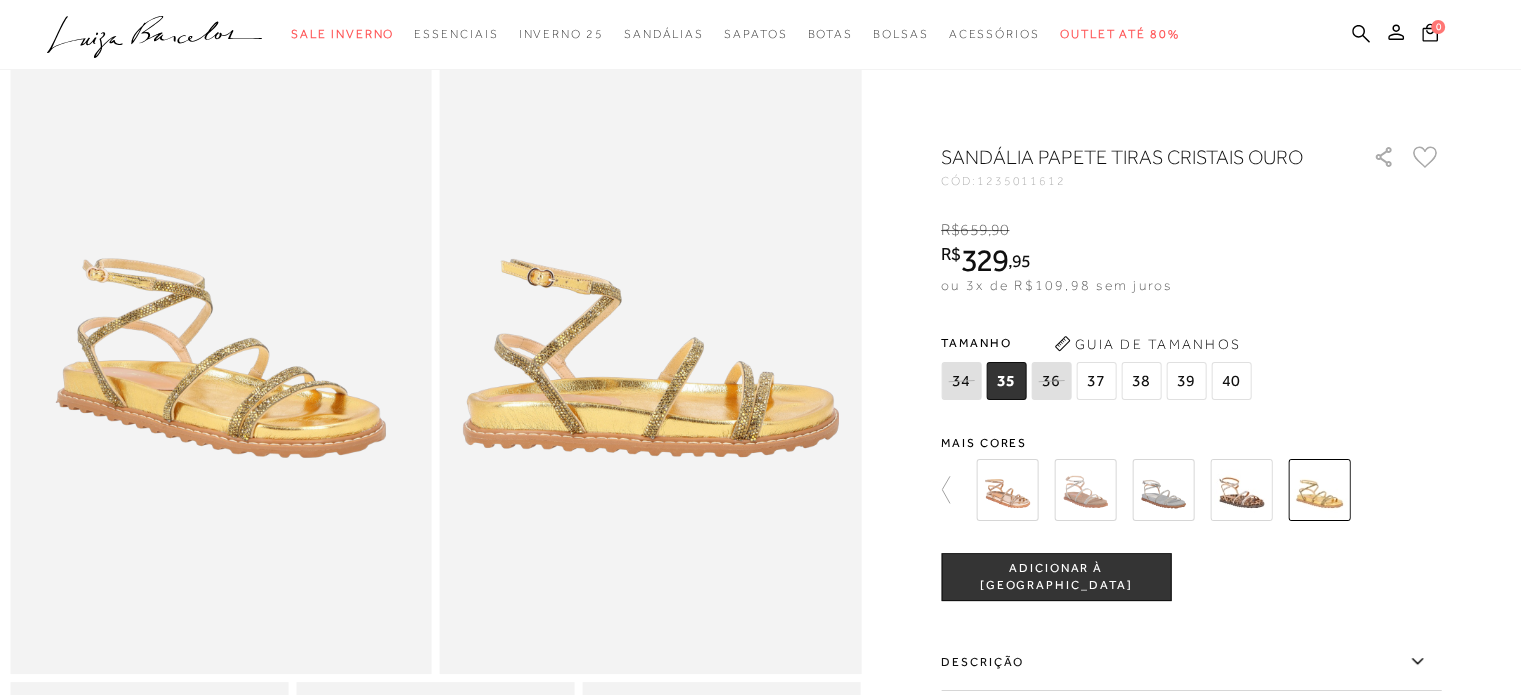click at bounding box center (1241, 490) 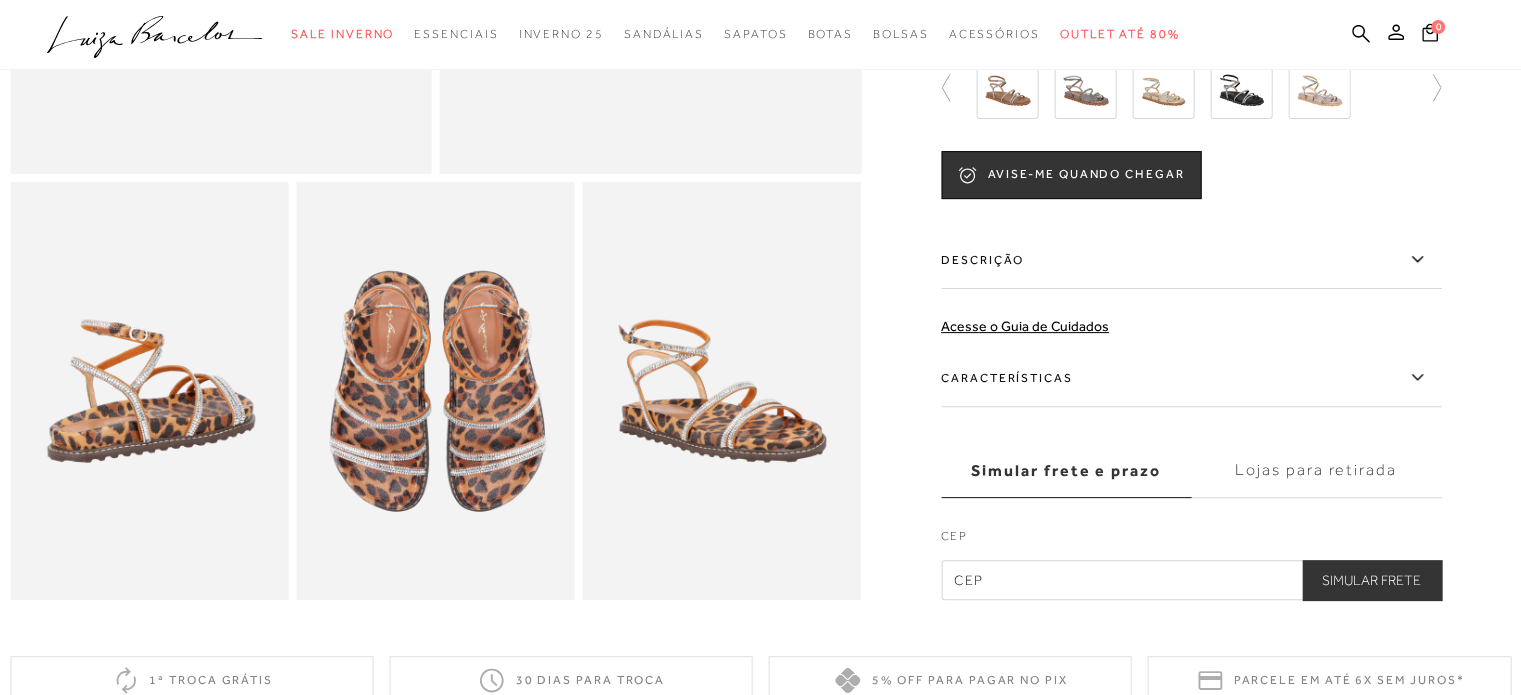 scroll, scrollTop: 0, scrollLeft: 0, axis: both 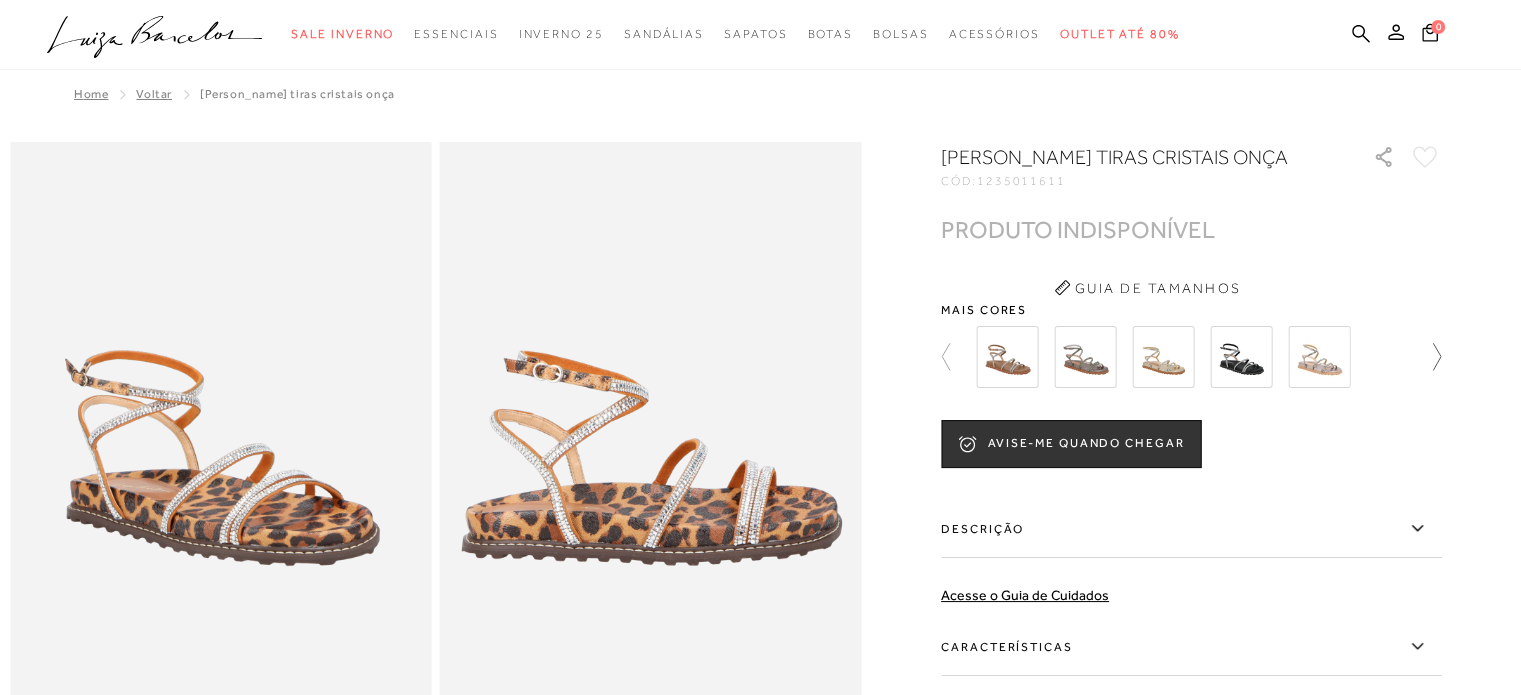 click 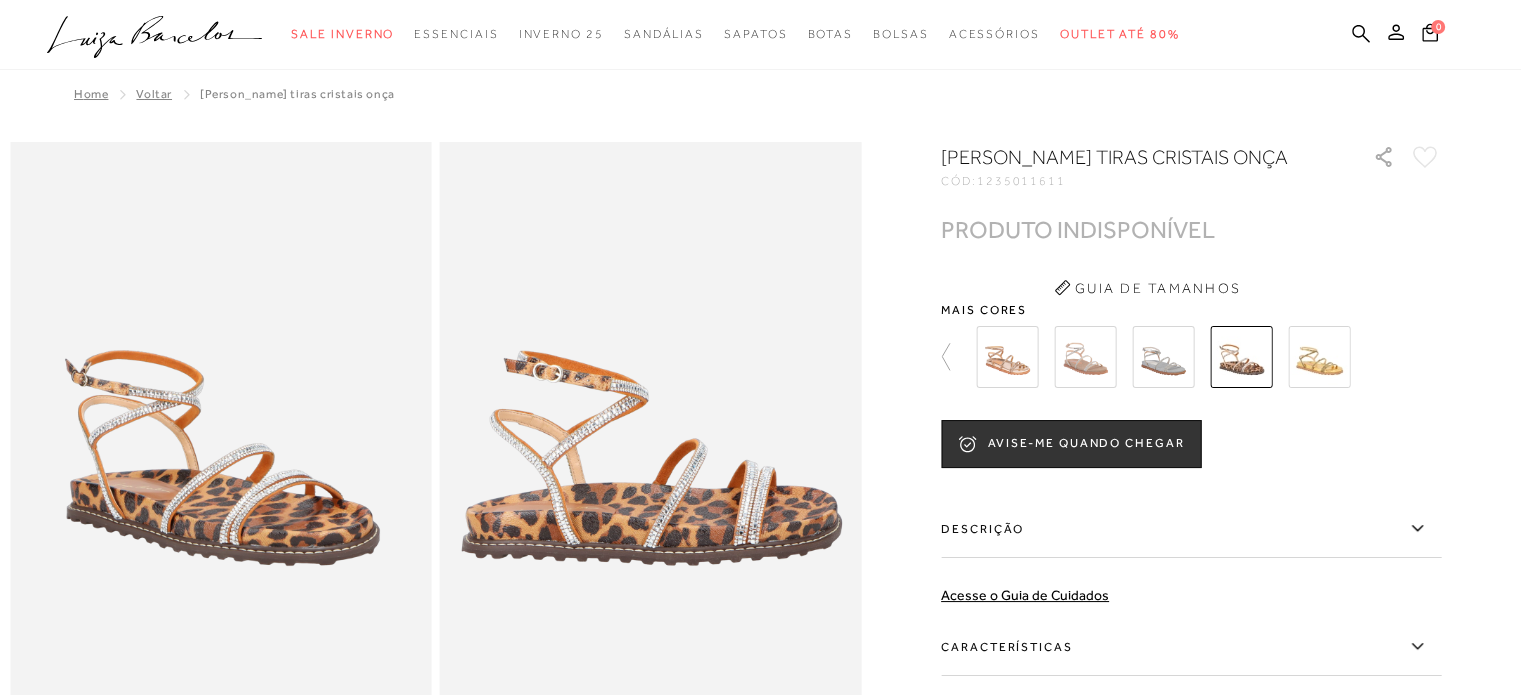 click at bounding box center [1163, 357] 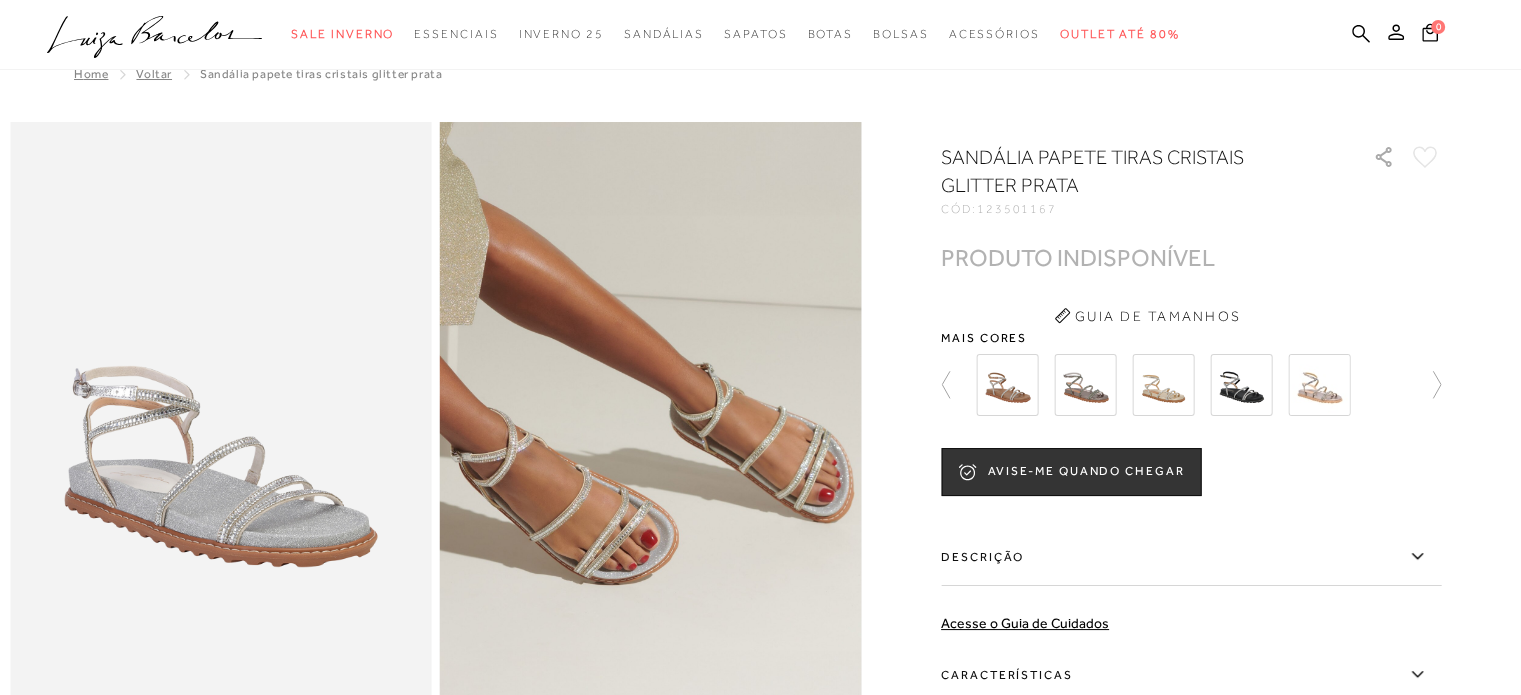 scroll, scrollTop: 0, scrollLeft: 0, axis: both 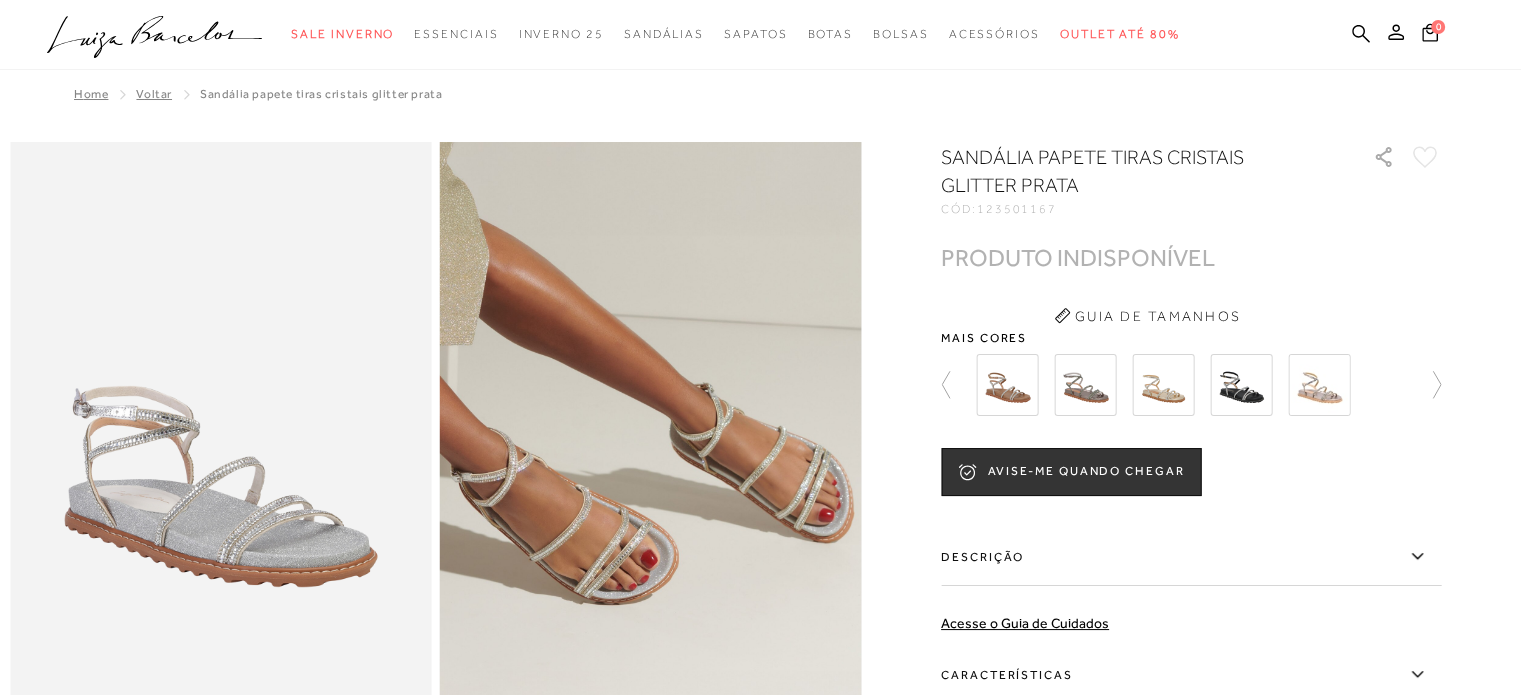 click at bounding box center [651, 458] 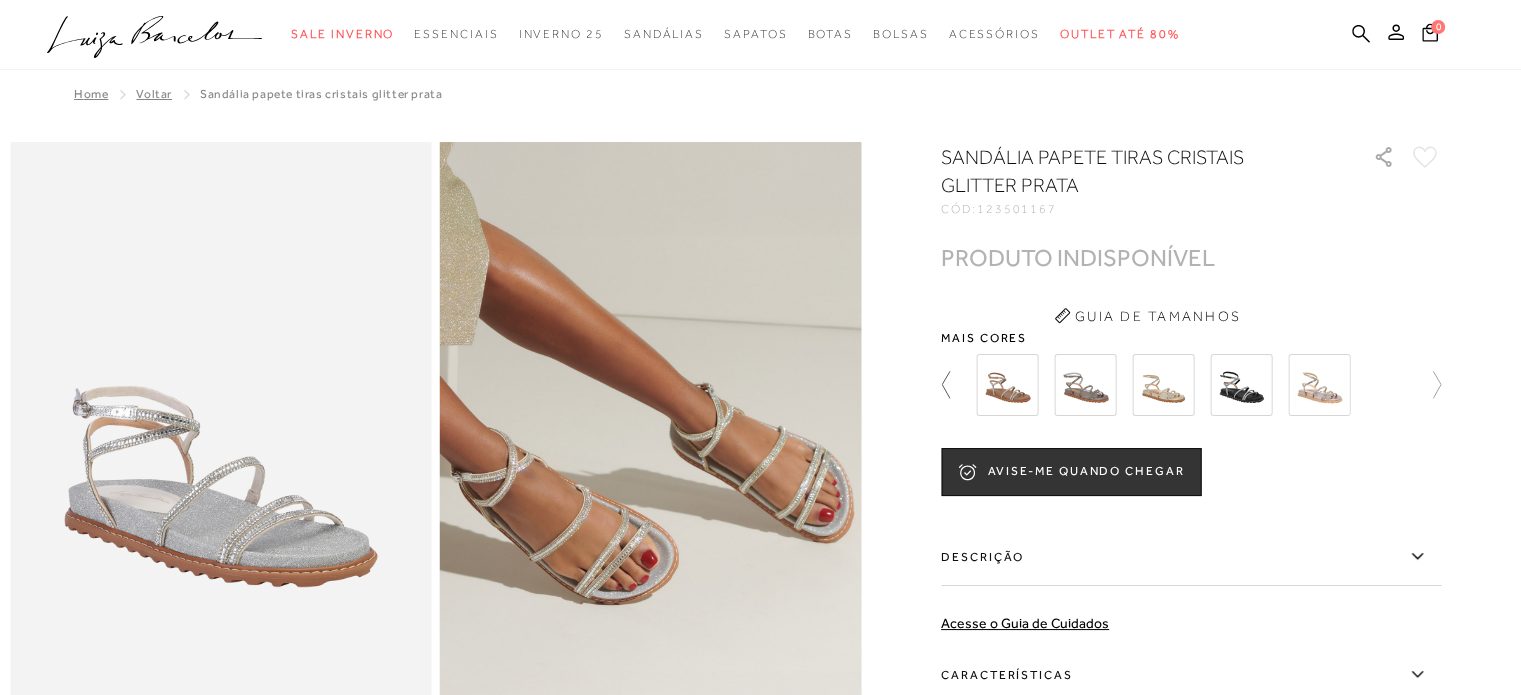 click 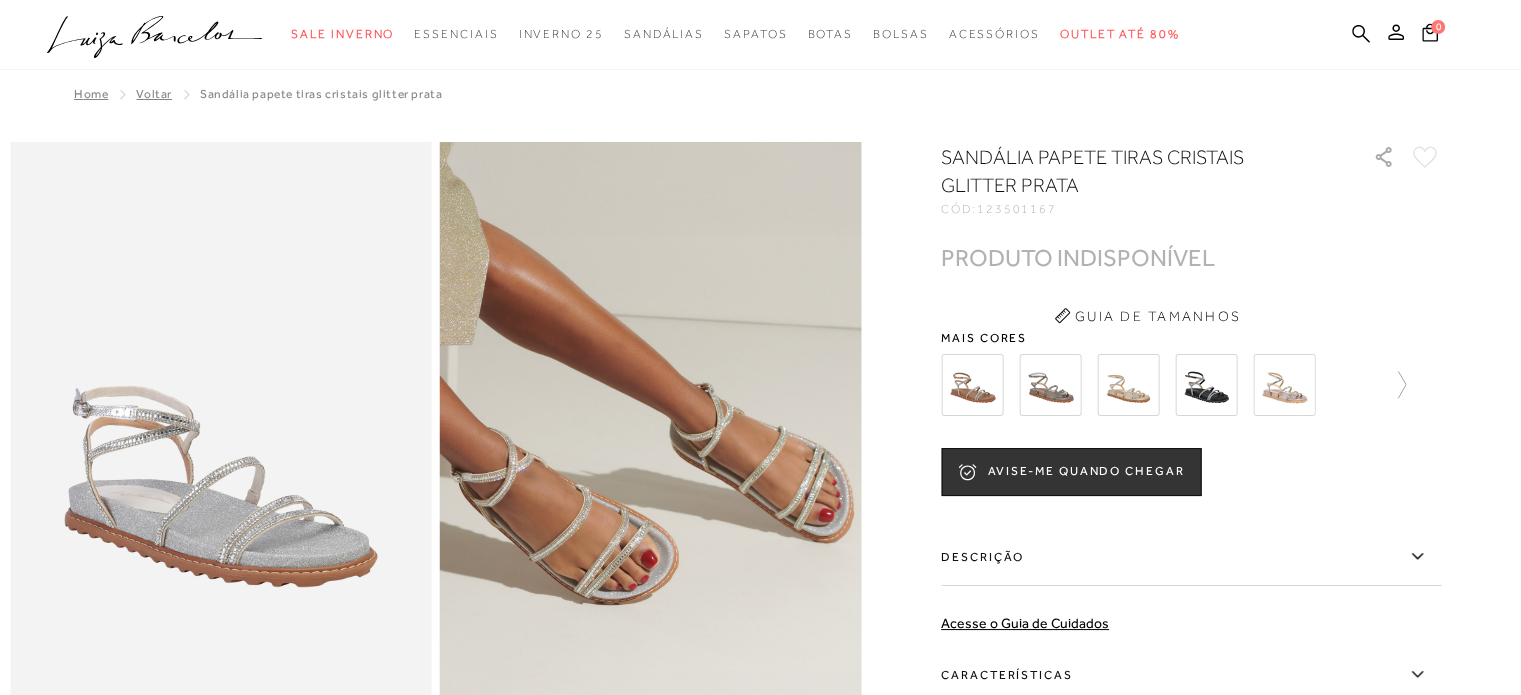 click at bounding box center (1128, 385) 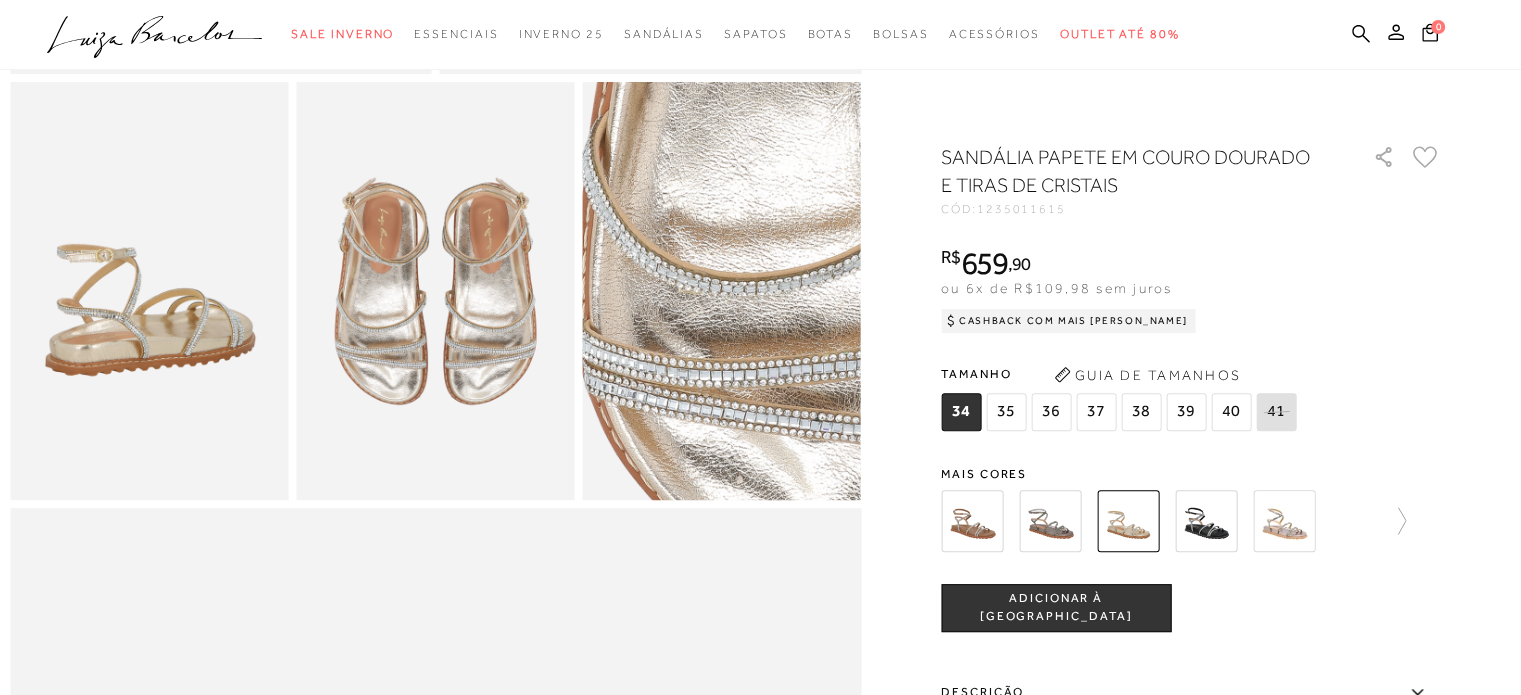 scroll, scrollTop: 600, scrollLeft: 0, axis: vertical 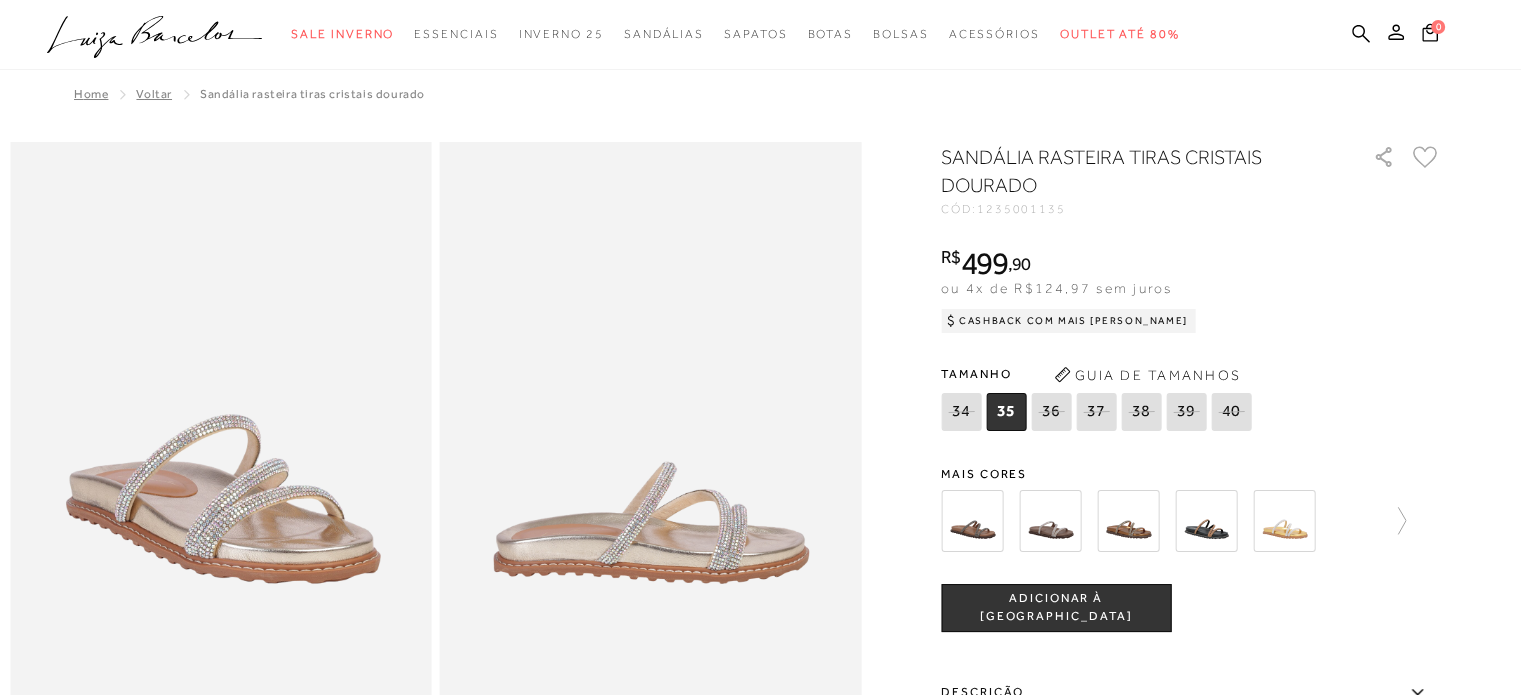 click at bounding box center [1128, 521] 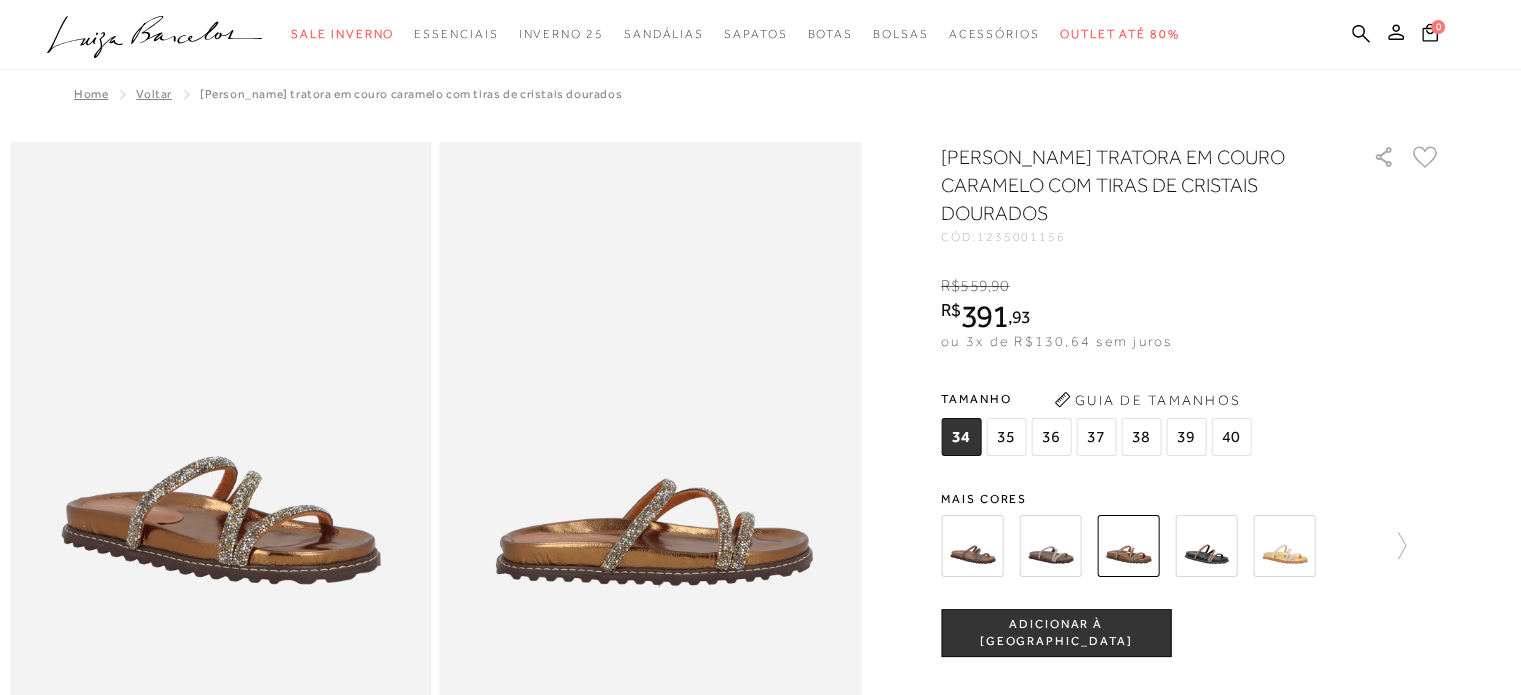 click at bounding box center (1284, 546) 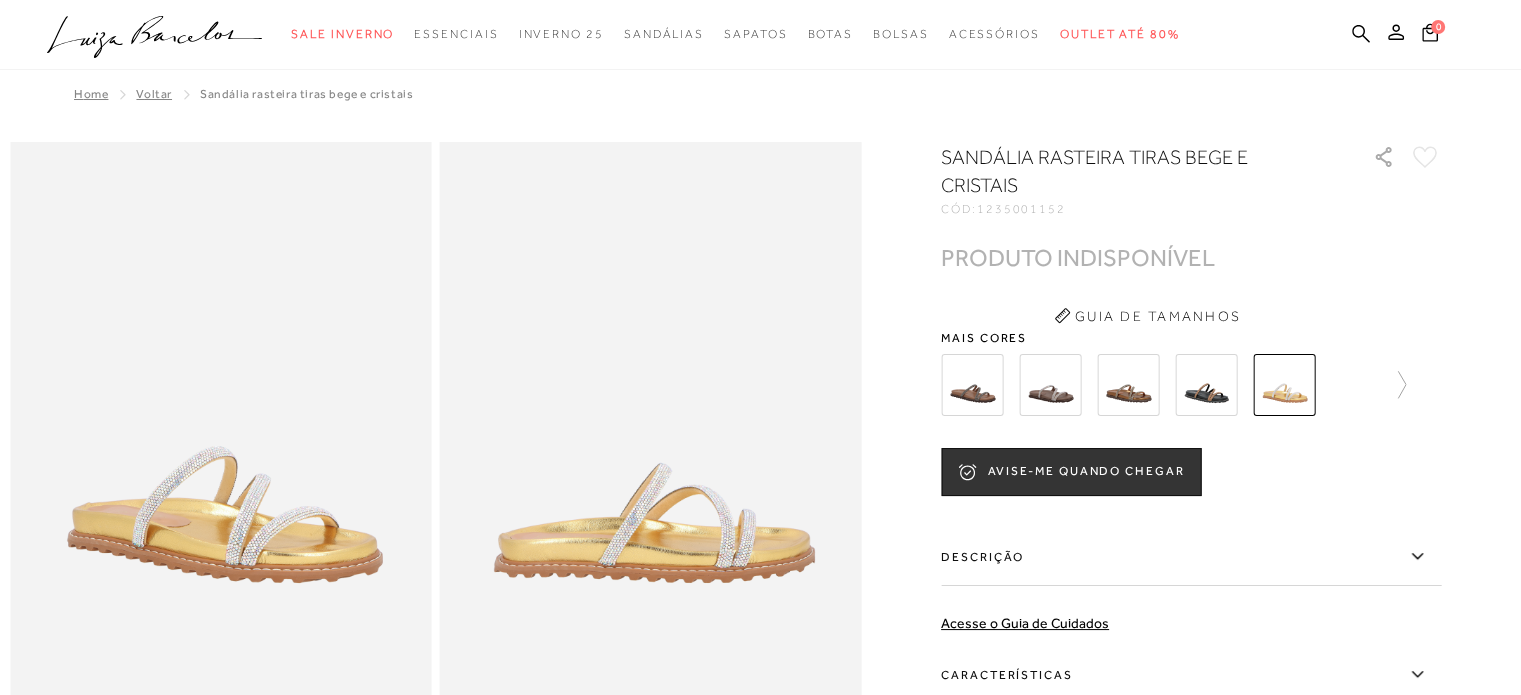 click at bounding box center [1050, 385] 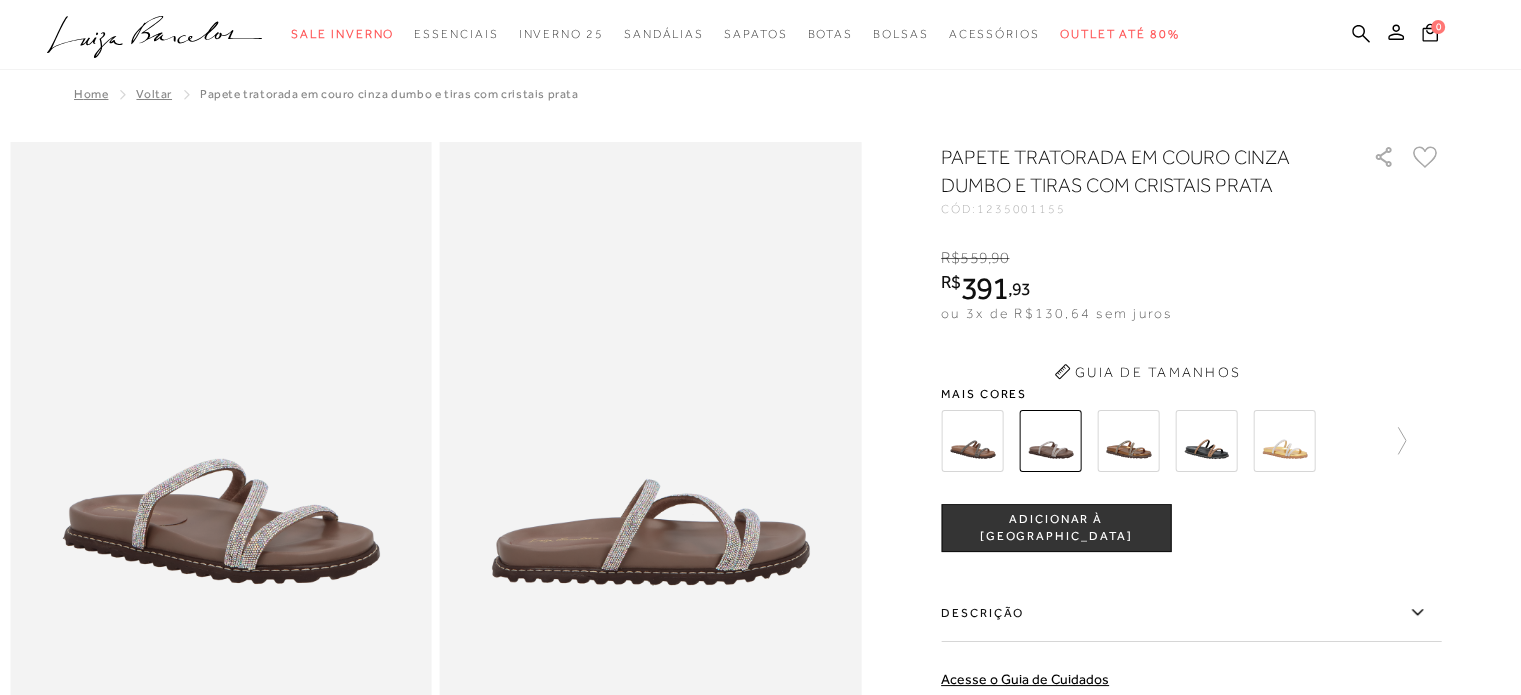 click on "Guia de Tamanhos" at bounding box center [1147, 372] 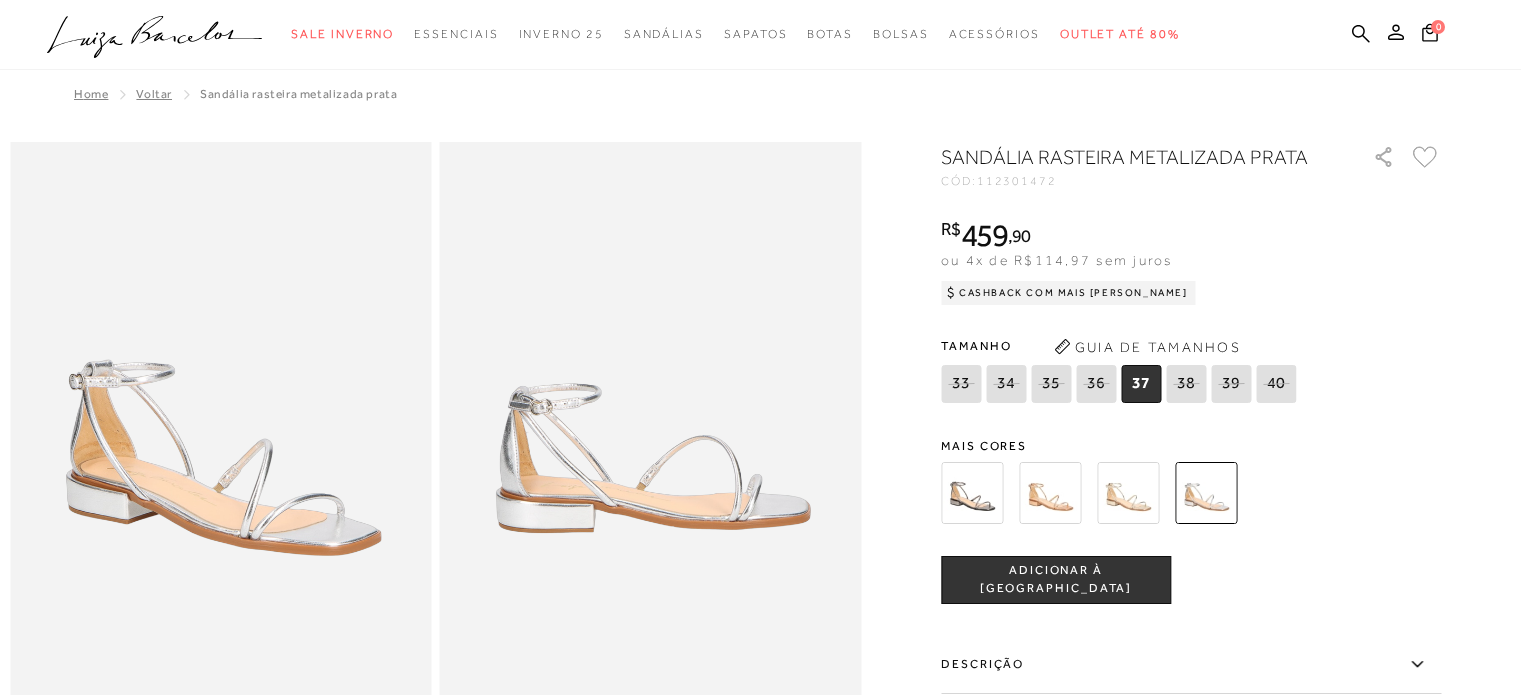scroll, scrollTop: 0, scrollLeft: 0, axis: both 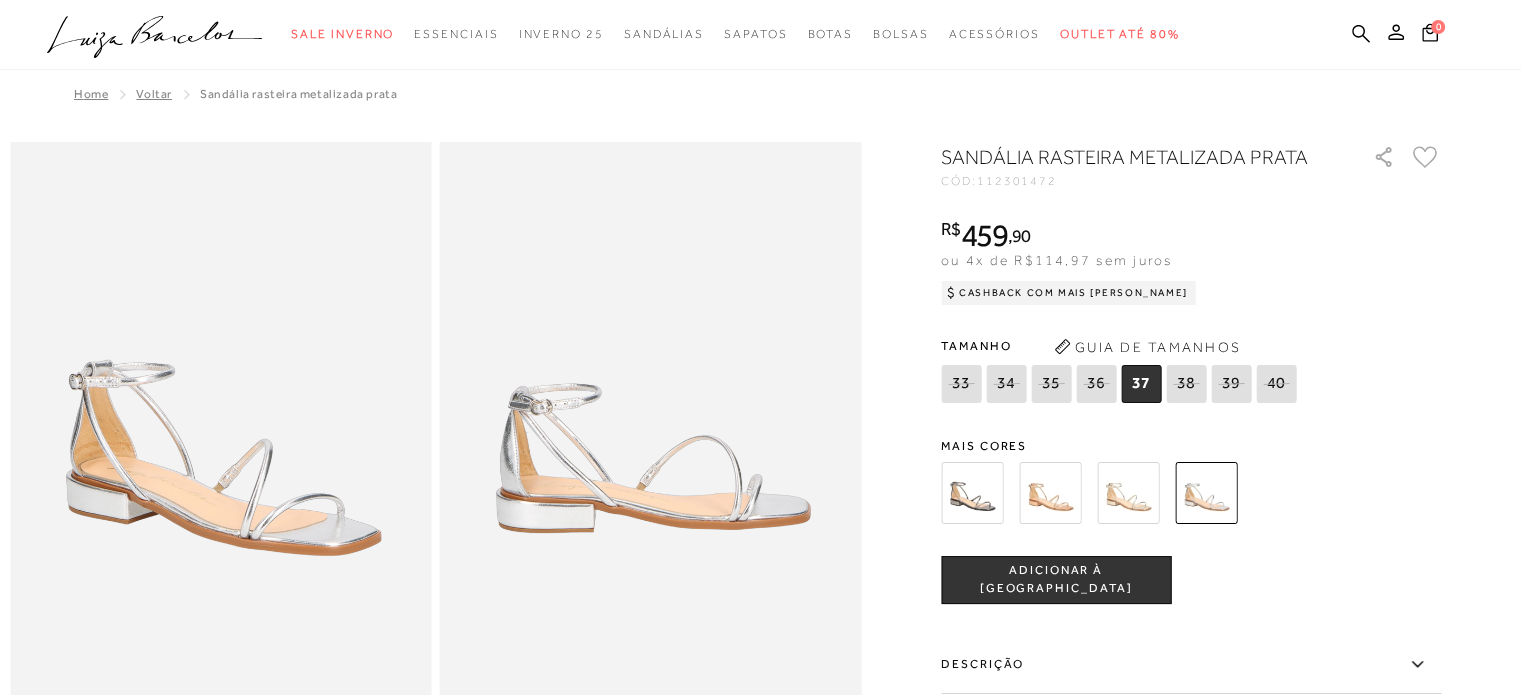 click at bounding box center (1128, 493) 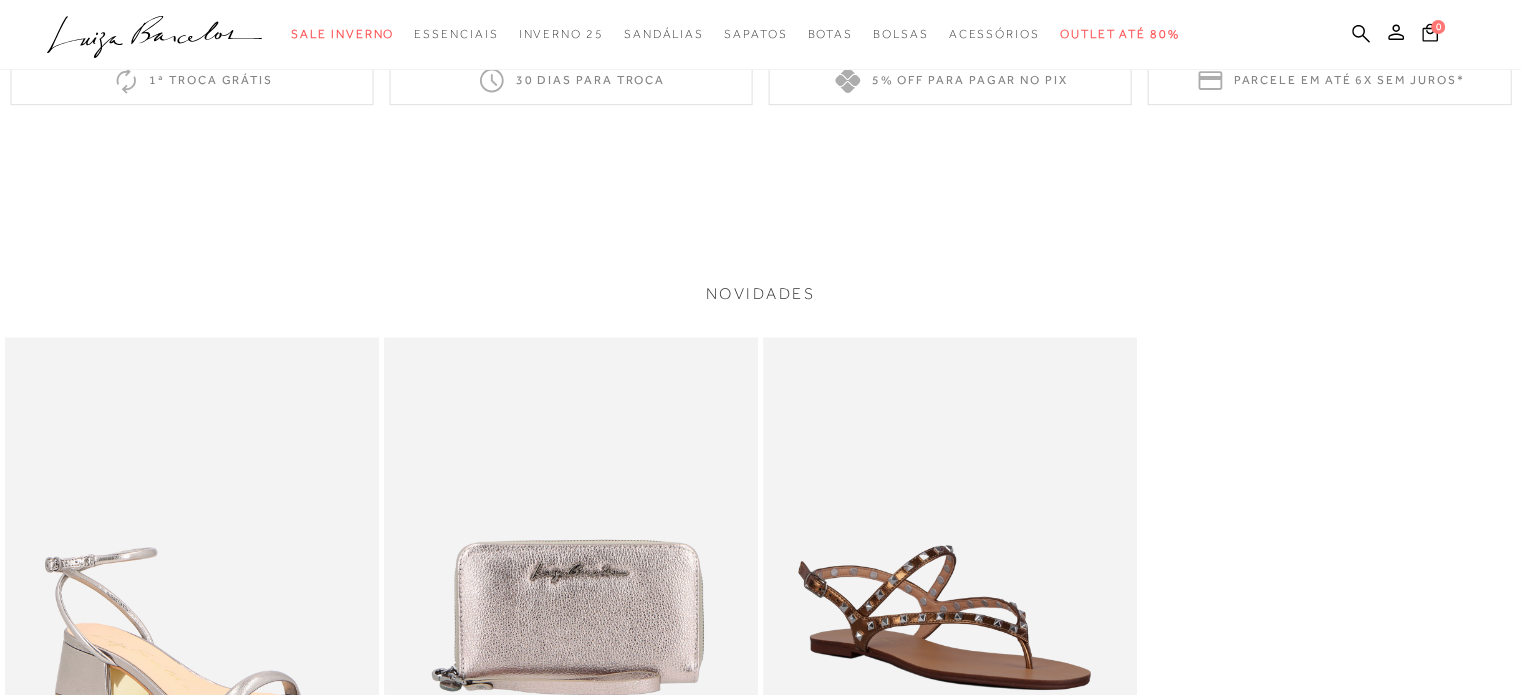 scroll, scrollTop: 600, scrollLeft: 0, axis: vertical 